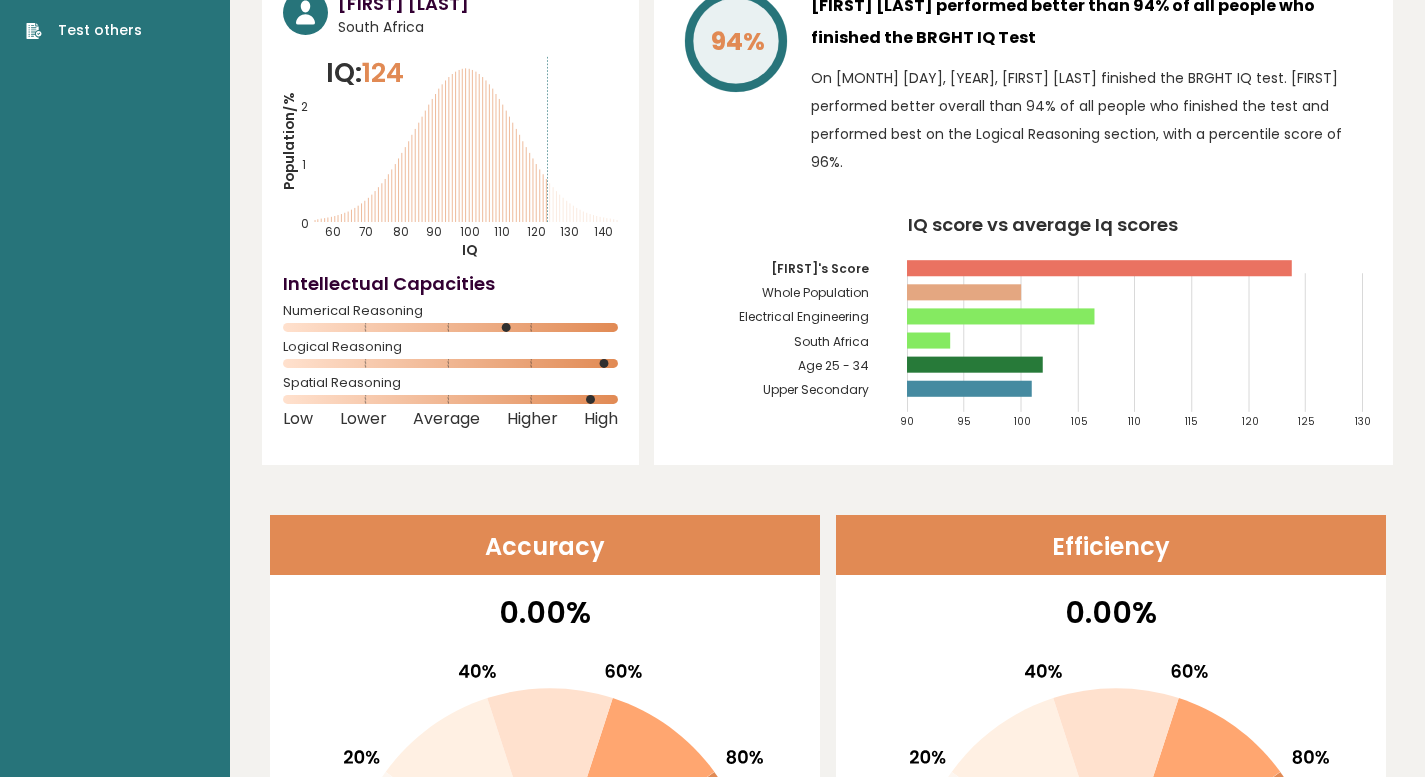 scroll, scrollTop: 0, scrollLeft: 0, axis: both 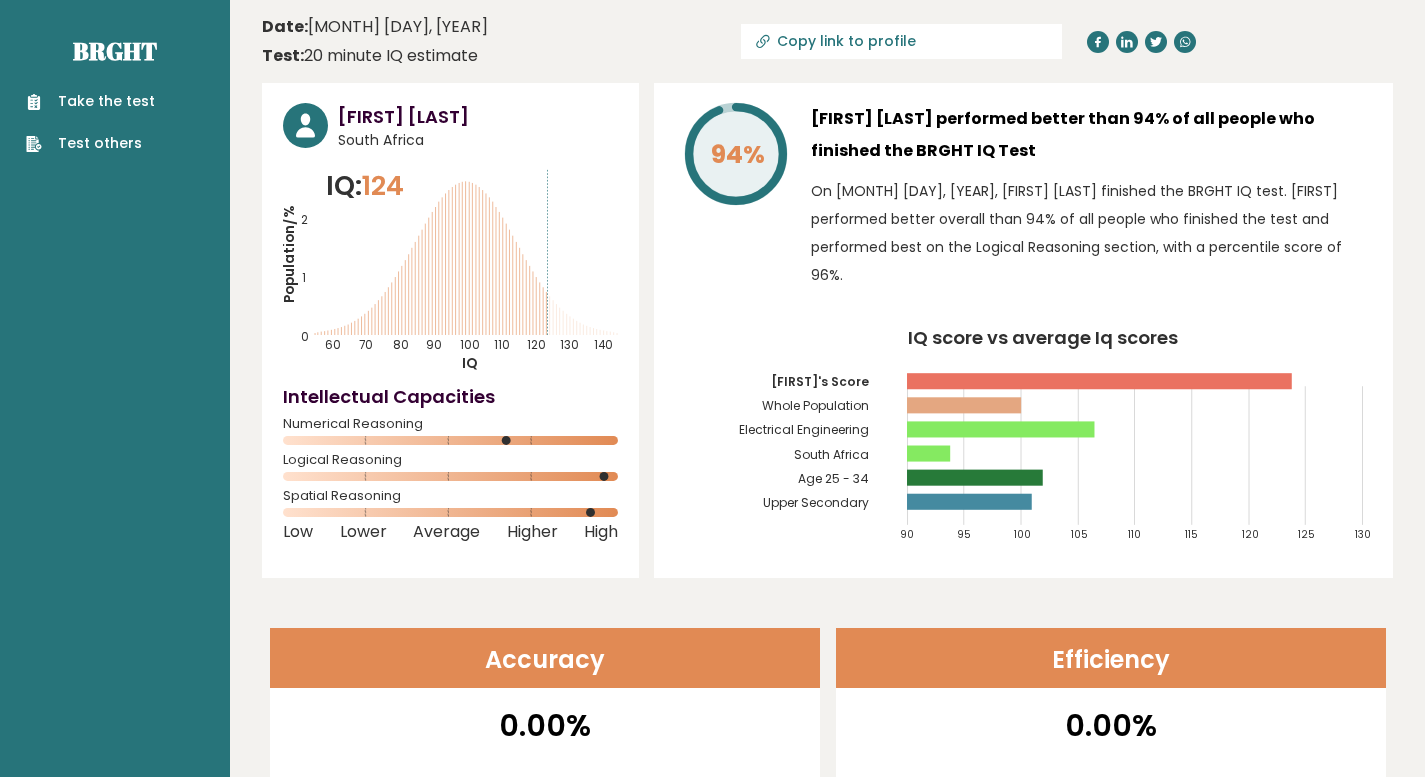 click on "Take the test" at bounding box center (90, 101) 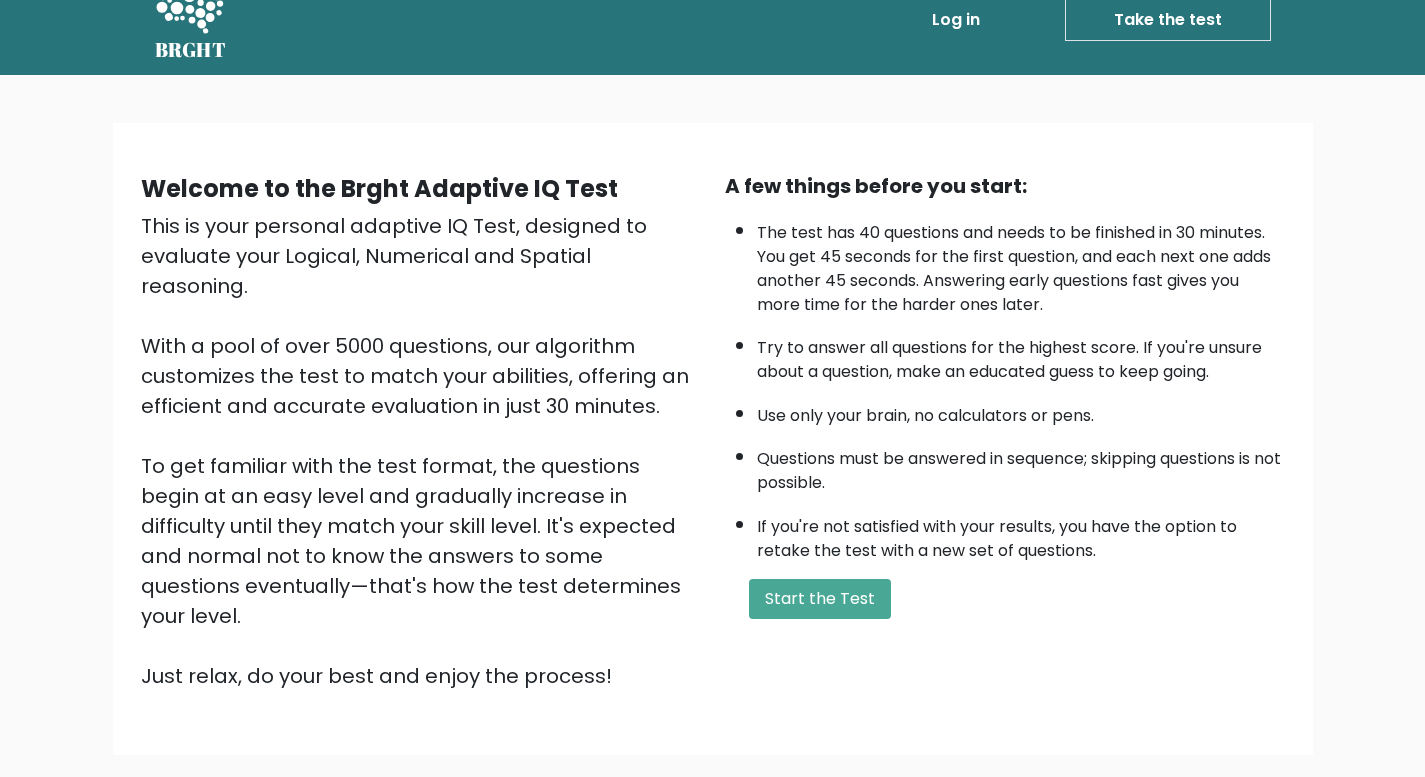 scroll, scrollTop: 0, scrollLeft: 0, axis: both 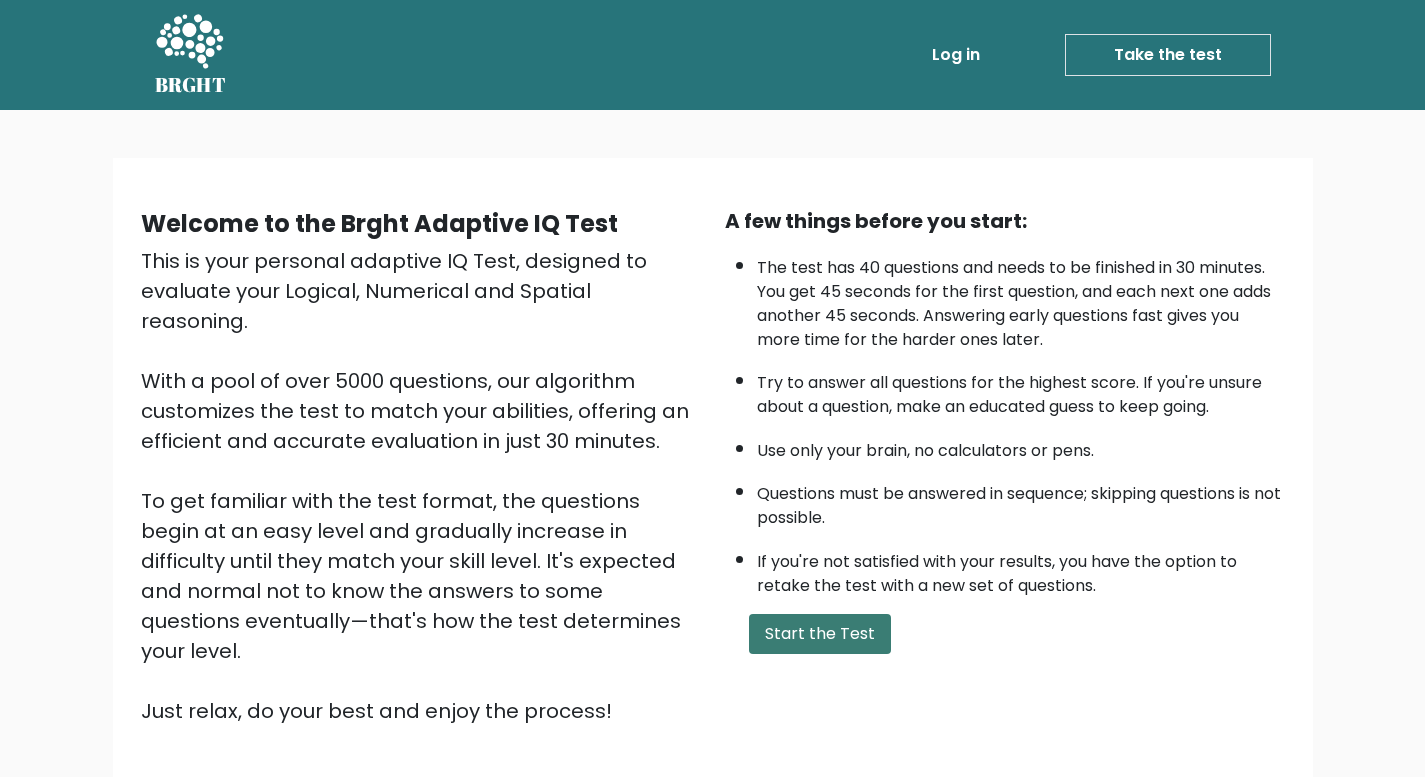 click on "Start the Test" at bounding box center (820, 634) 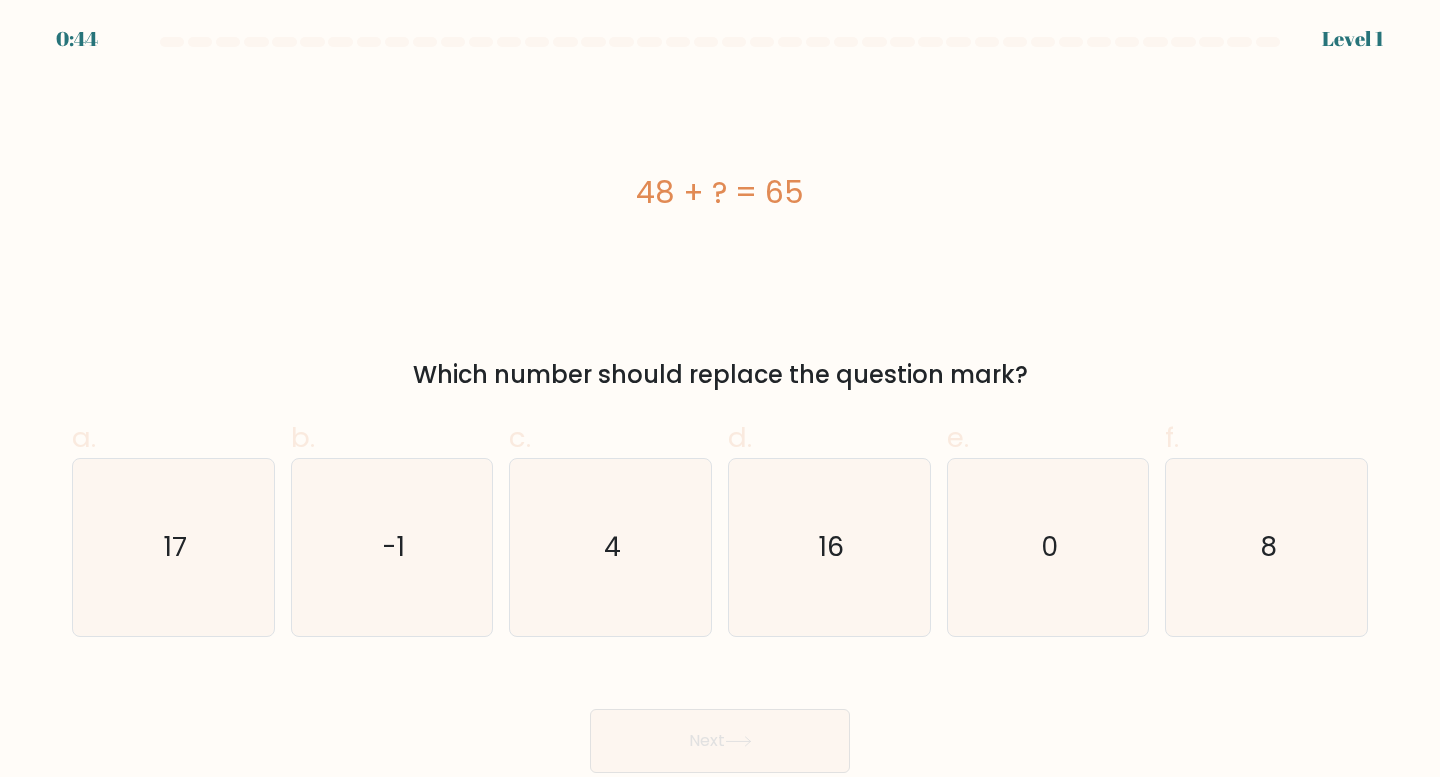 scroll, scrollTop: 0, scrollLeft: 0, axis: both 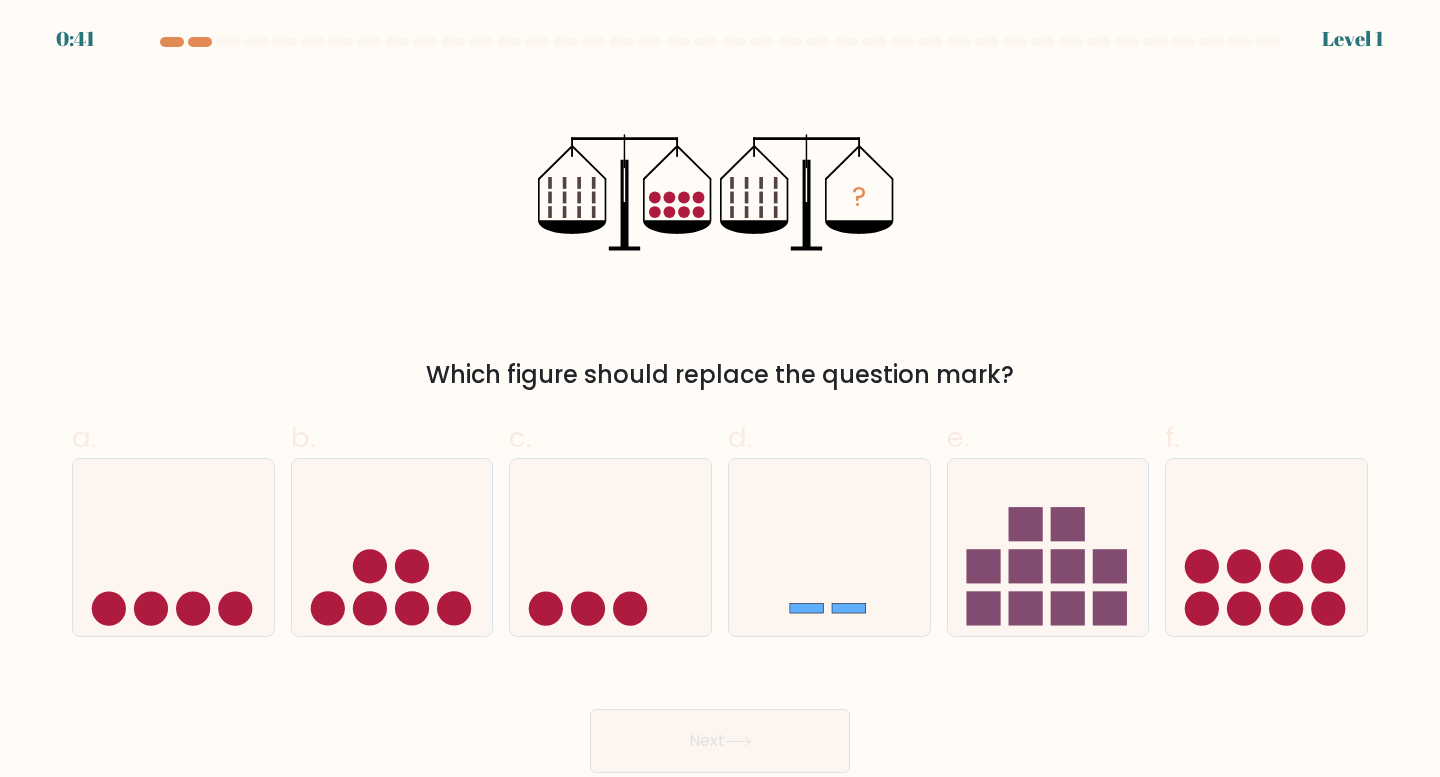 click at bounding box center (720, 46) 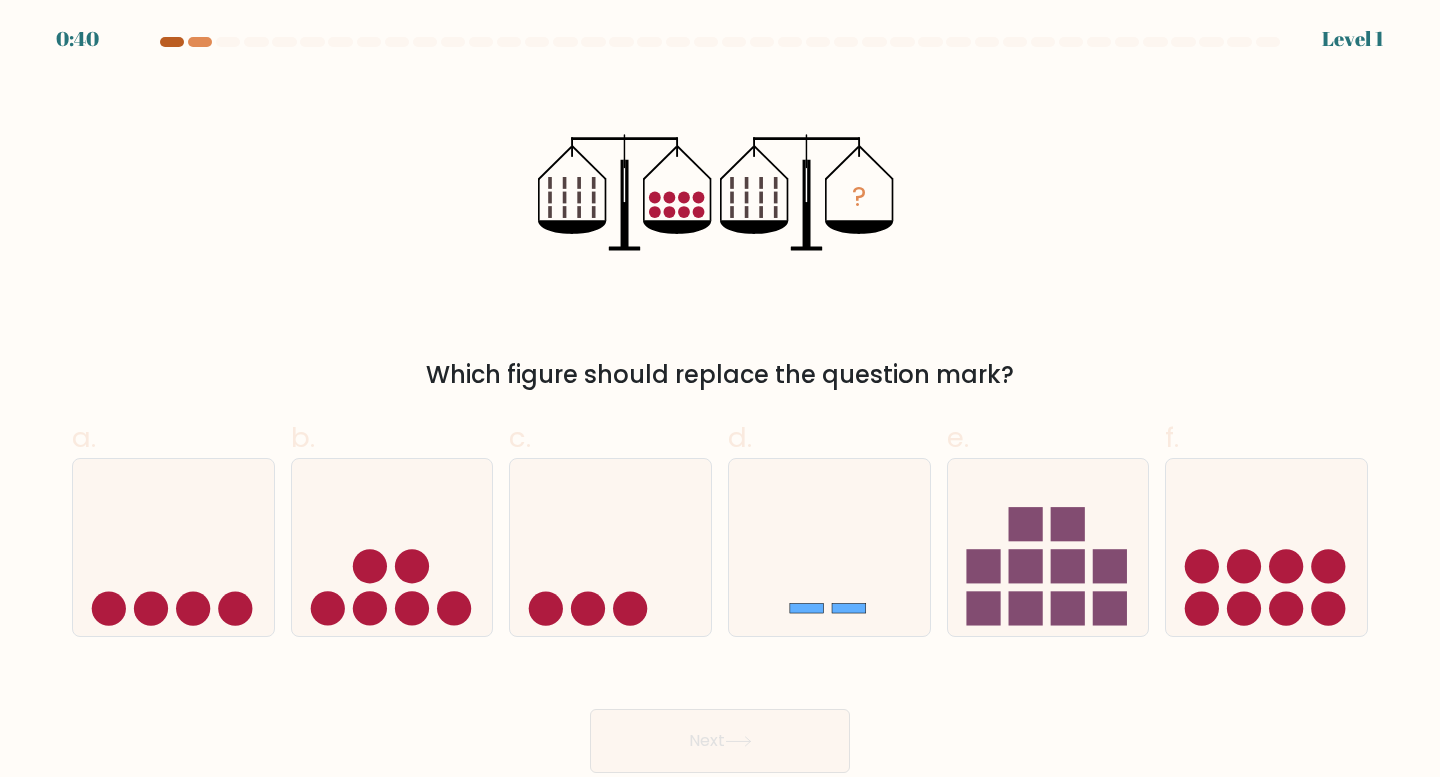 click at bounding box center (172, 42) 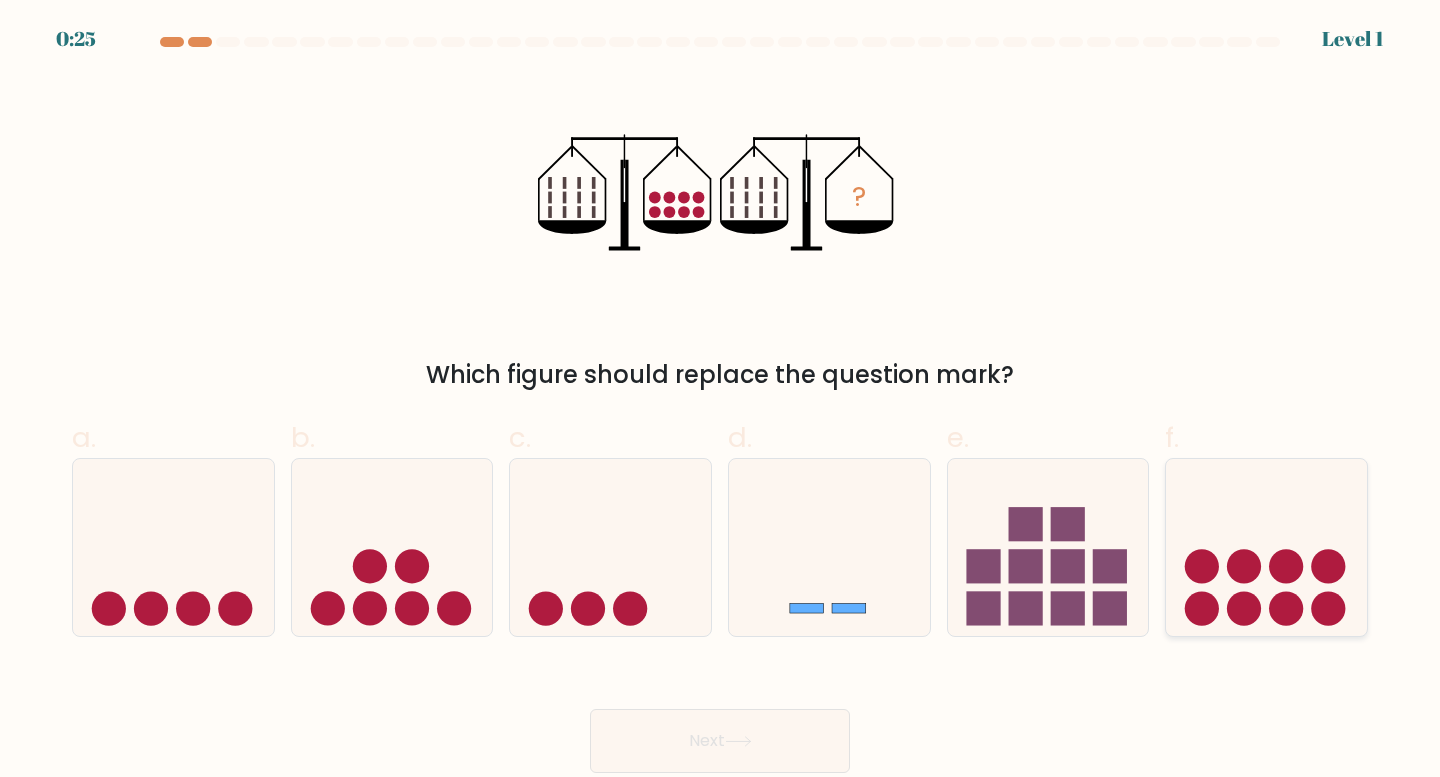 click 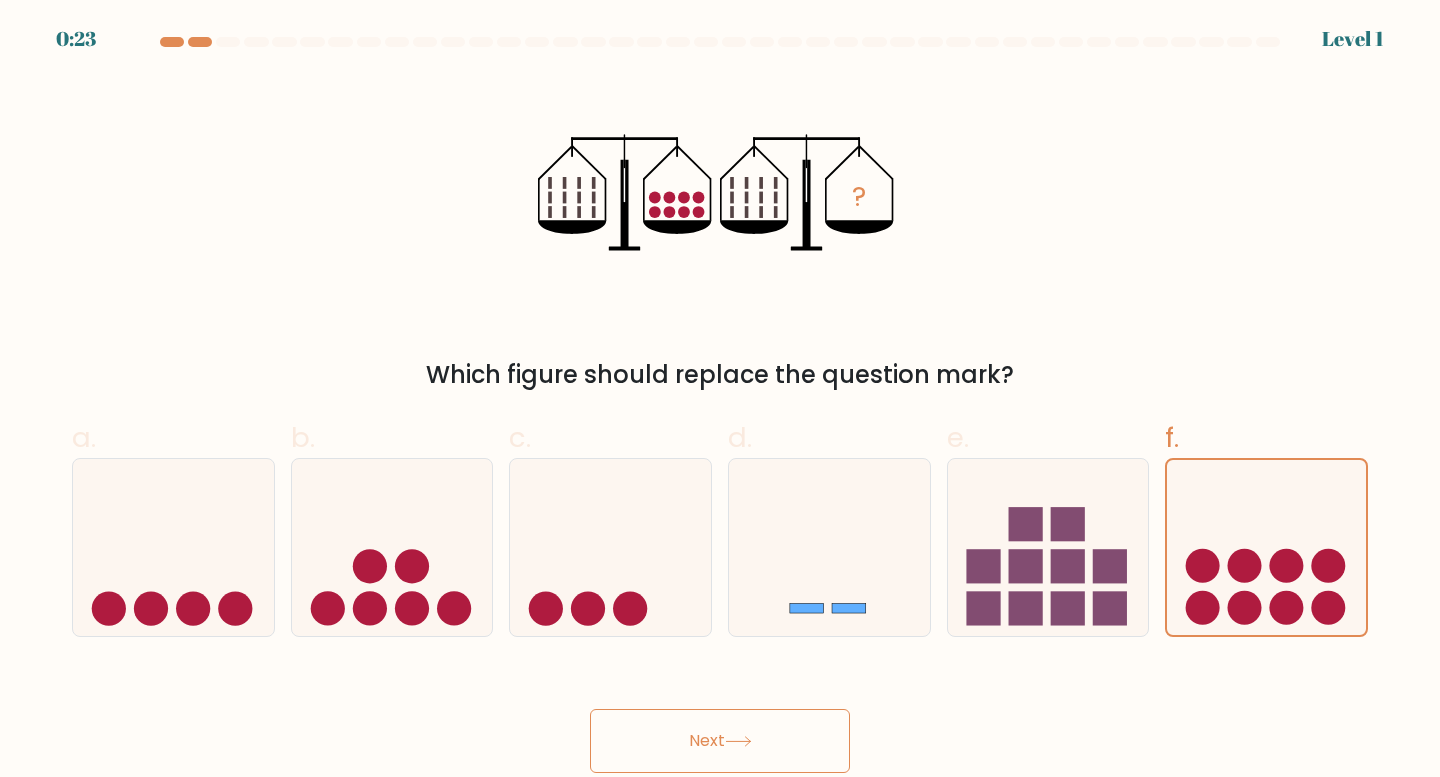 click on "Next" at bounding box center [720, 741] 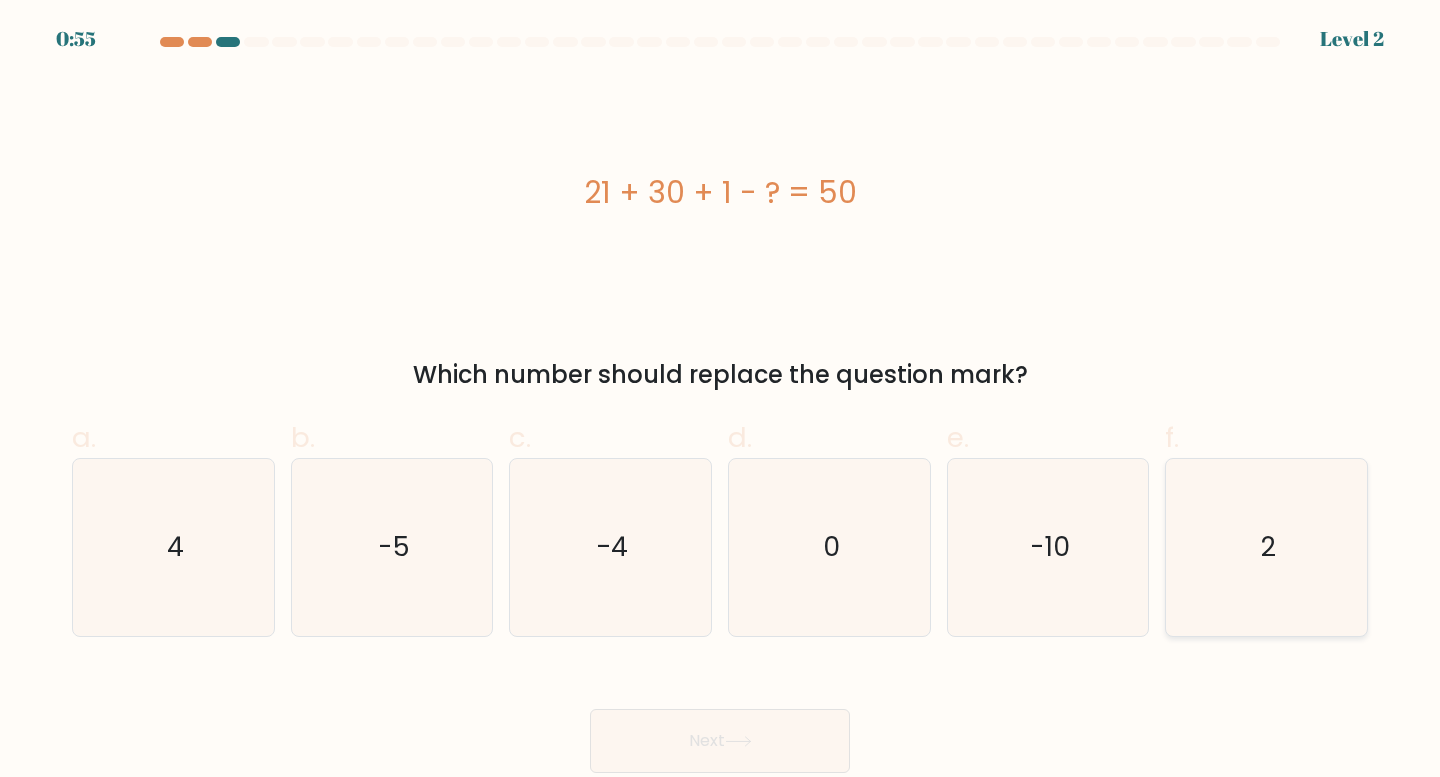 click on "2" 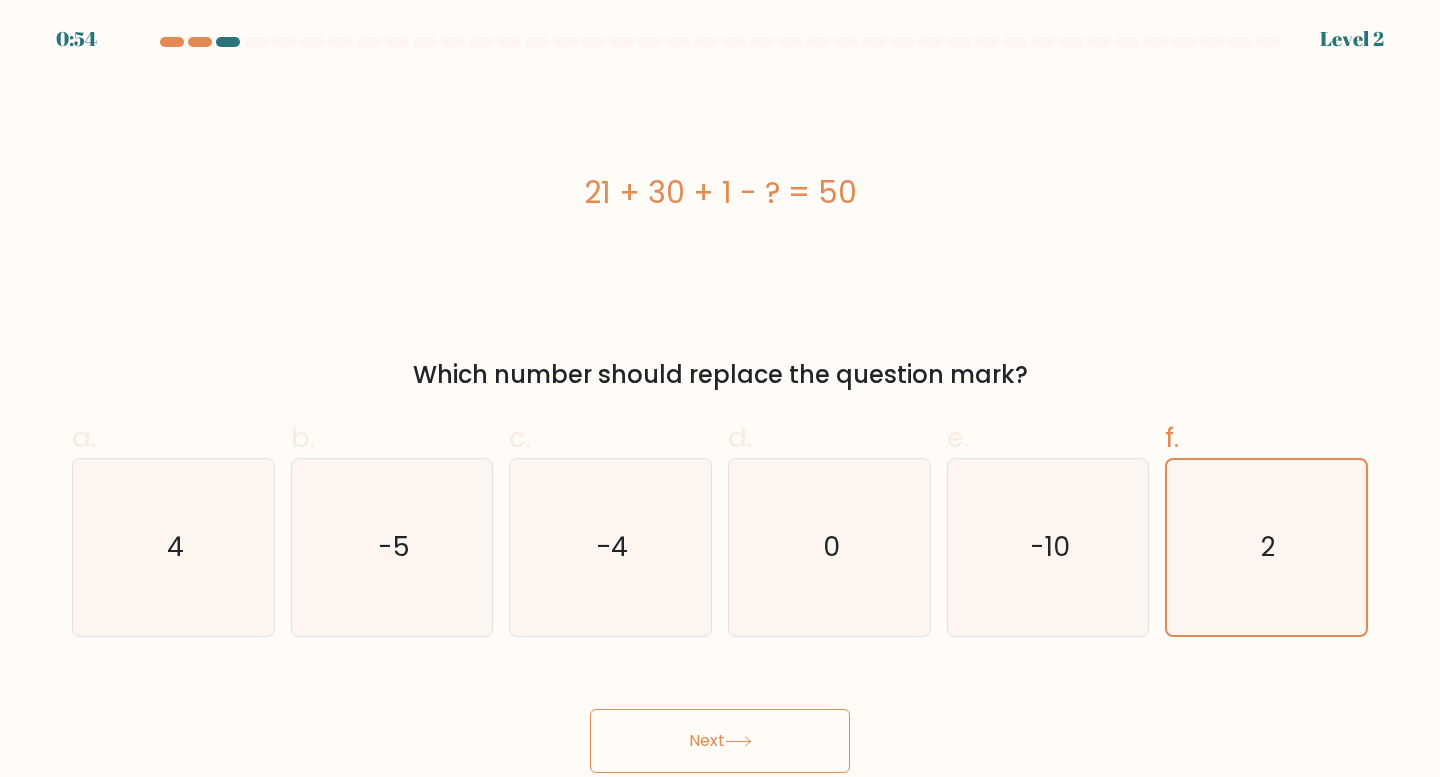 click on "Next" at bounding box center (720, 741) 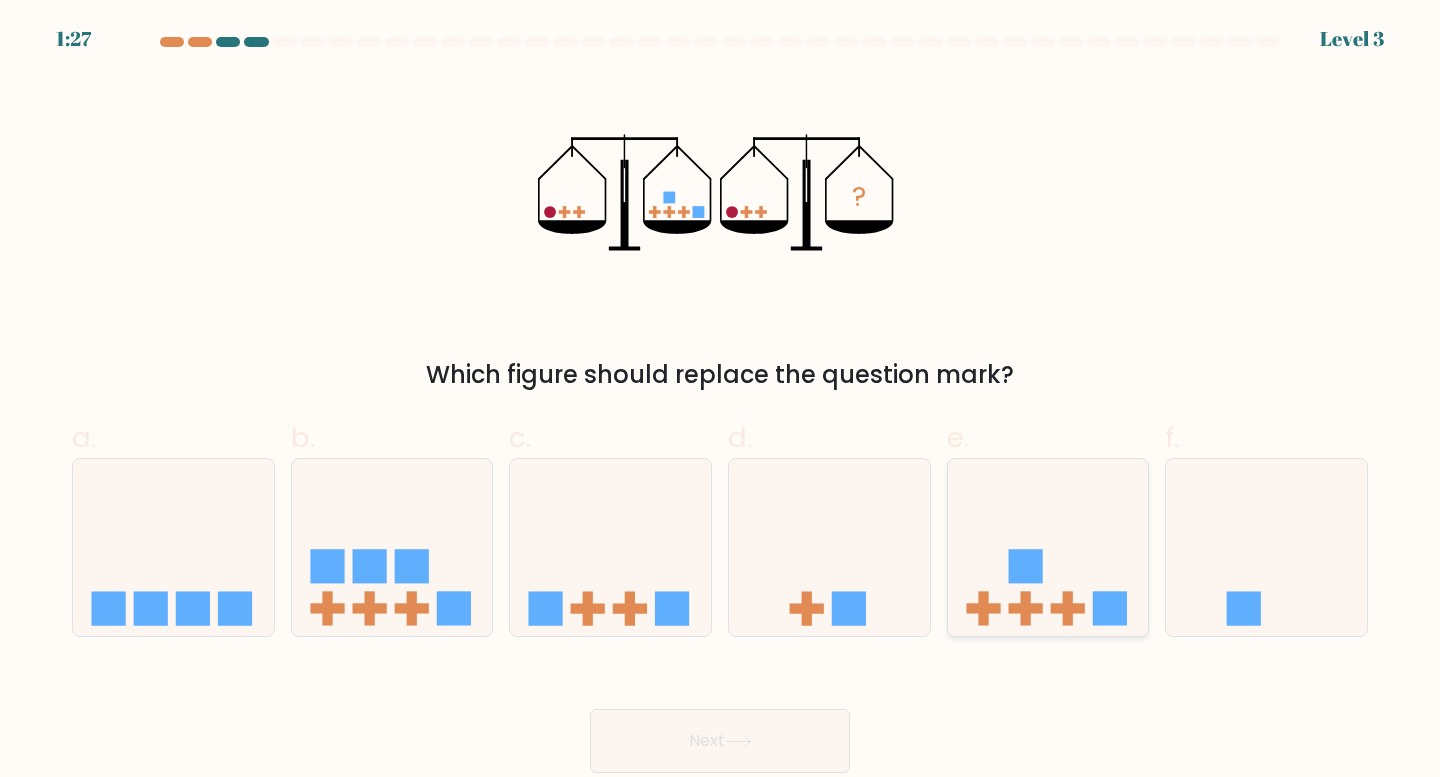 click 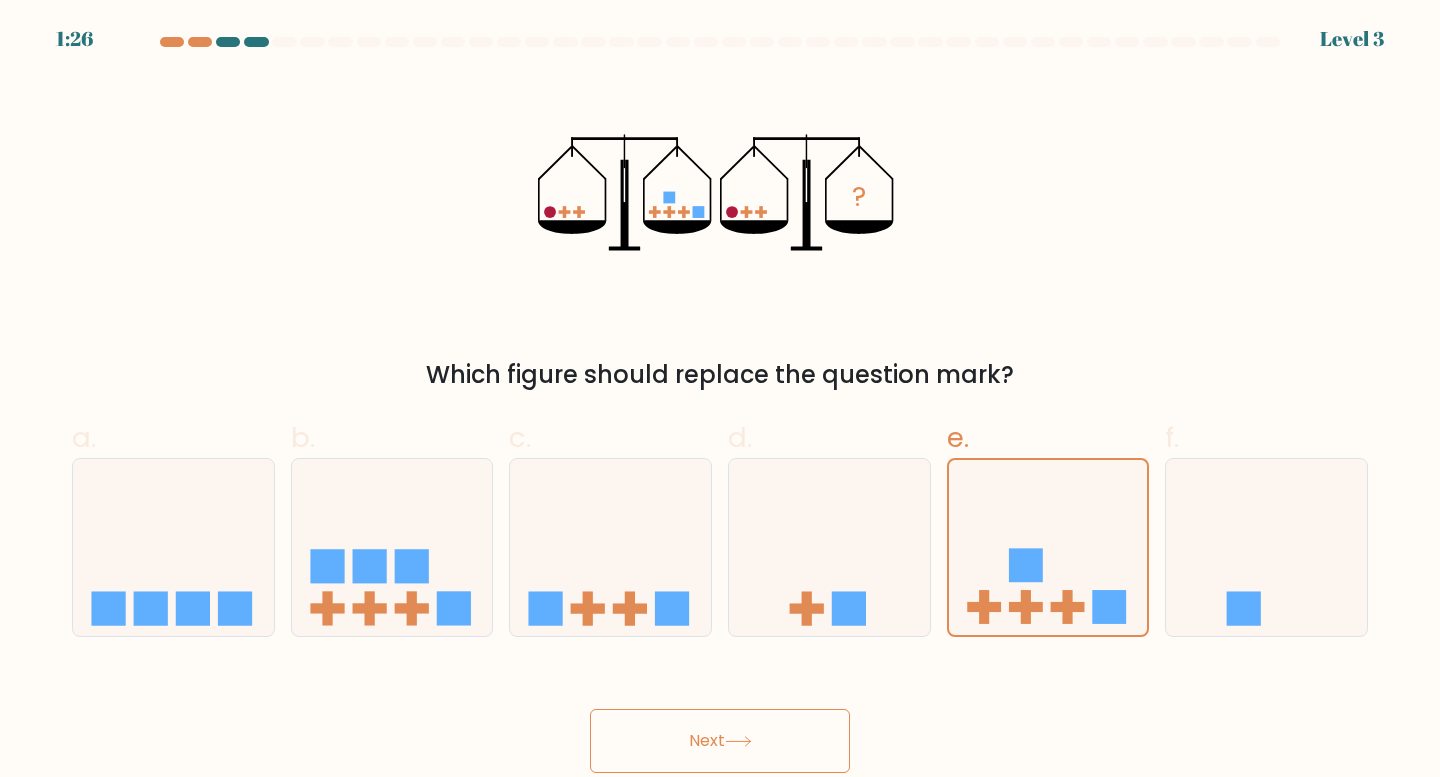 click on "Next" at bounding box center [720, 741] 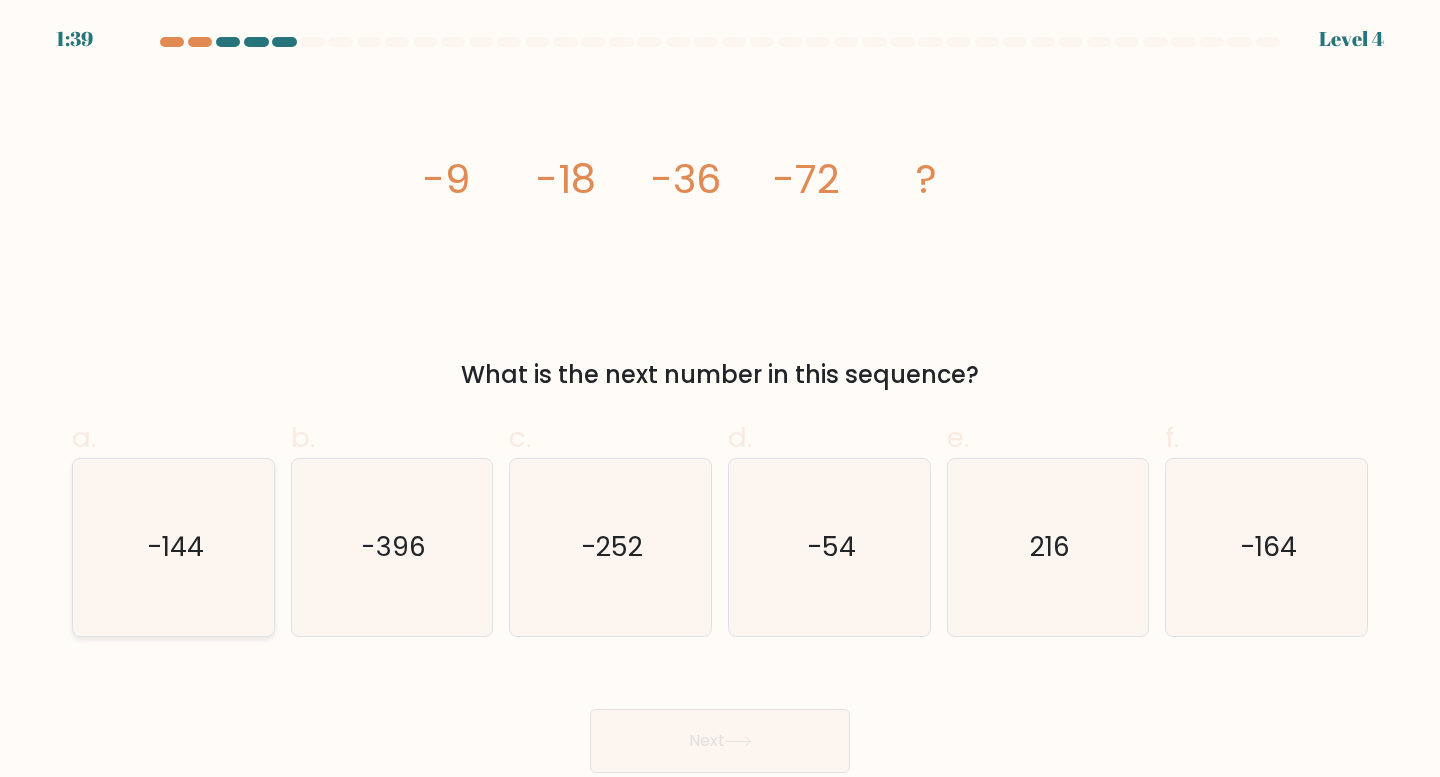 click on "-144" 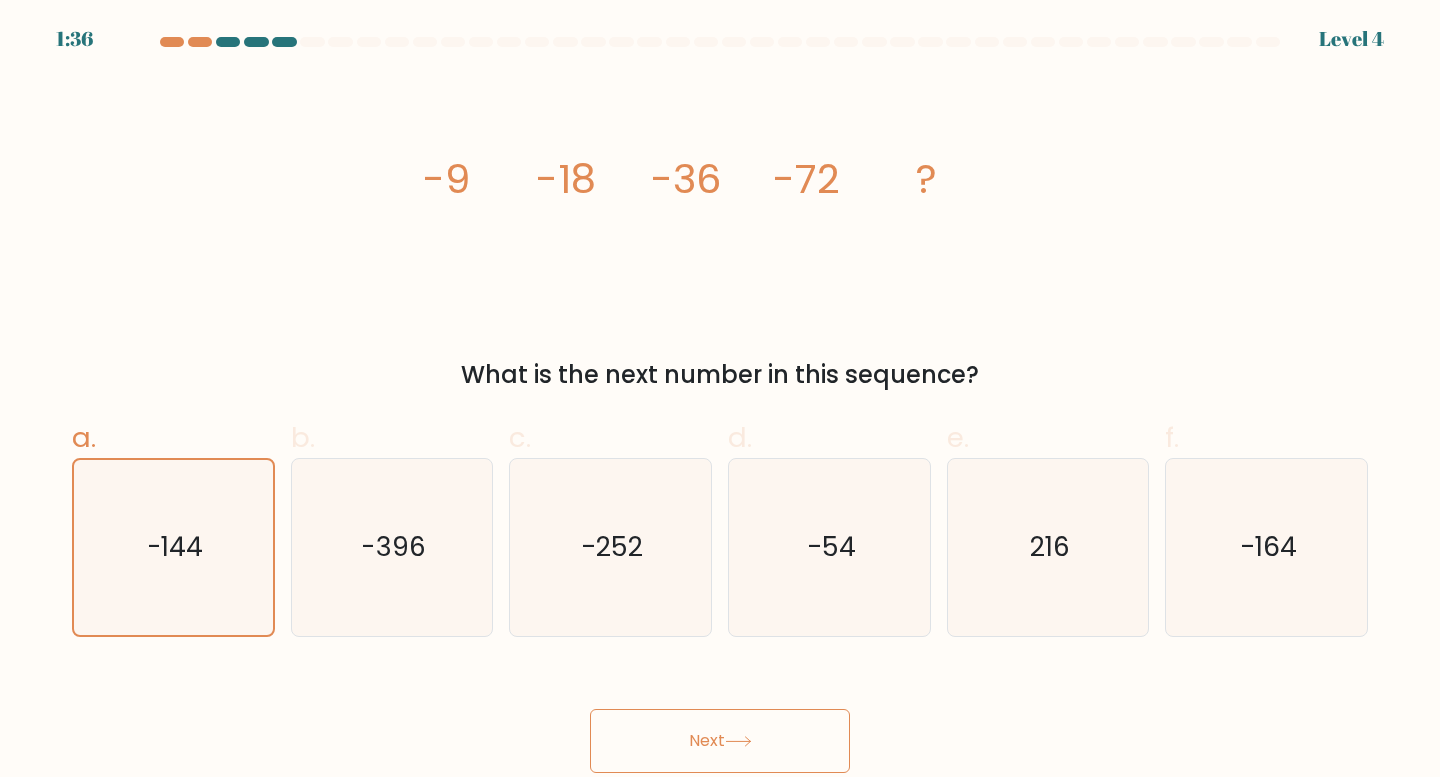 click on "Next" at bounding box center [720, 741] 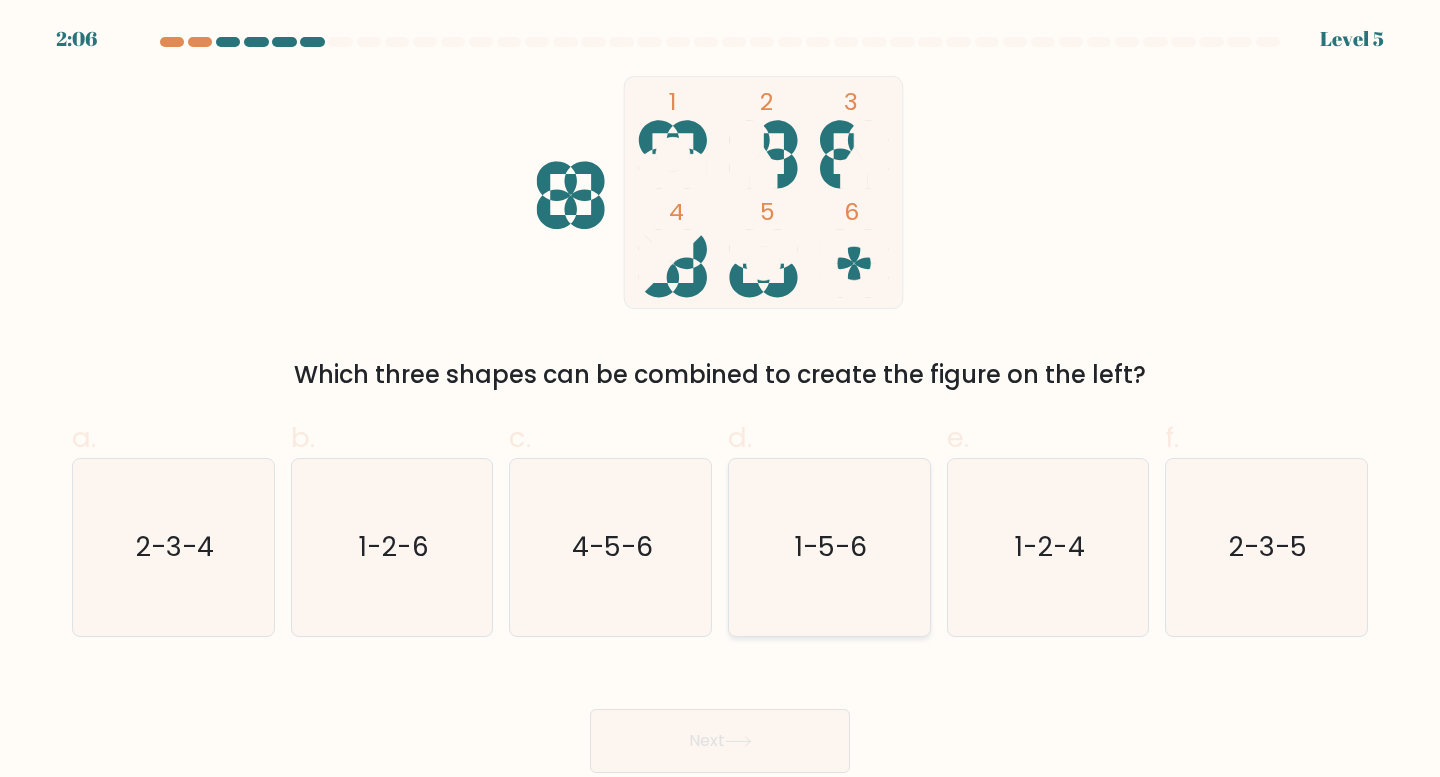 click on "1-5-6" 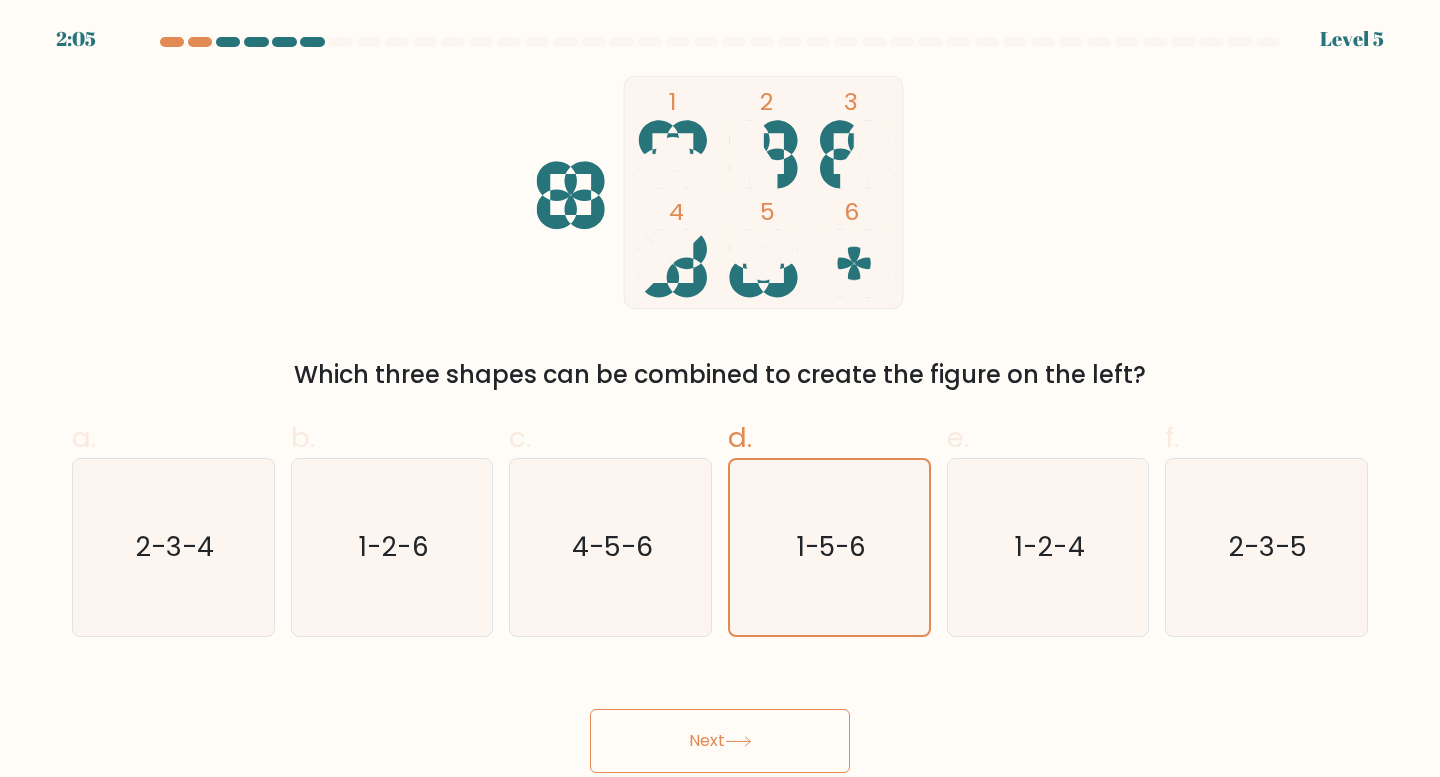 click on "Next" at bounding box center (720, 741) 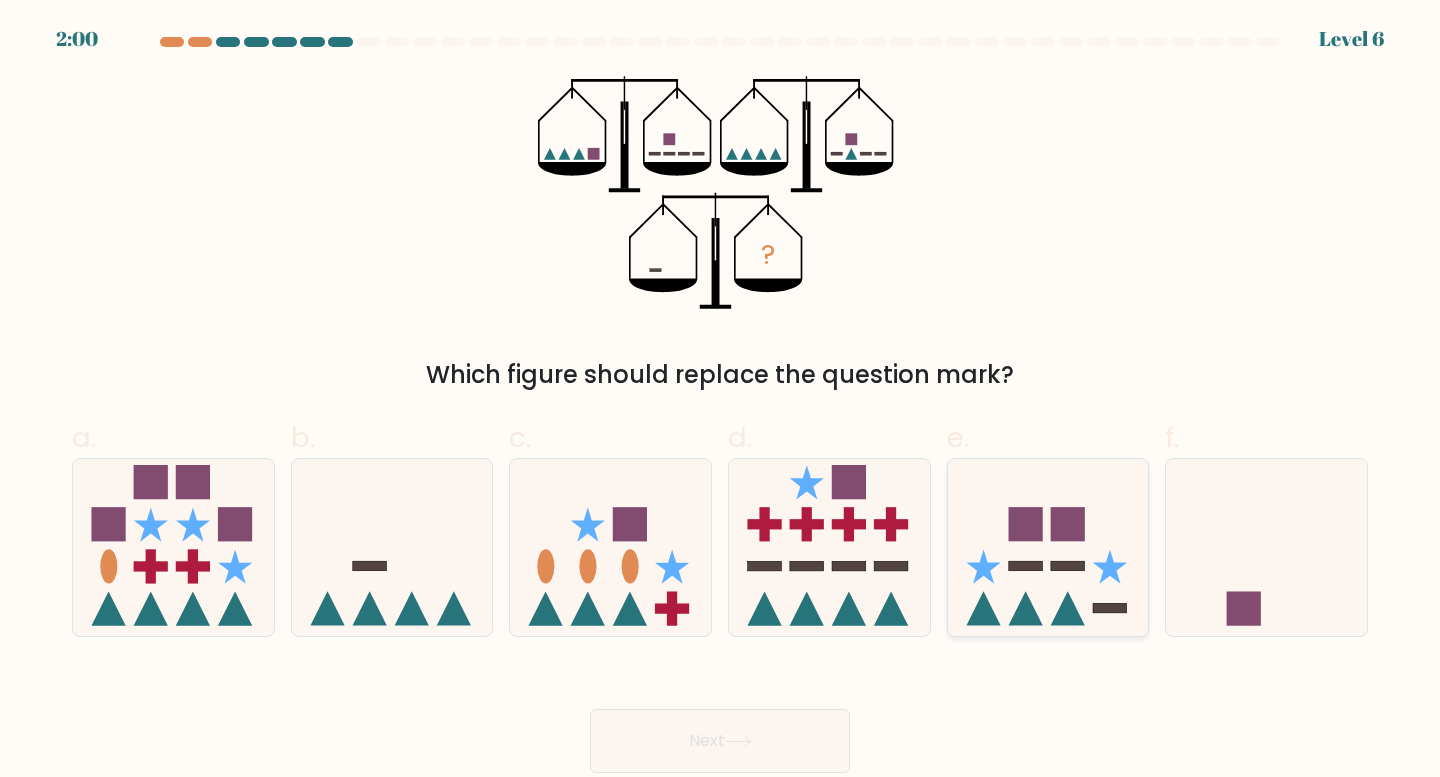 click 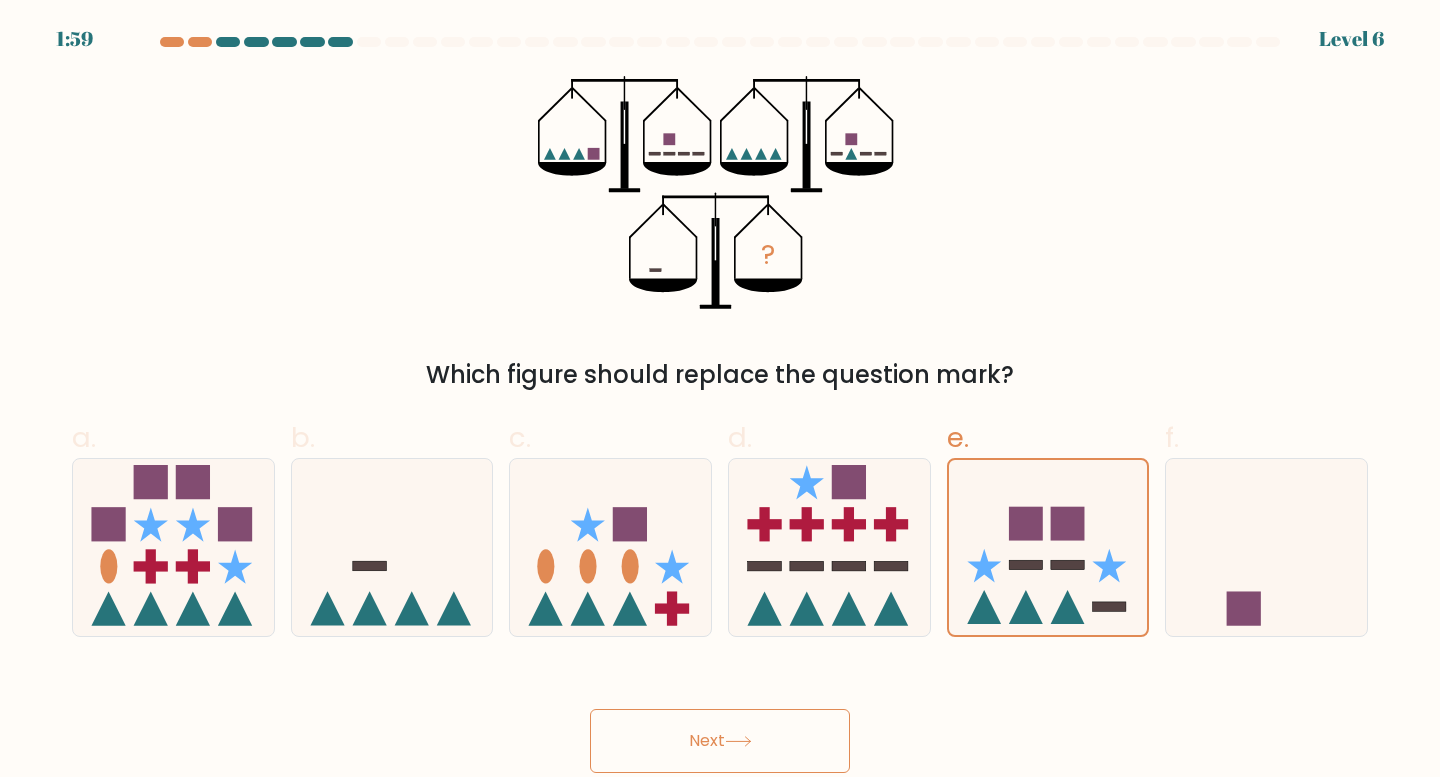 click on "Next" at bounding box center [720, 741] 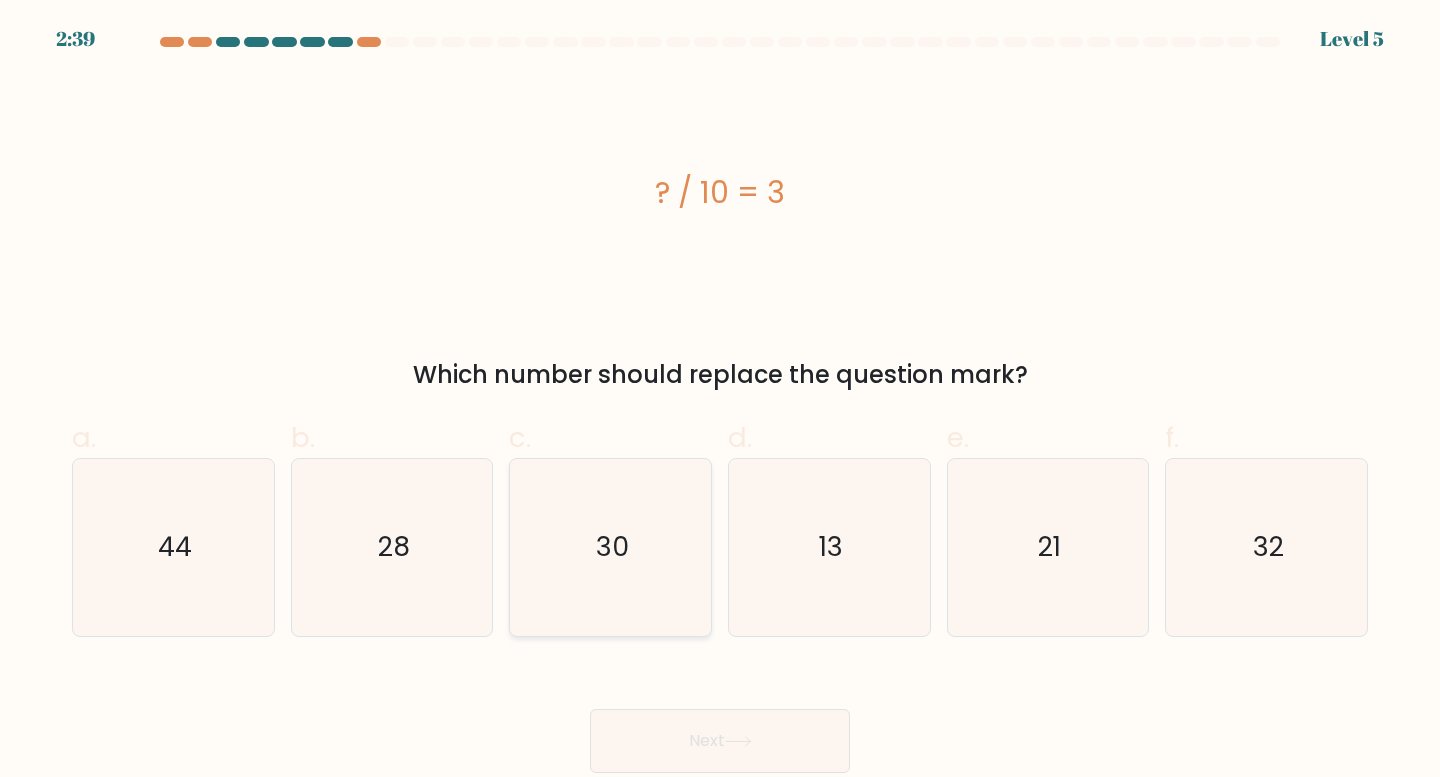 click on "30" 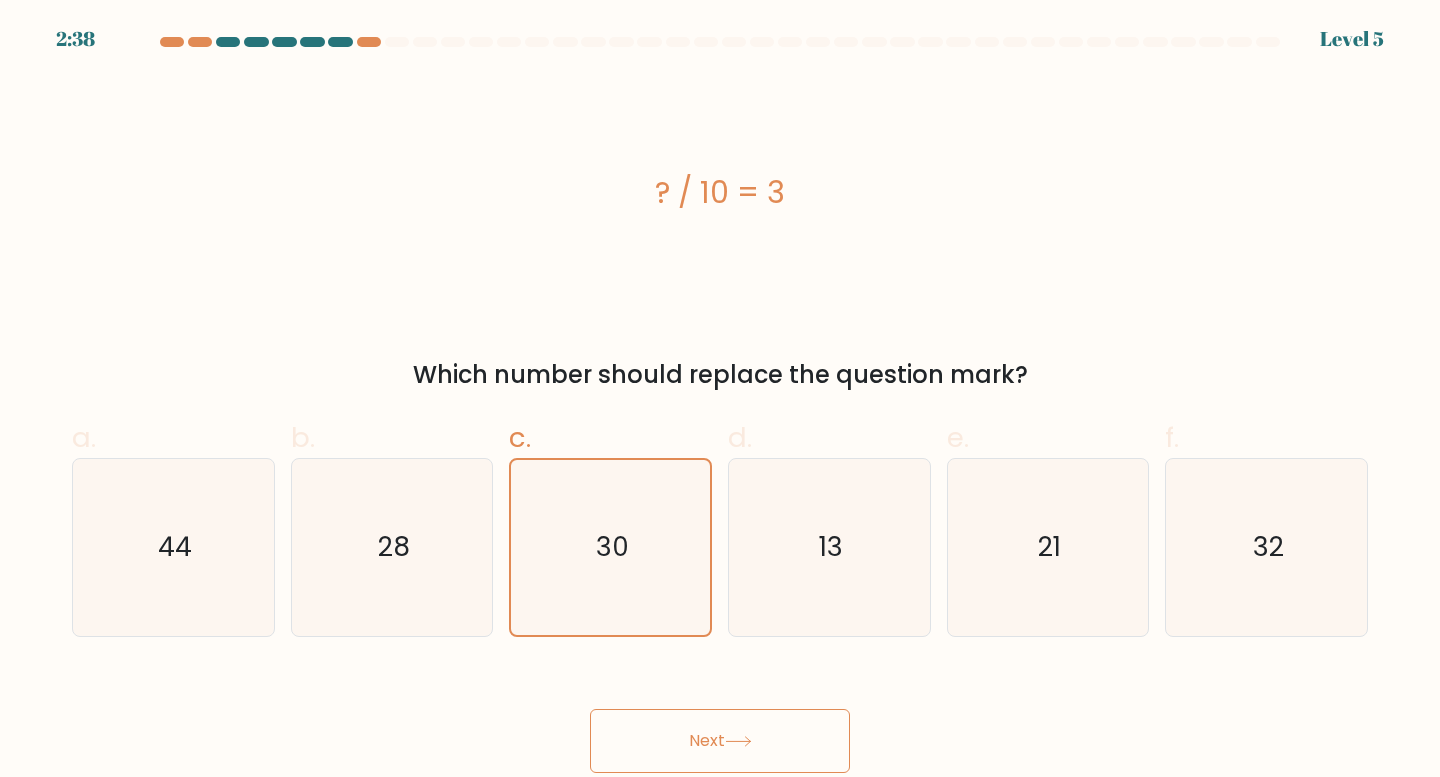 click on "Next" at bounding box center (720, 741) 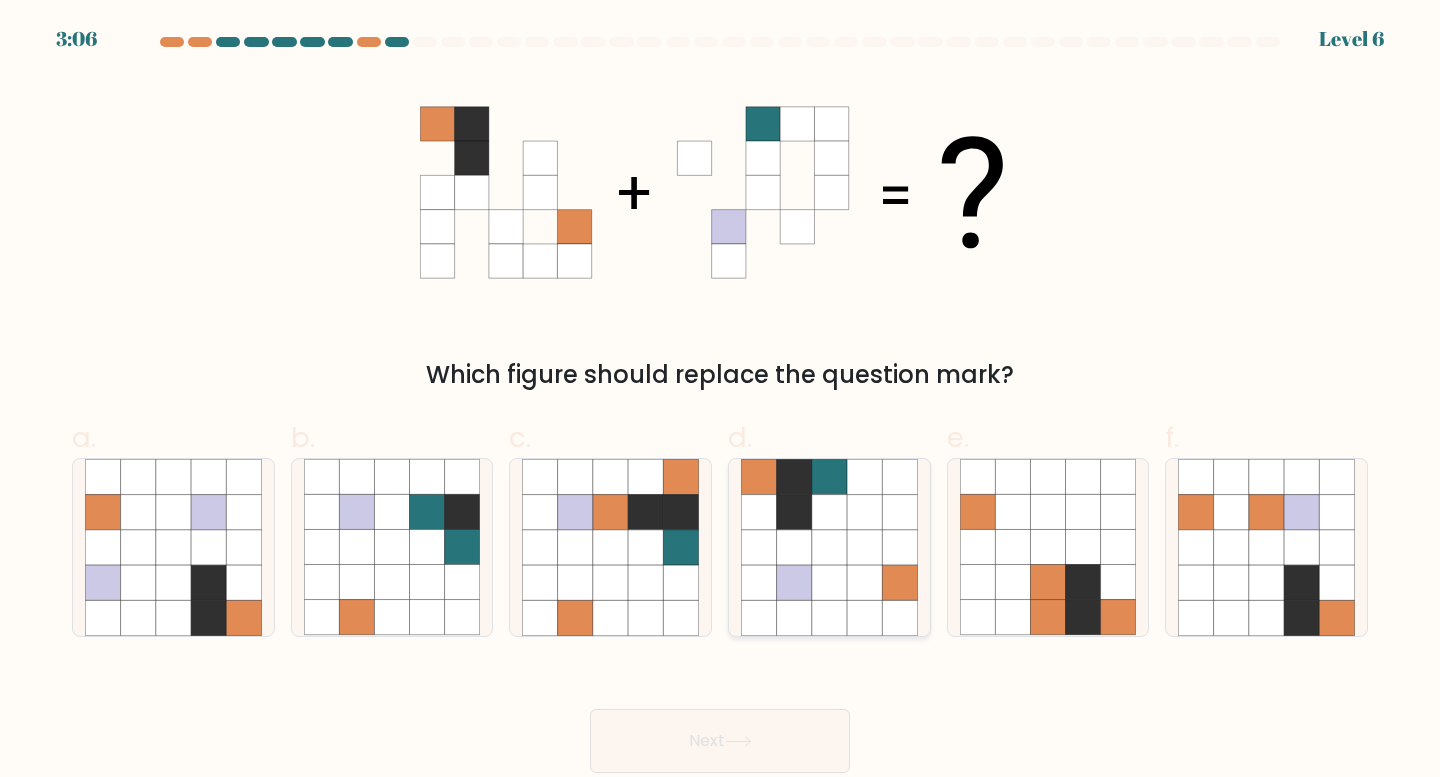 click 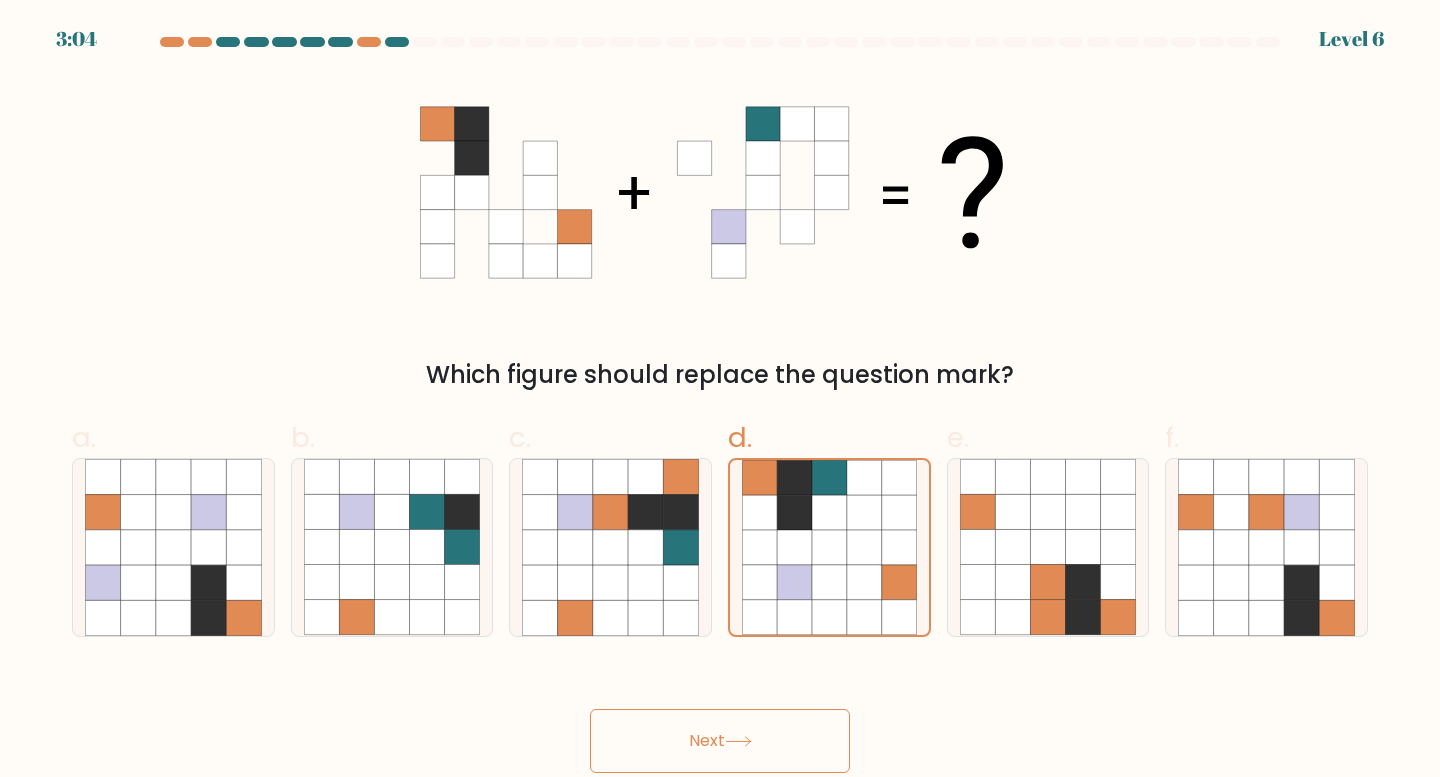 click on "Next" at bounding box center (720, 741) 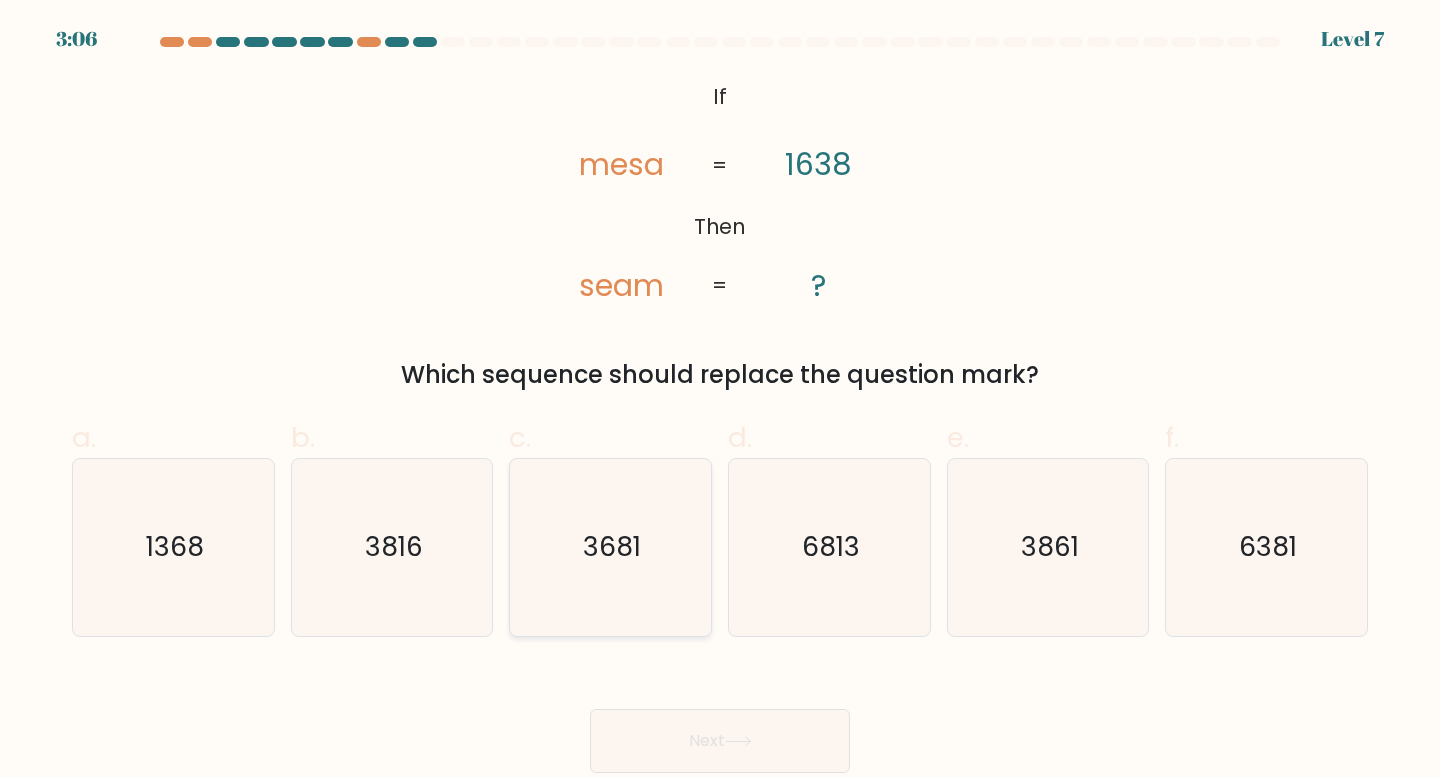 click on "3681" 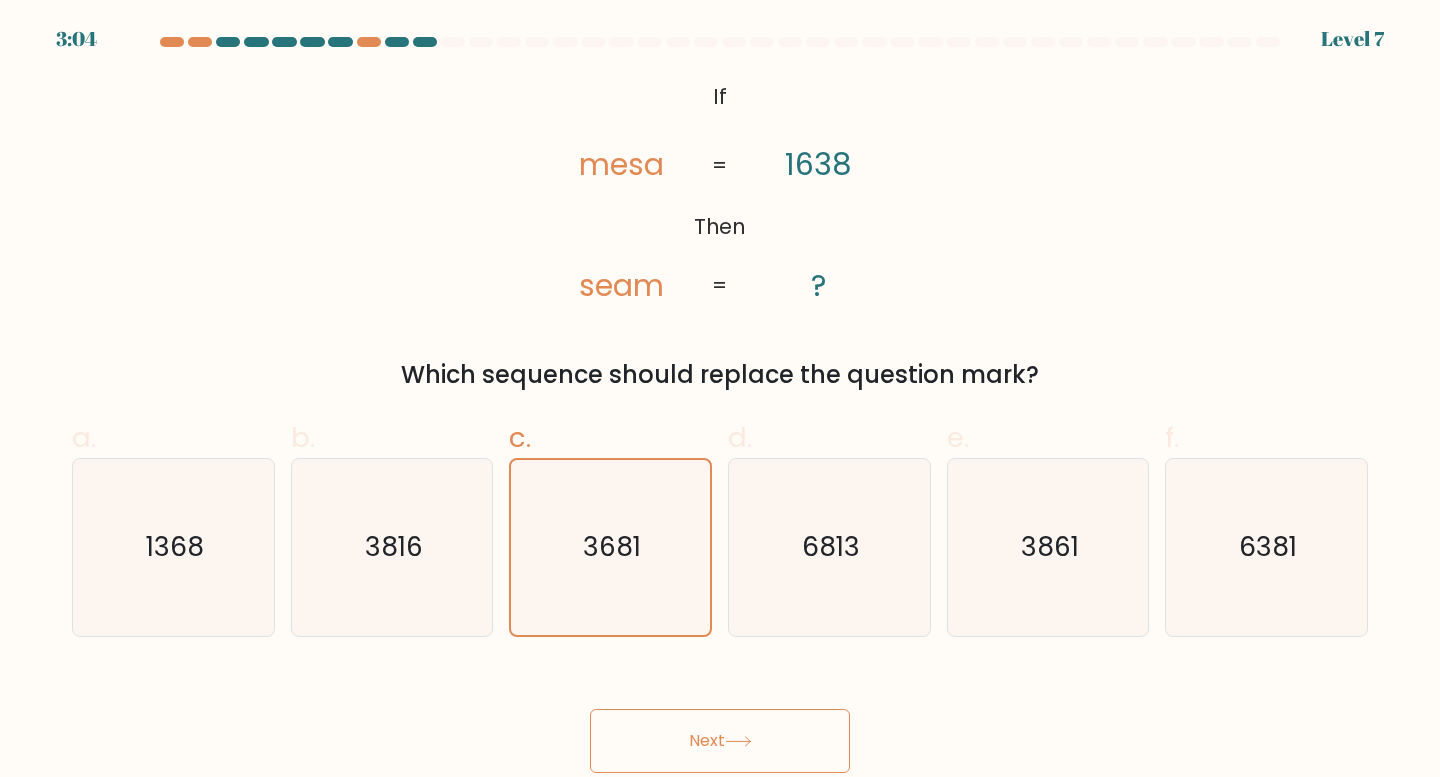 click on "Next" at bounding box center (720, 741) 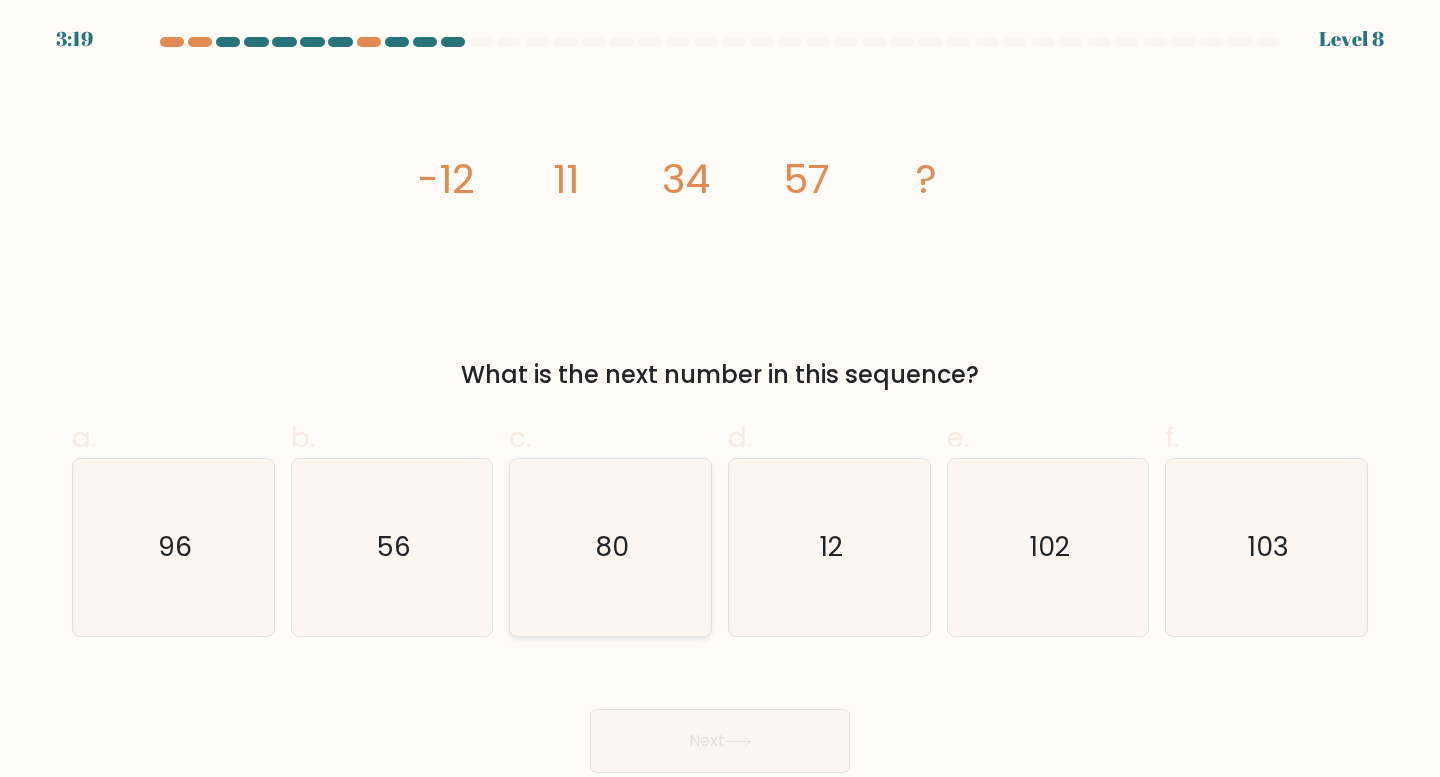 drag, startPoint x: 576, startPoint y: 493, endPoint x: 588, endPoint y: 508, distance: 19.209373 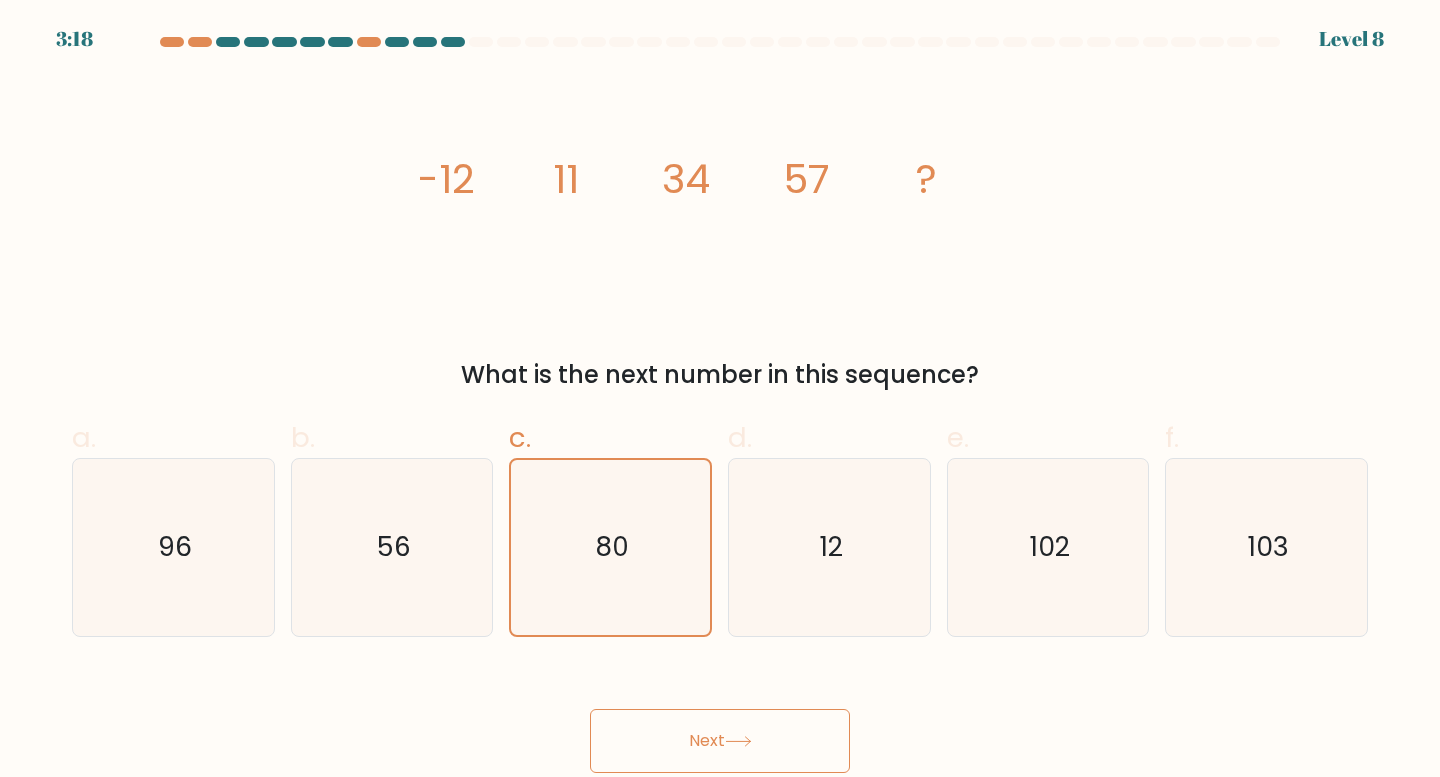 click on "Next" at bounding box center (720, 741) 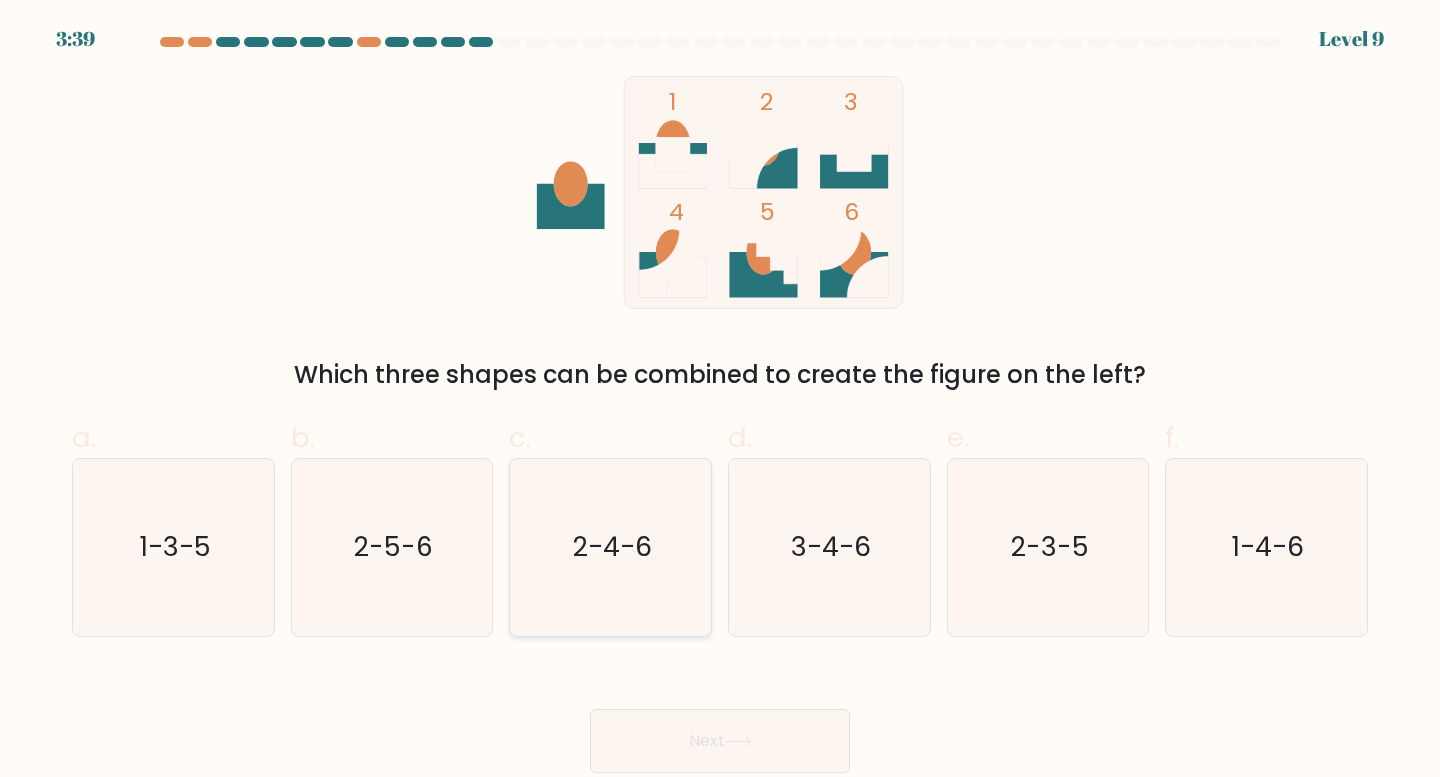 click on "2-4-6" 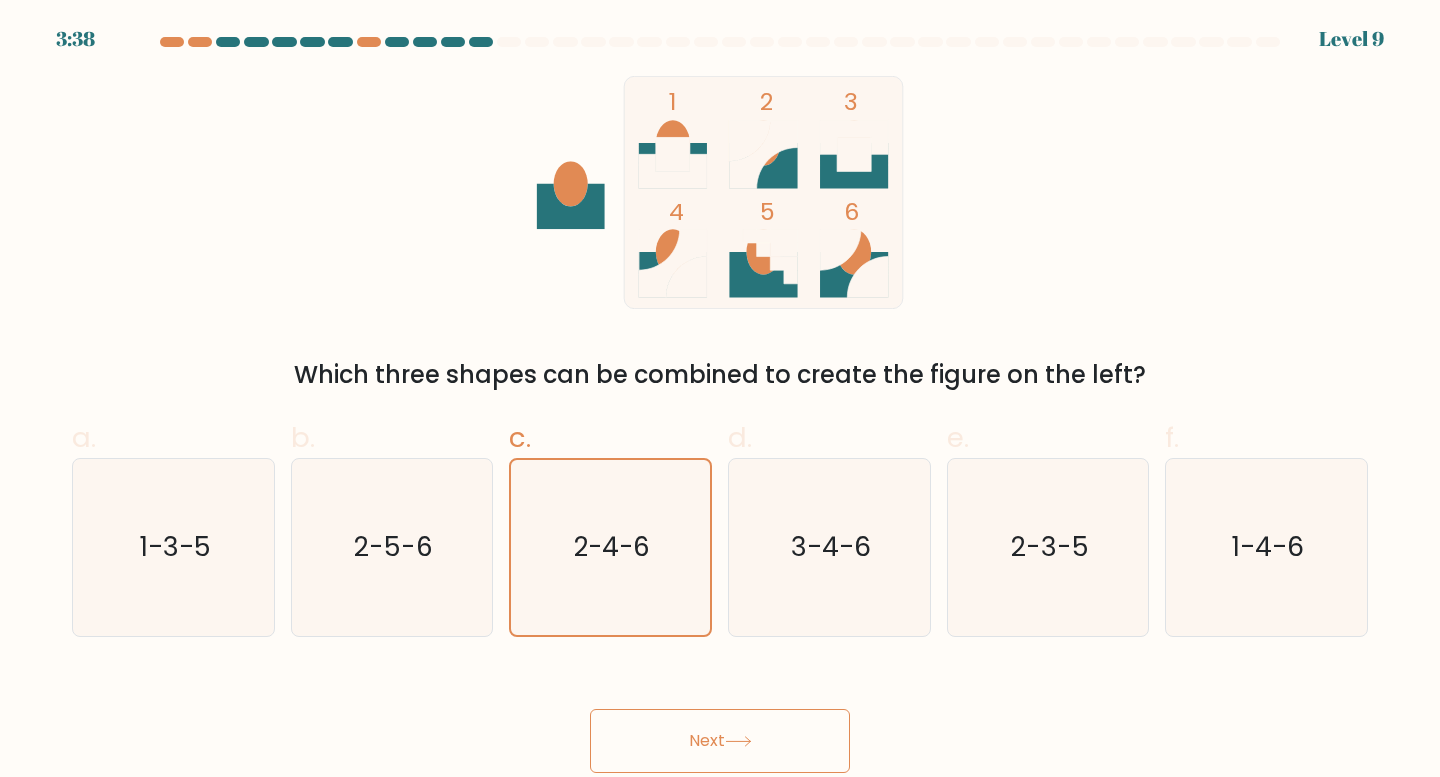 click on "Next" at bounding box center [720, 741] 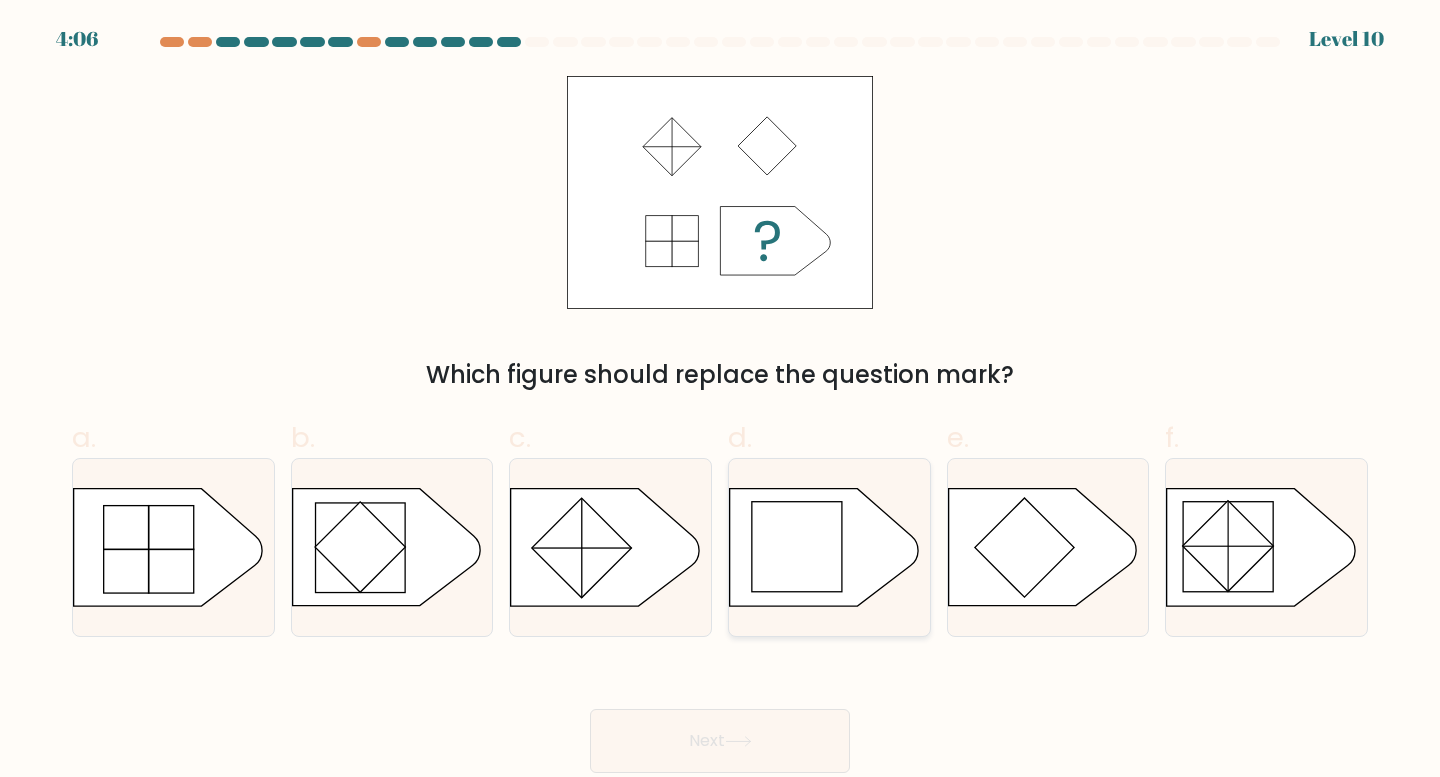 click 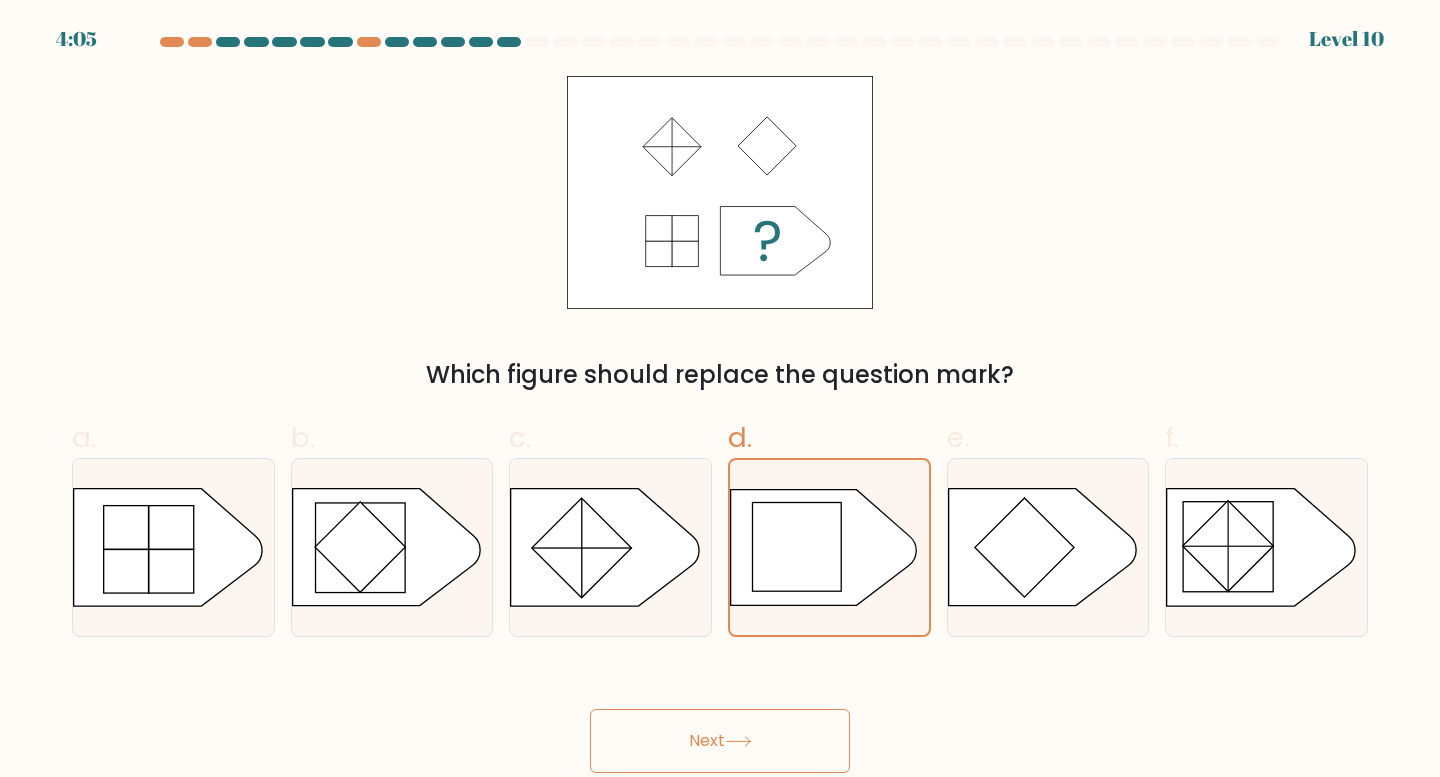 click on "Next" at bounding box center (720, 741) 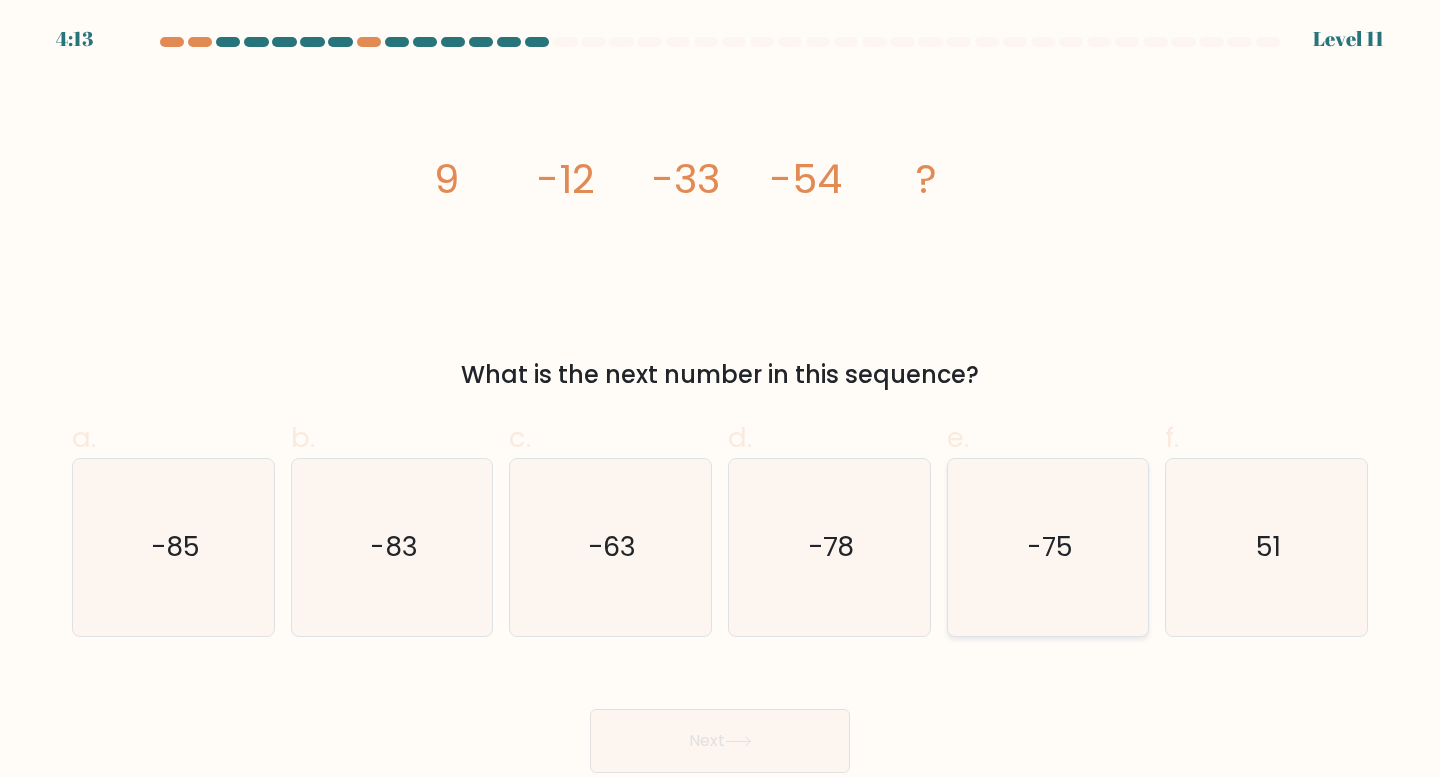click on "-75" 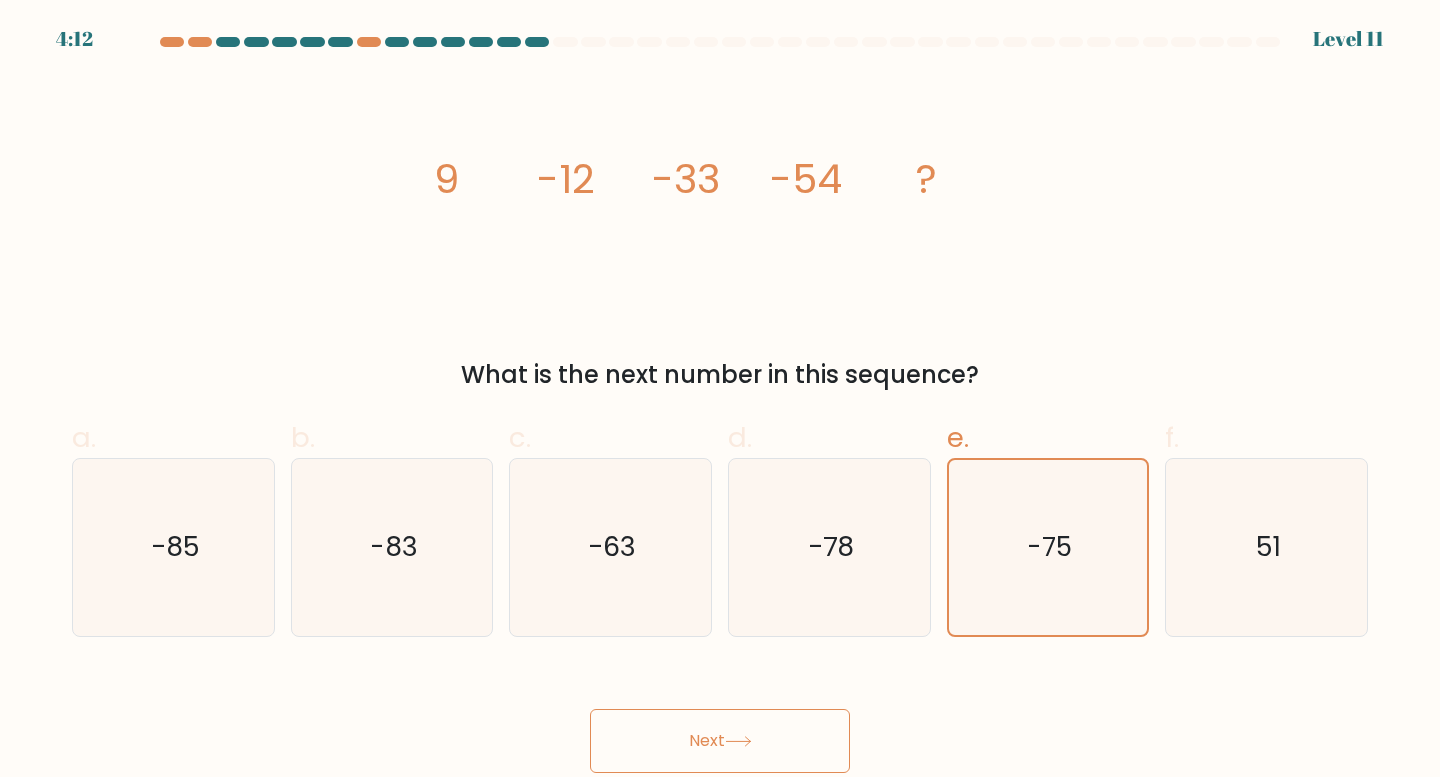 click on "Next" at bounding box center [720, 741] 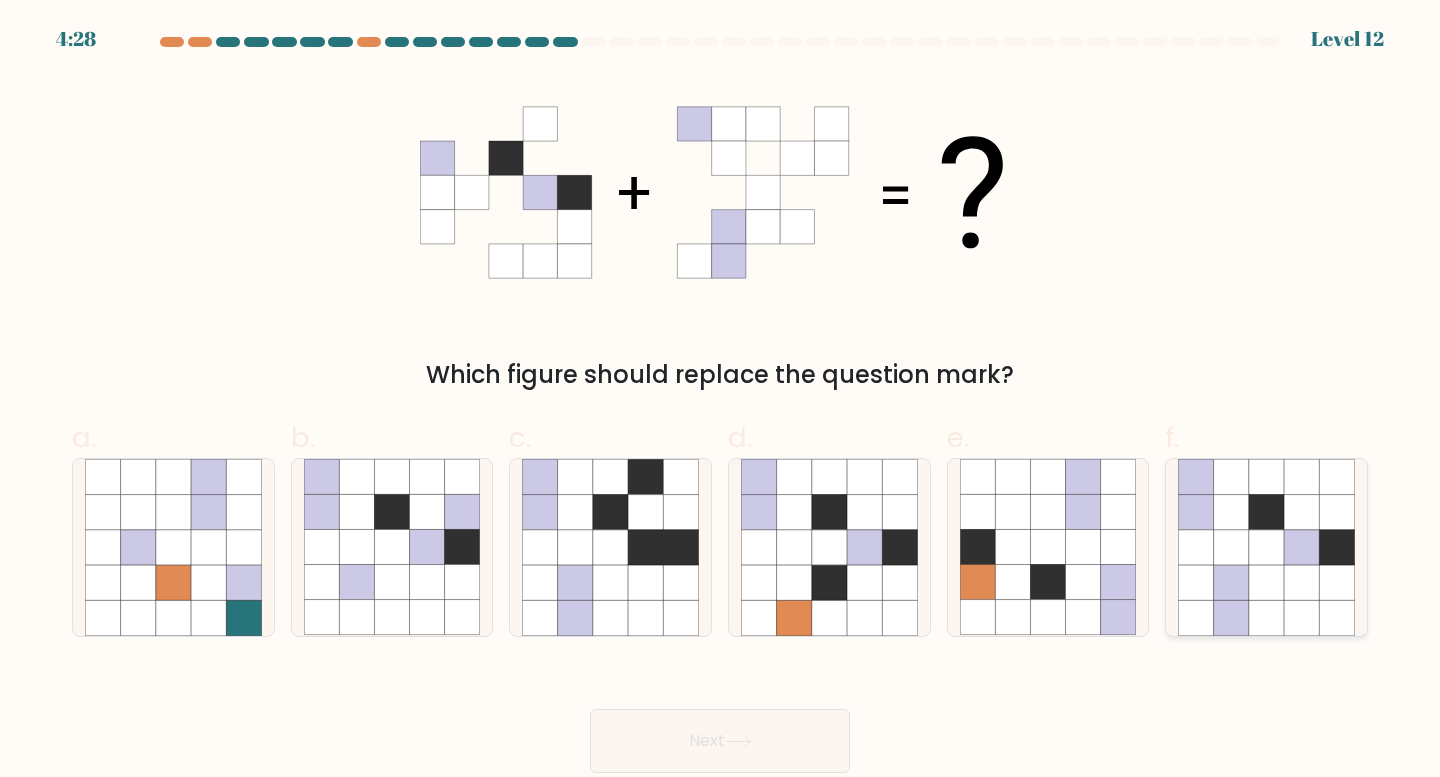 click 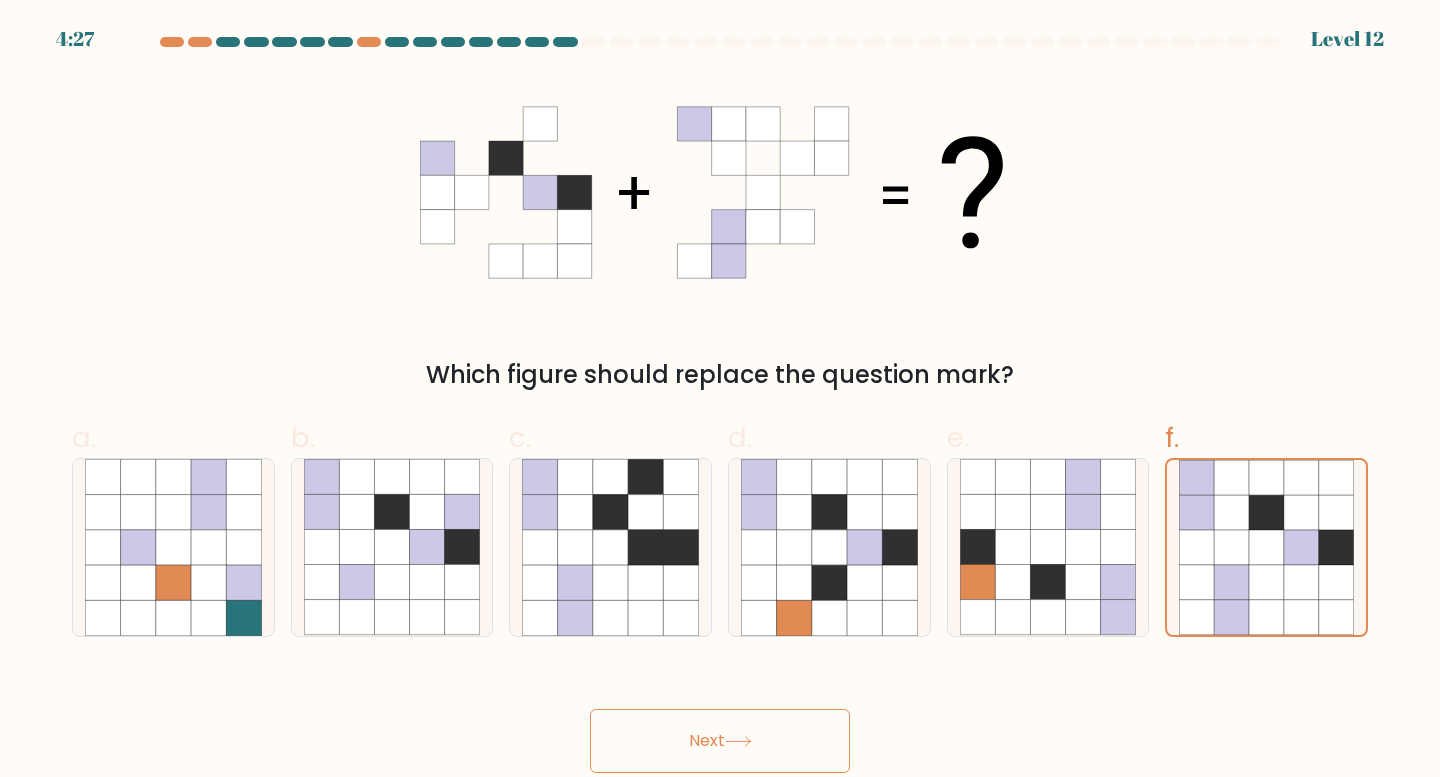 click on "Next" at bounding box center [720, 741] 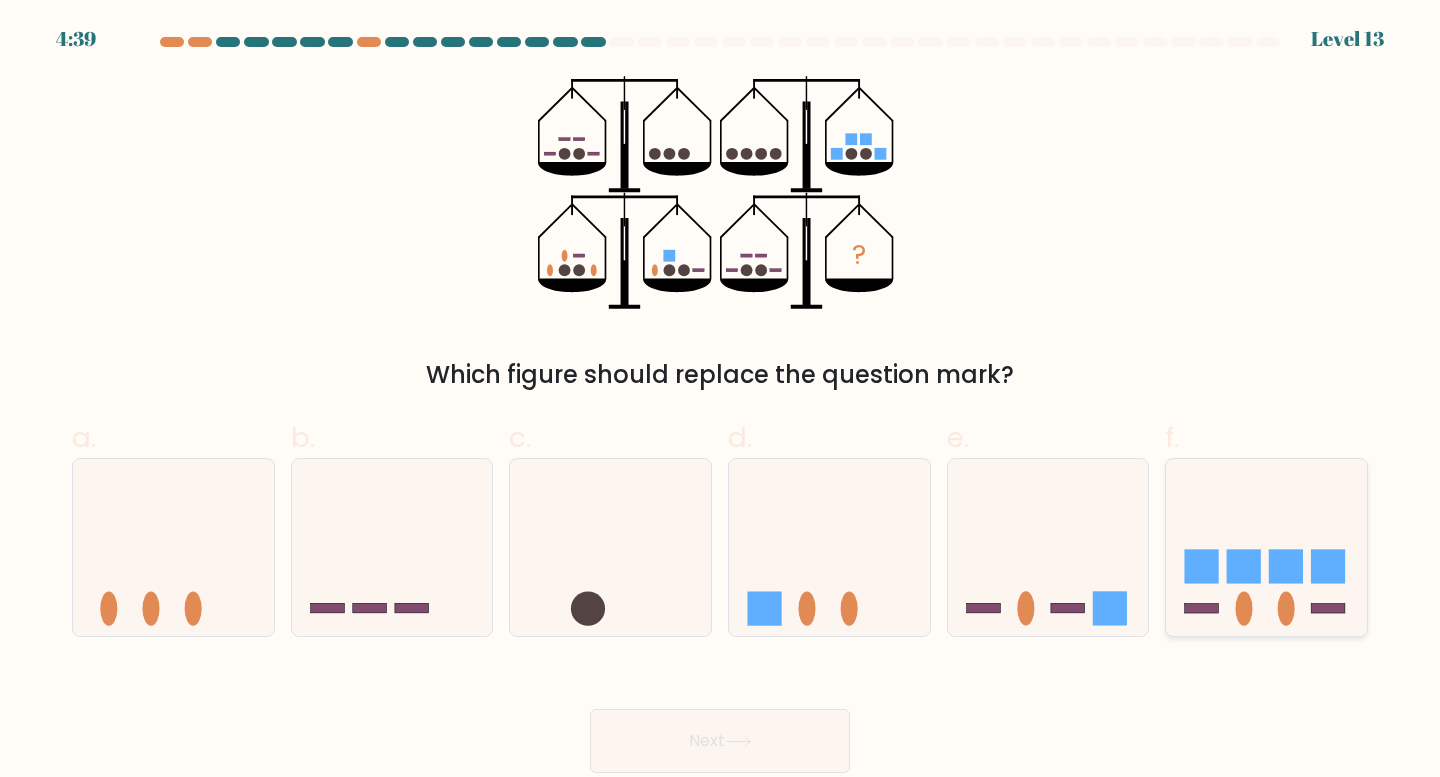 click 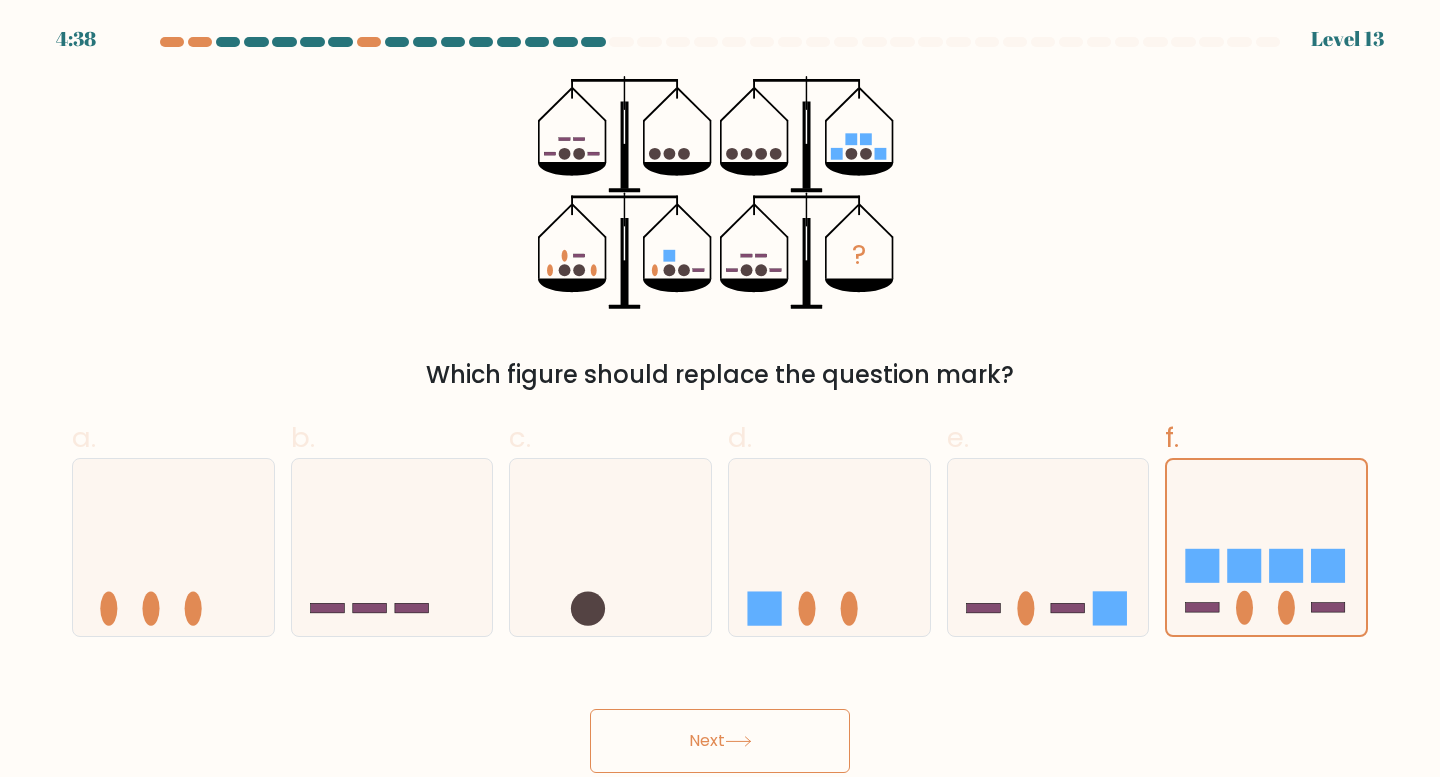 click on "Next" at bounding box center (720, 741) 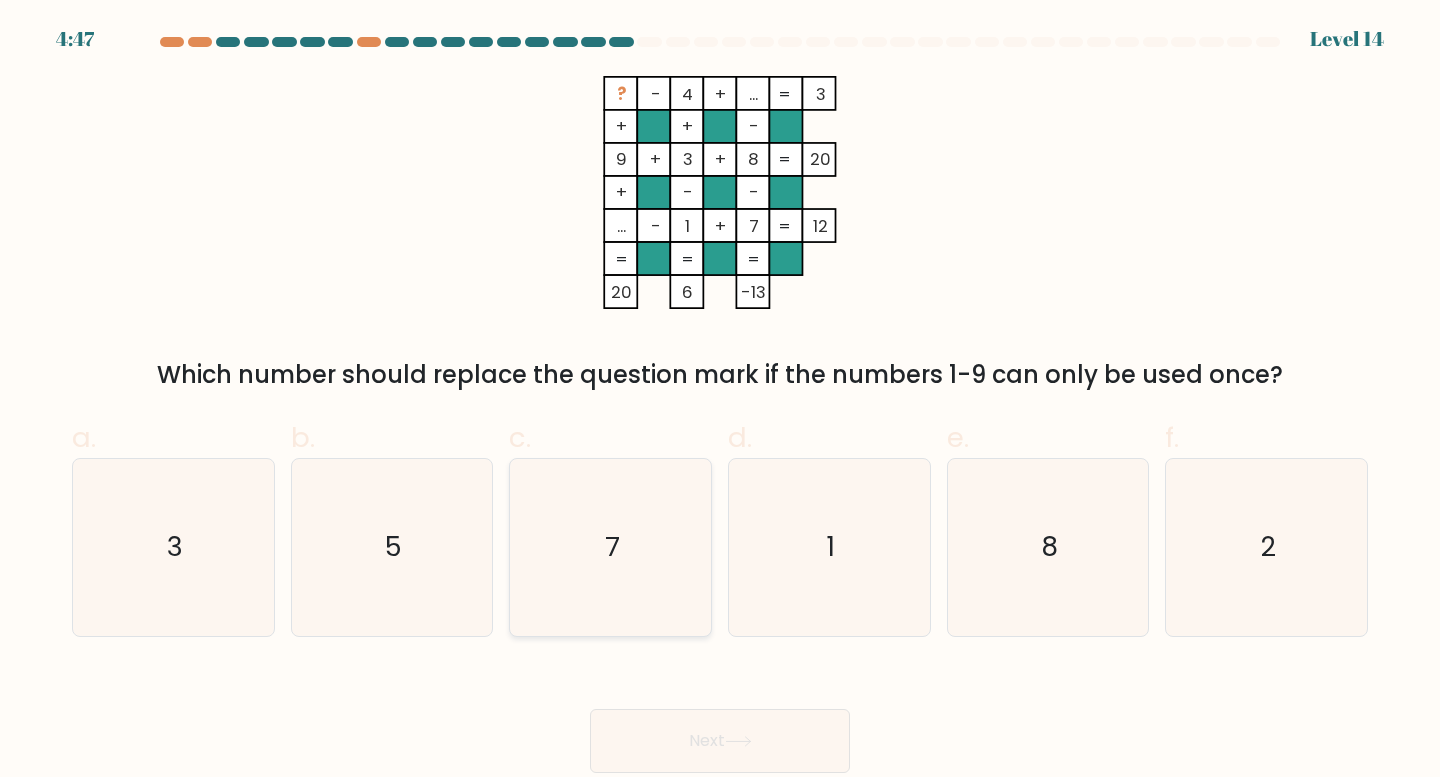 click on "7" 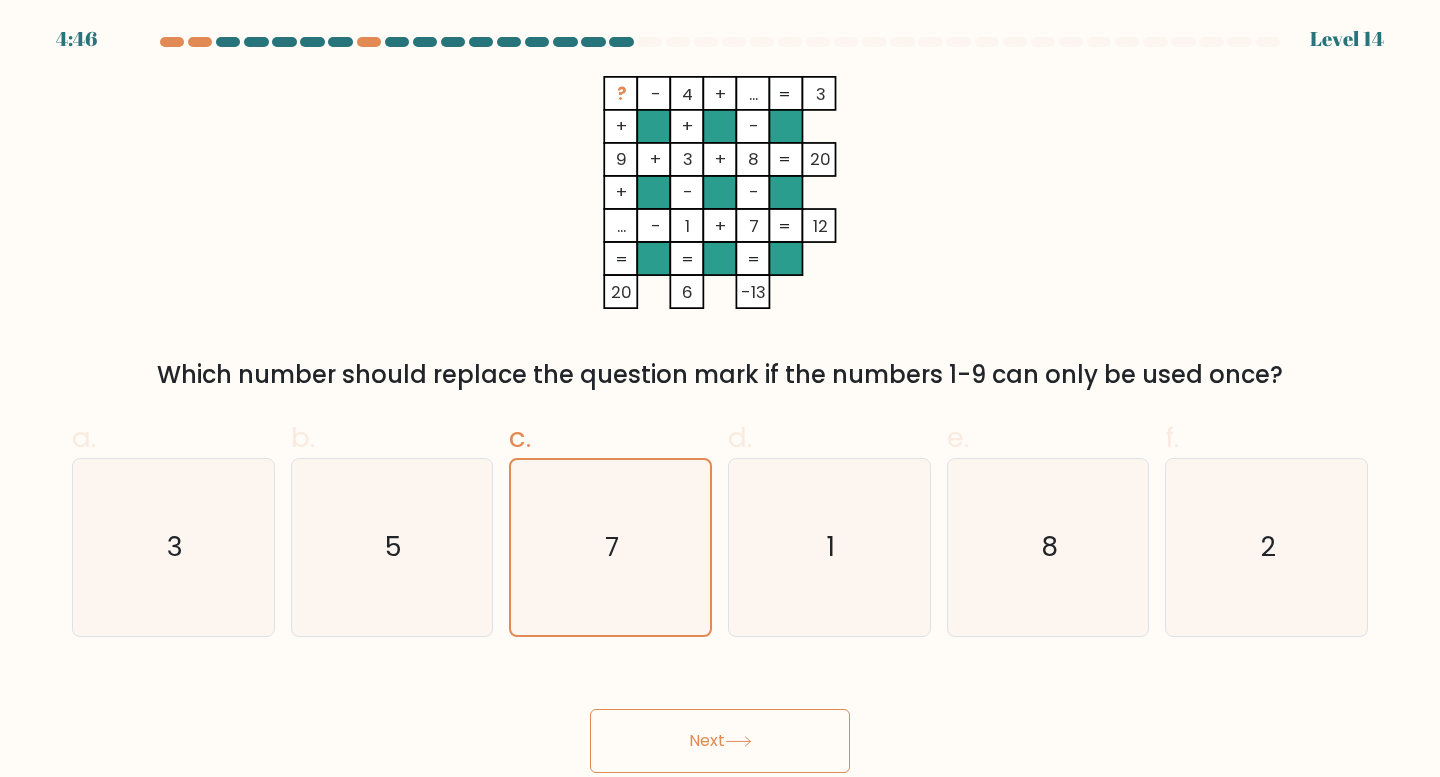 click on "Next" at bounding box center (720, 741) 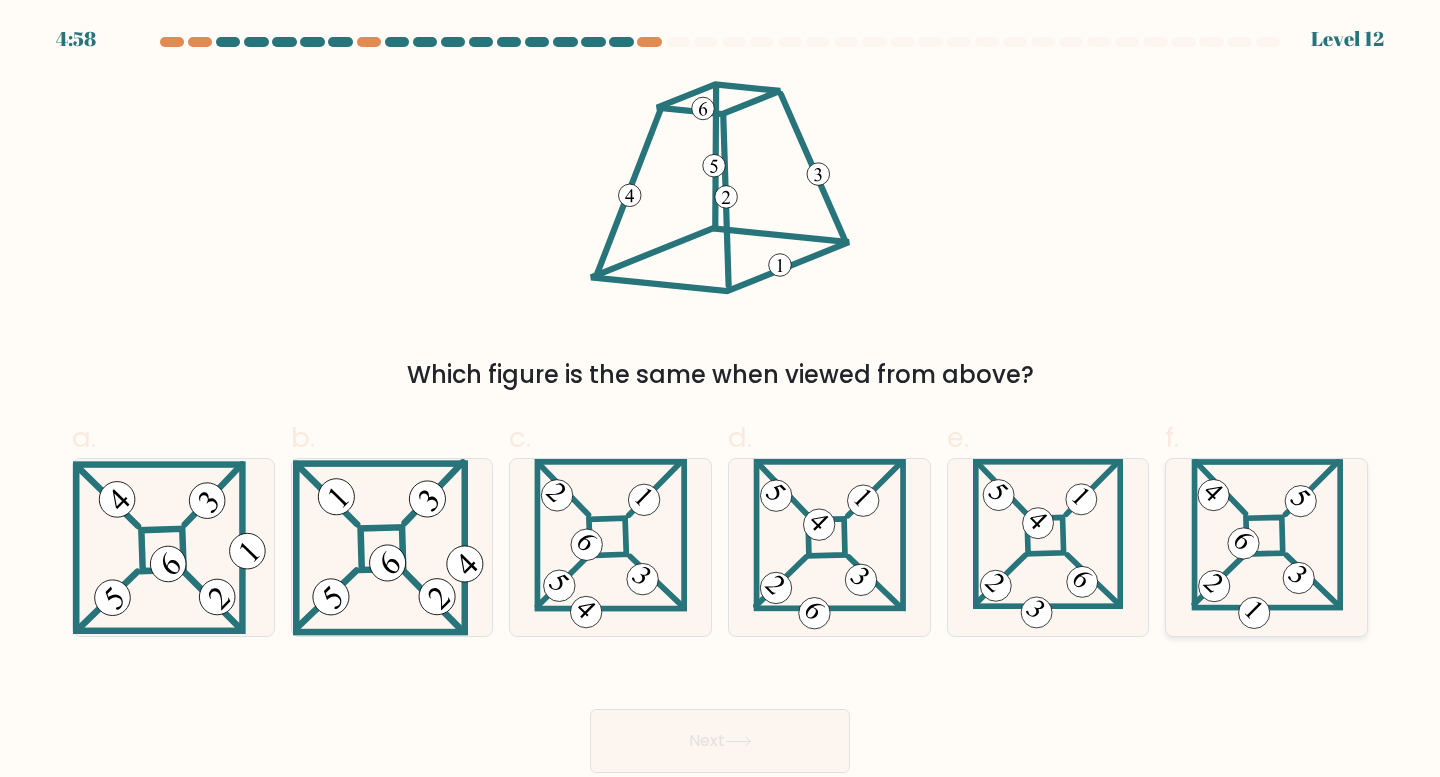 click 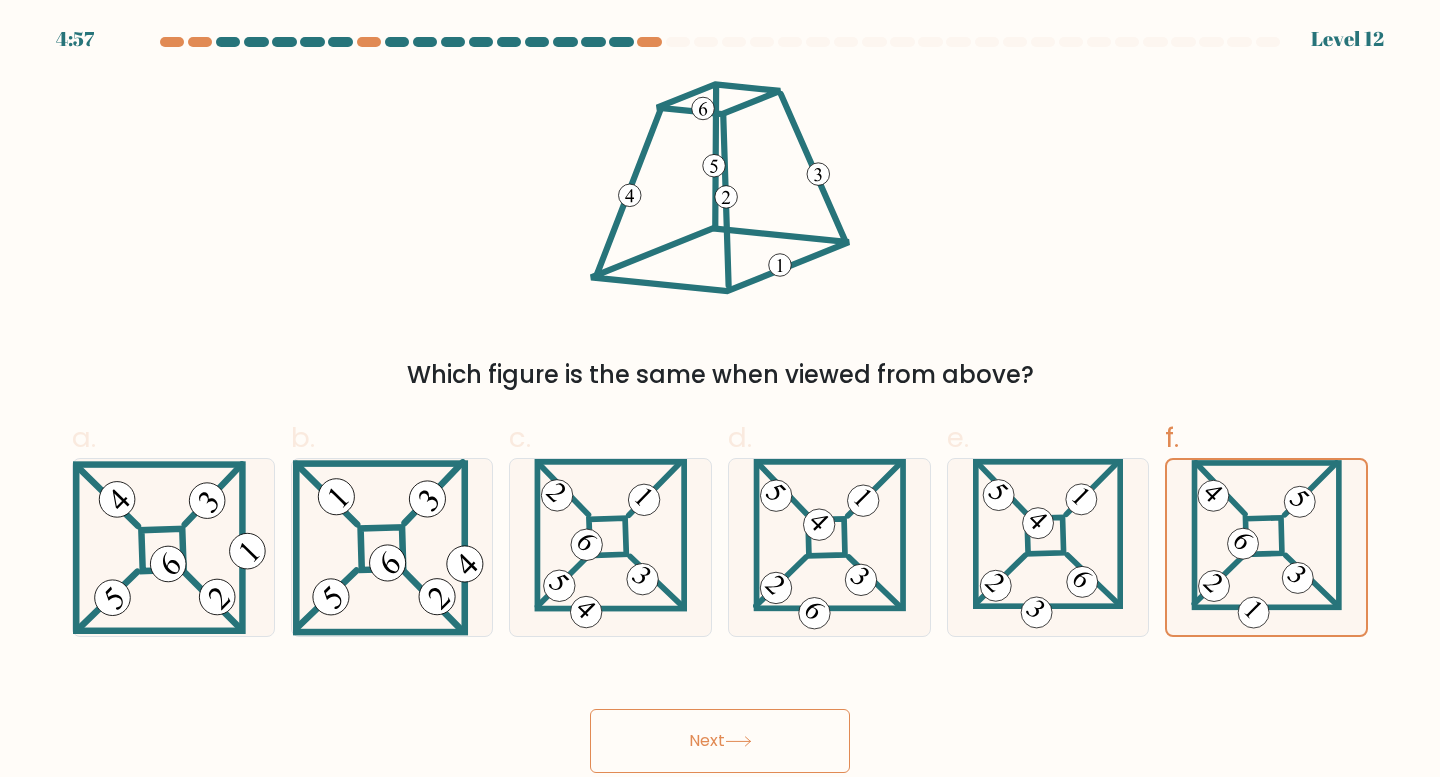 click on "Next" at bounding box center [720, 741] 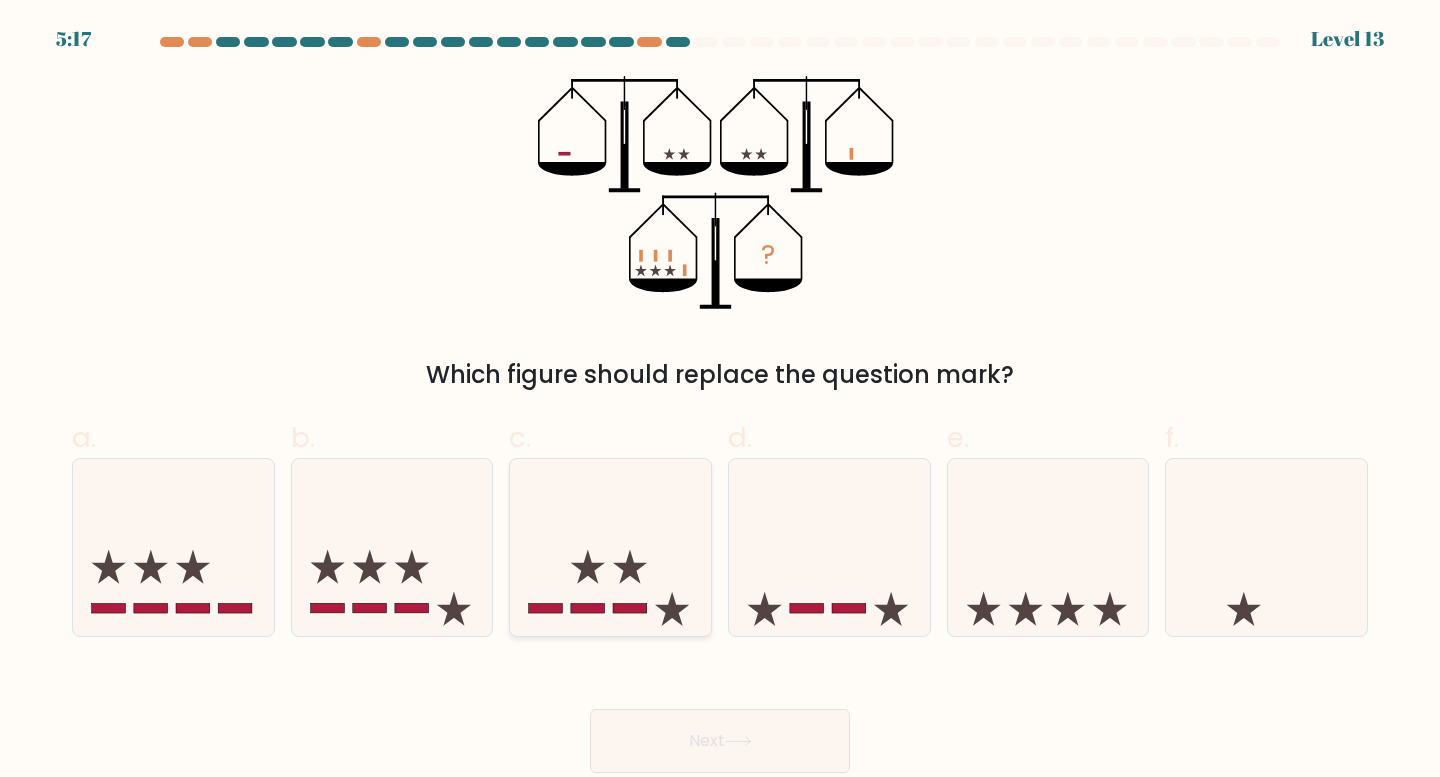 click 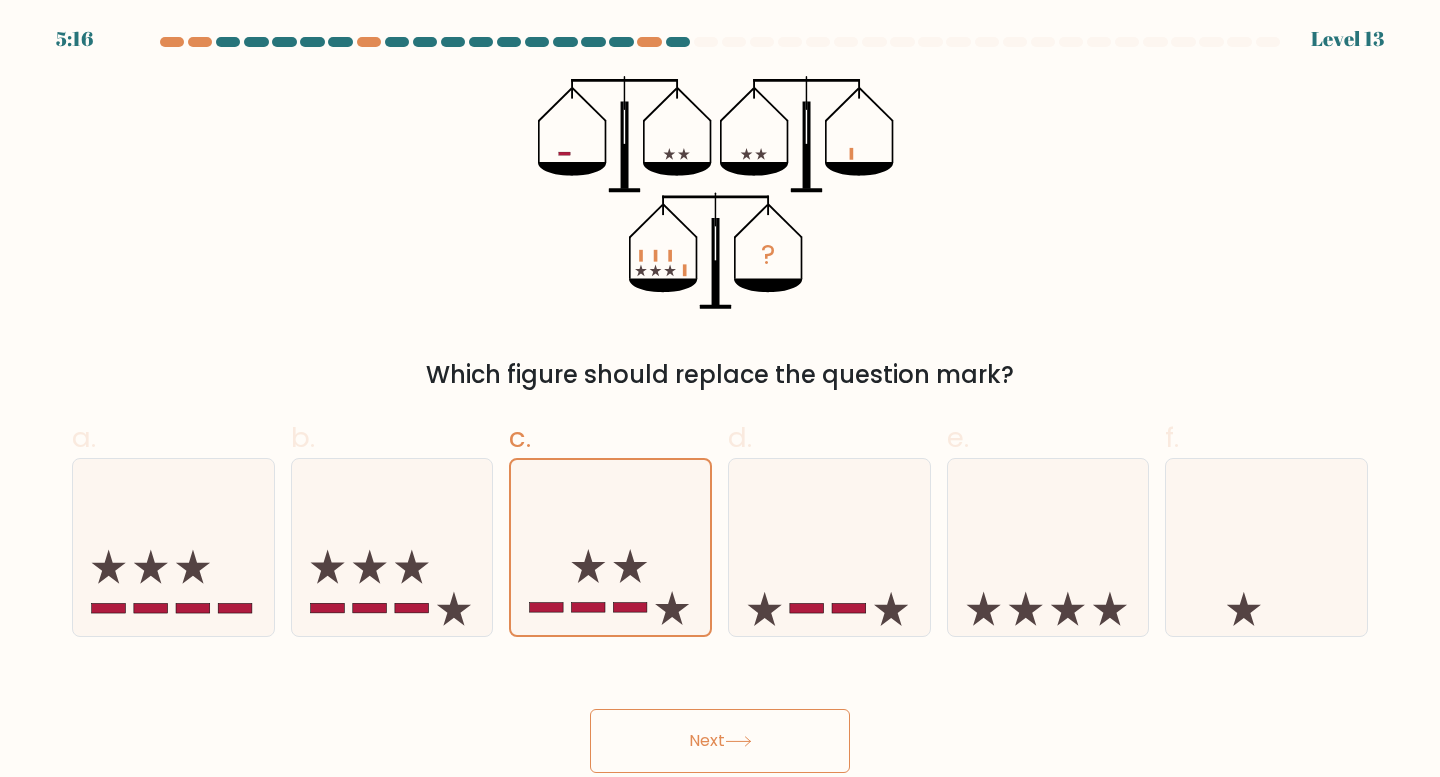 click on "Next" at bounding box center [720, 741] 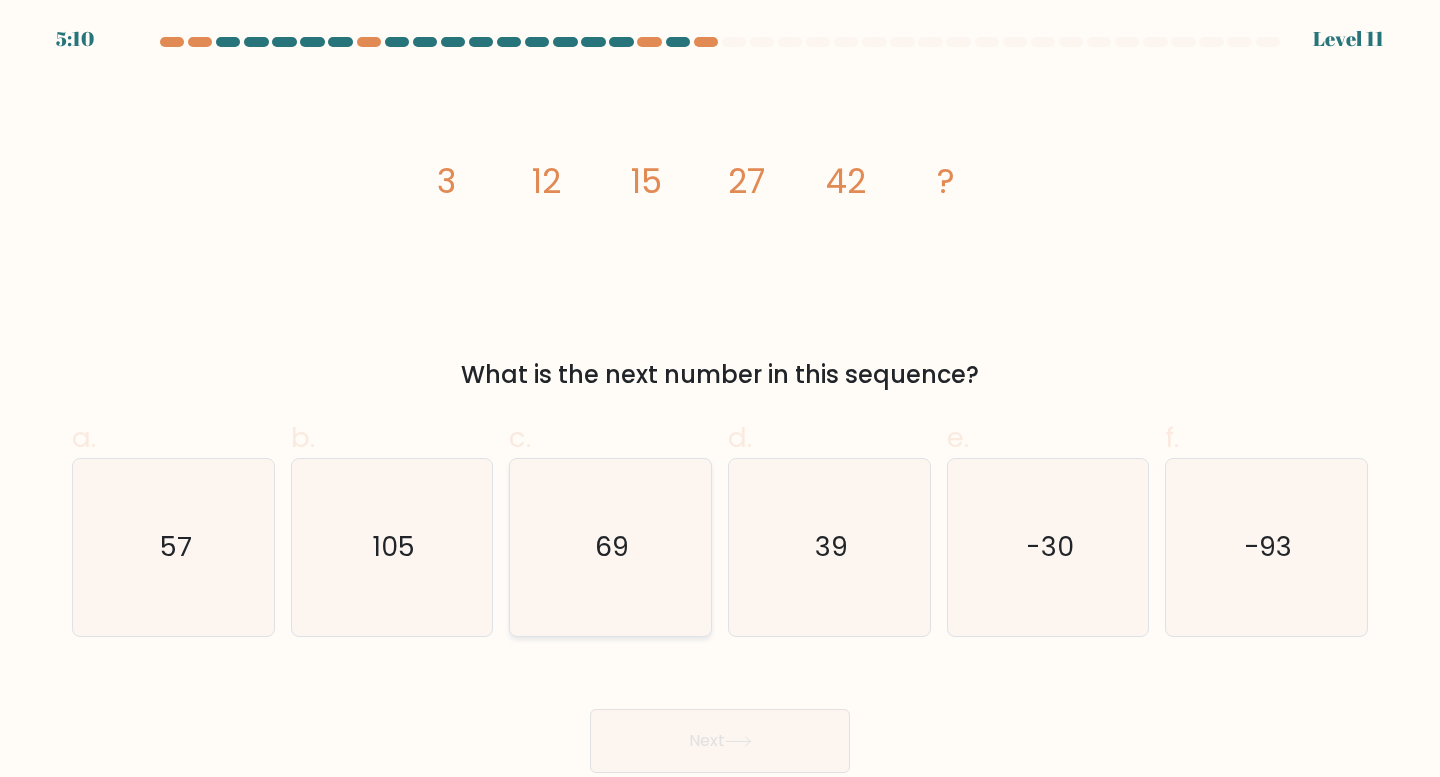 click on "69" 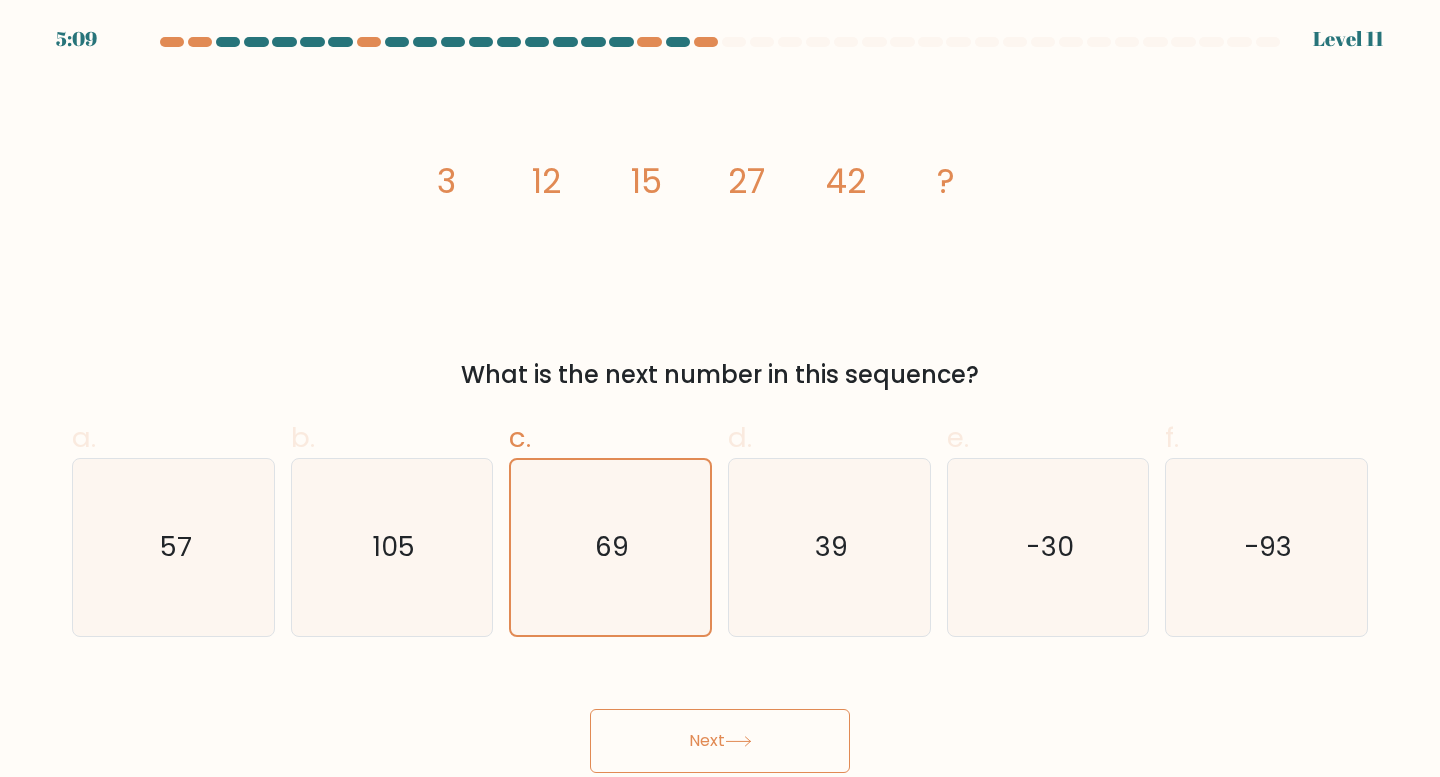 click on "Next" at bounding box center (720, 741) 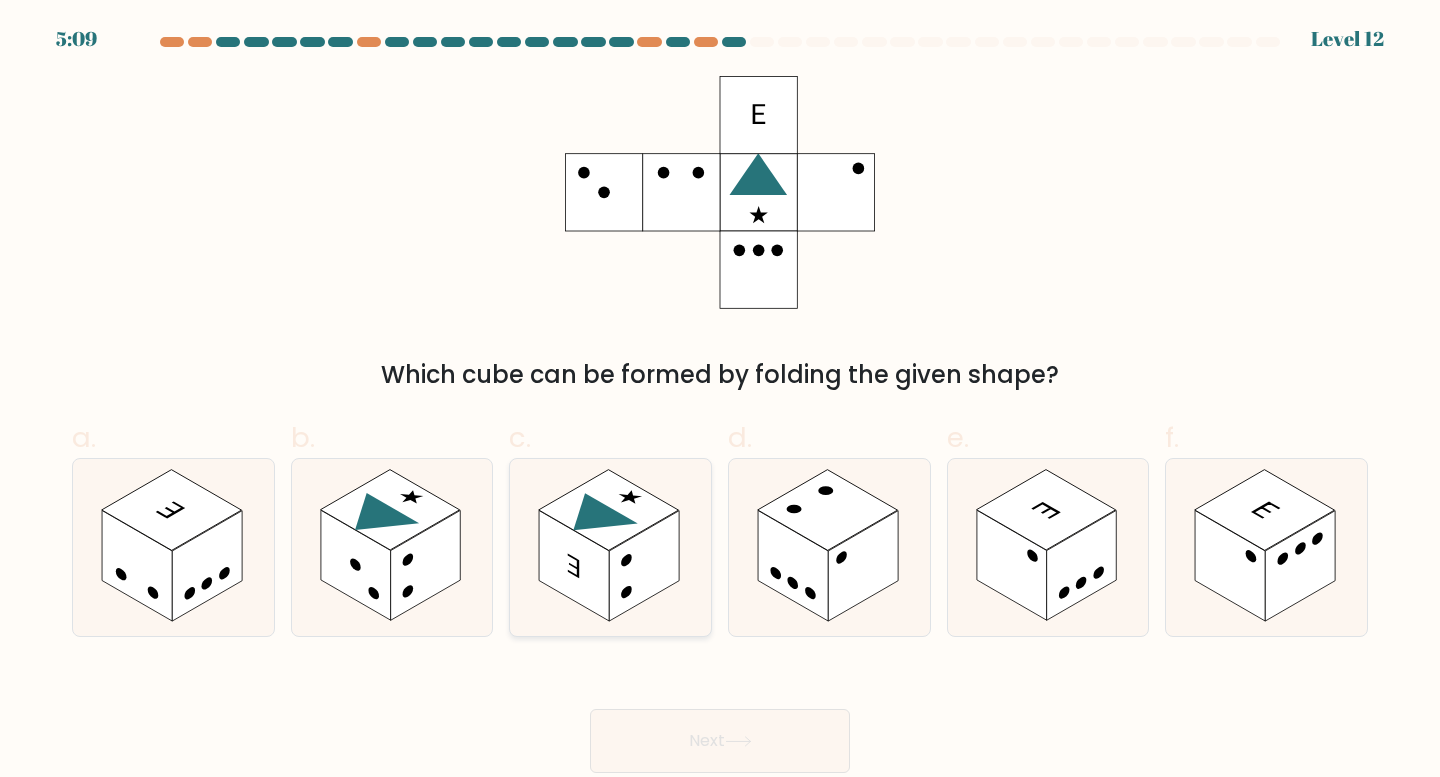 click 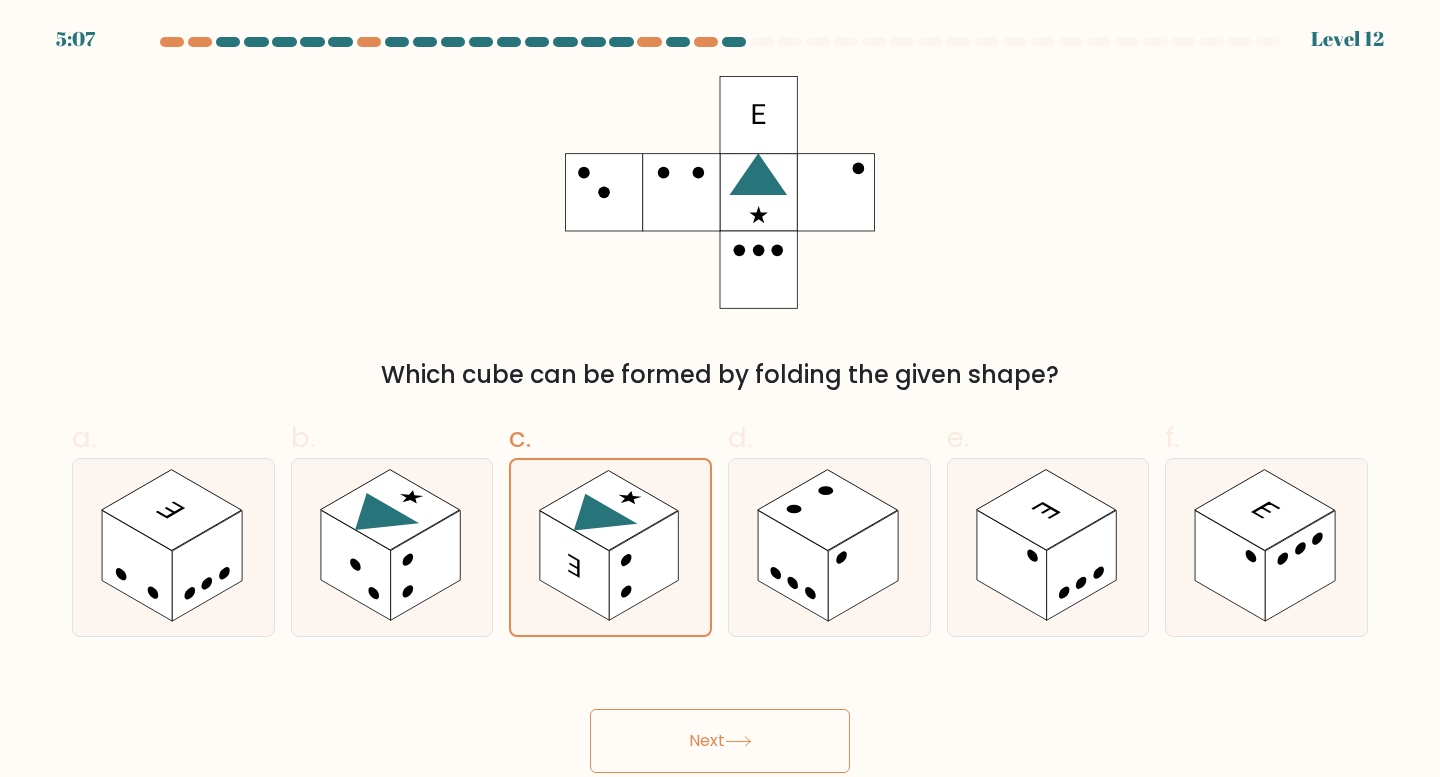 click on "Next" at bounding box center (720, 741) 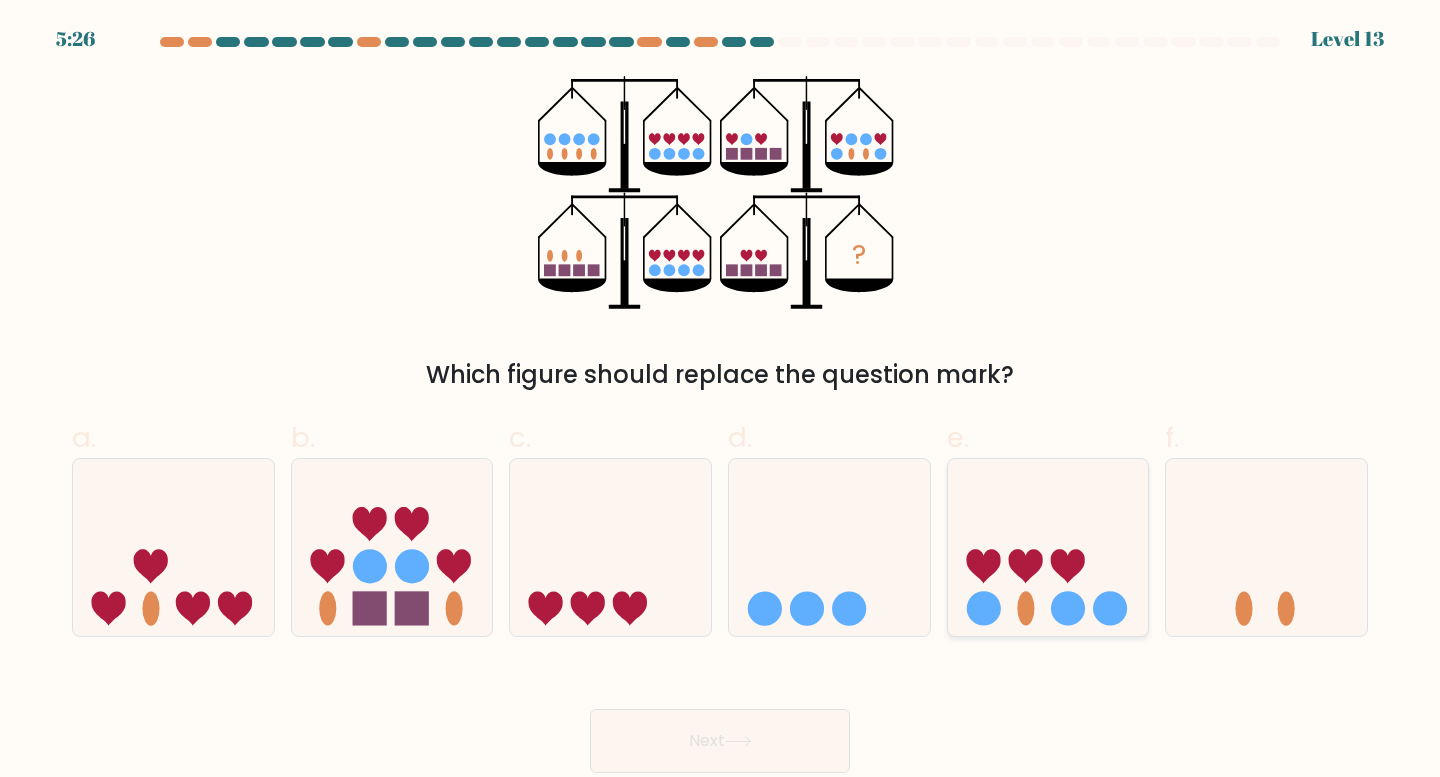 click 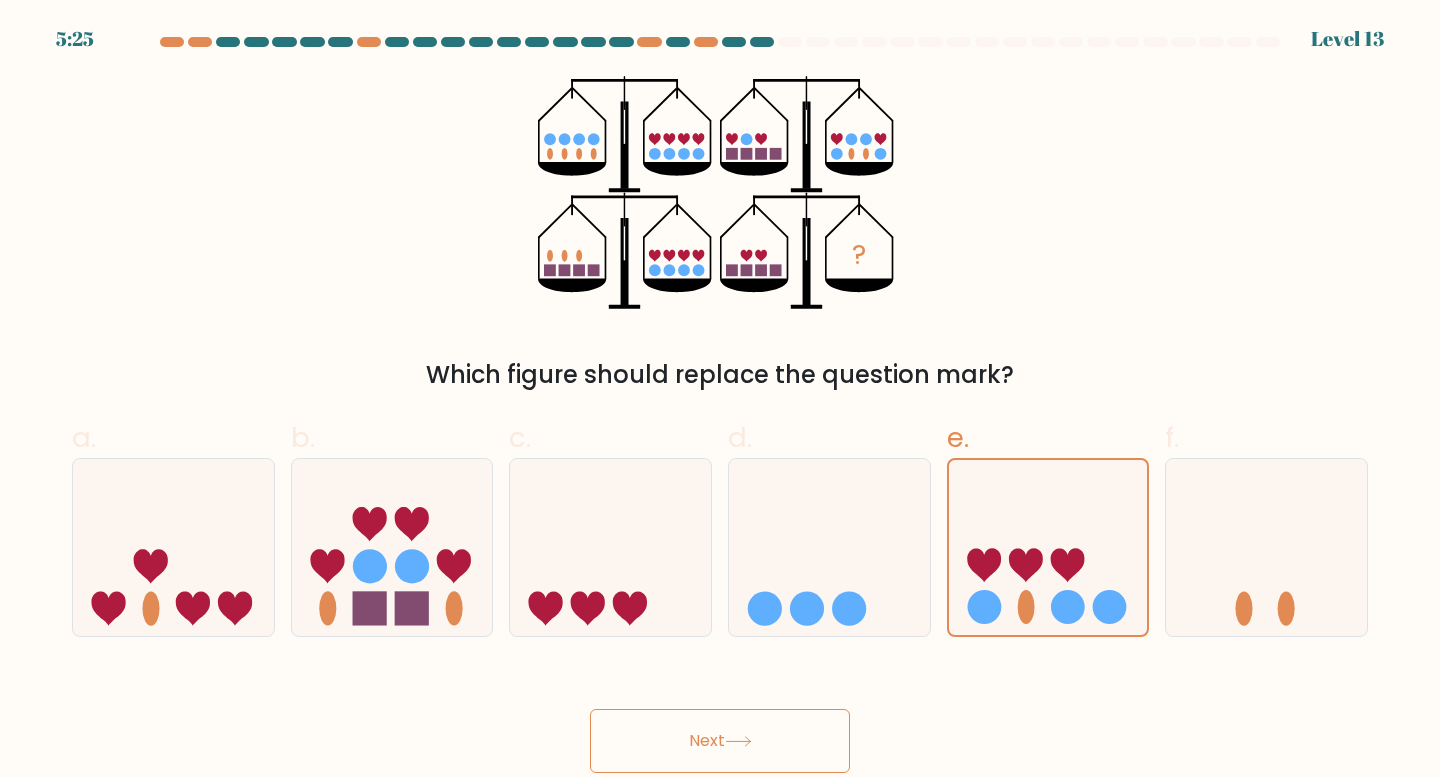 click on "Next" at bounding box center (720, 741) 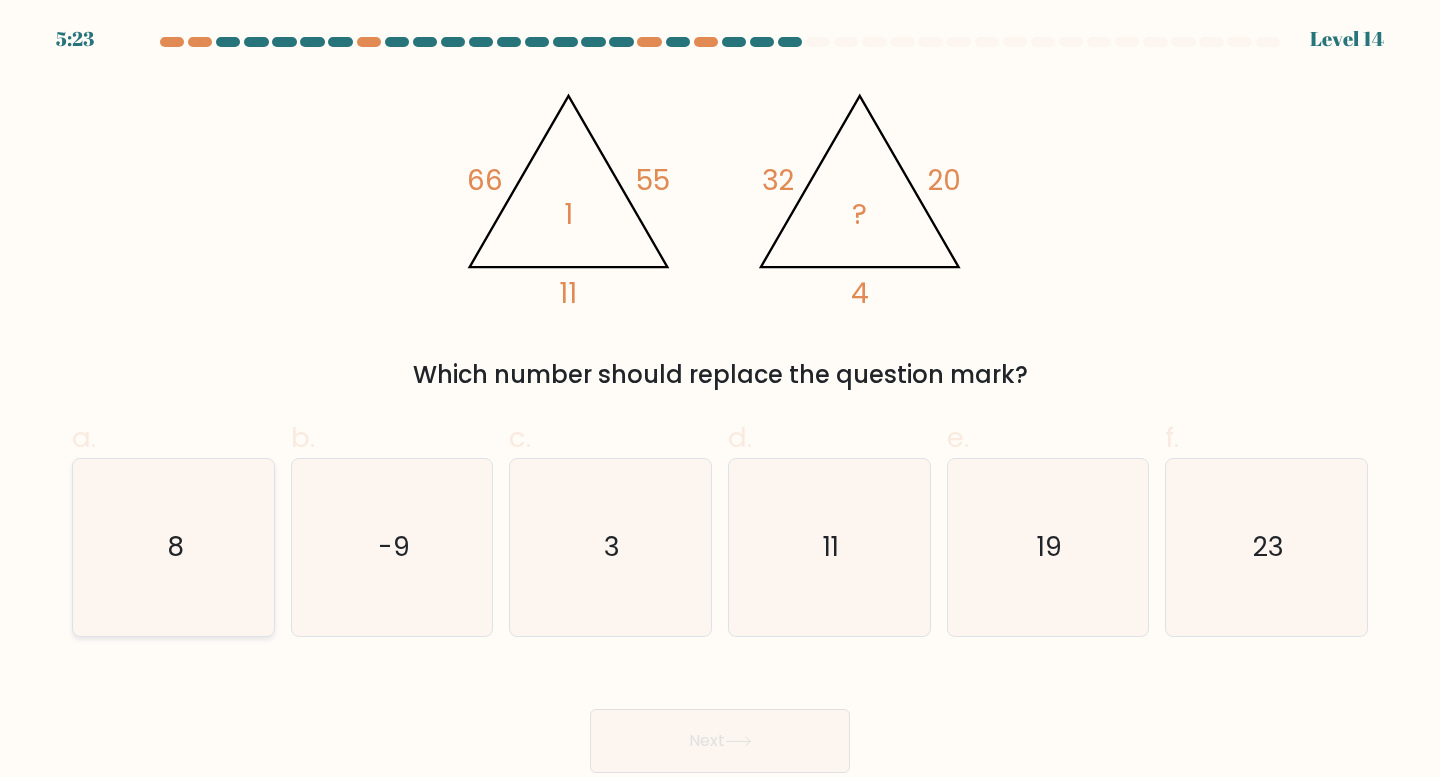 drag, startPoint x: 217, startPoint y: 534, endPoint x: 243, endPoint y: 540, distance: 26.683329 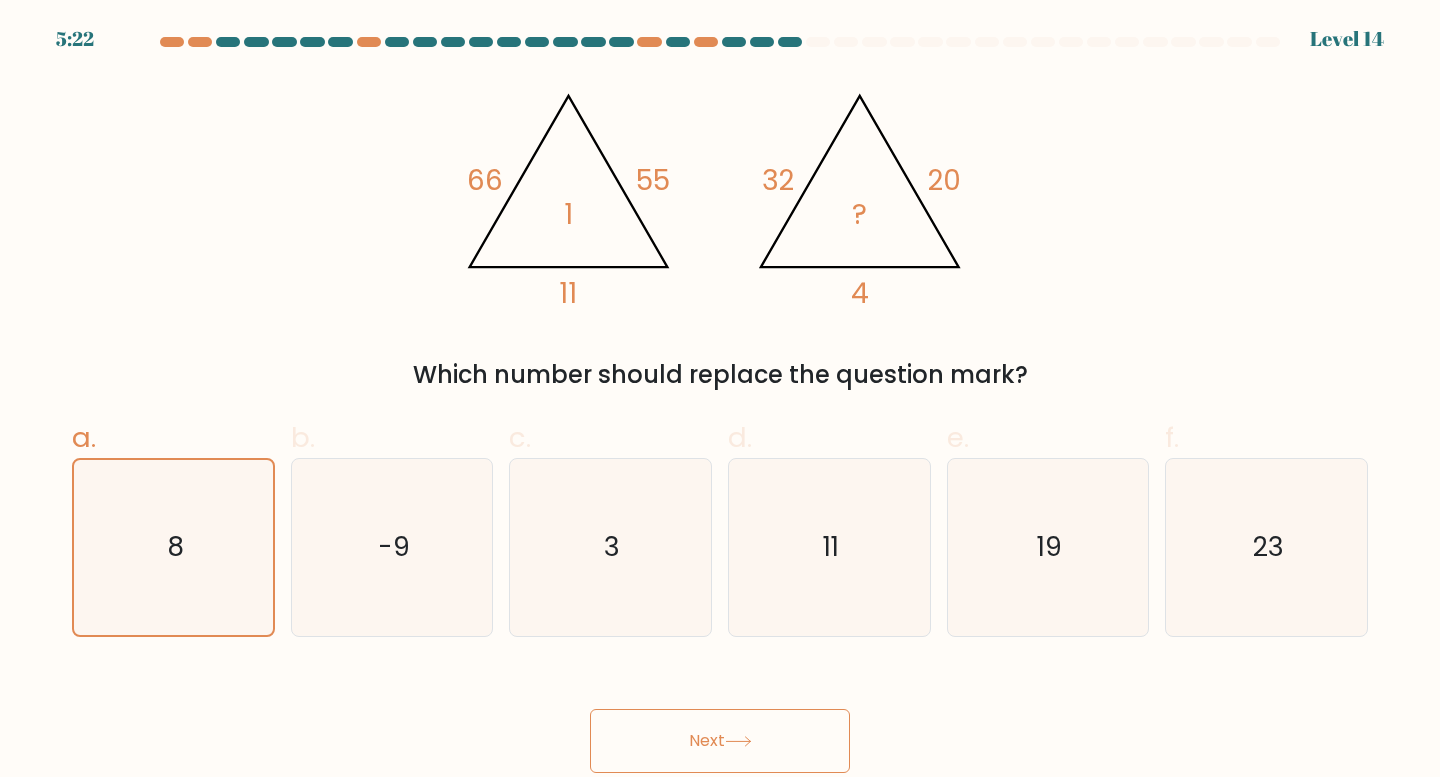 click on "Next" at bounding box center [720, 741] 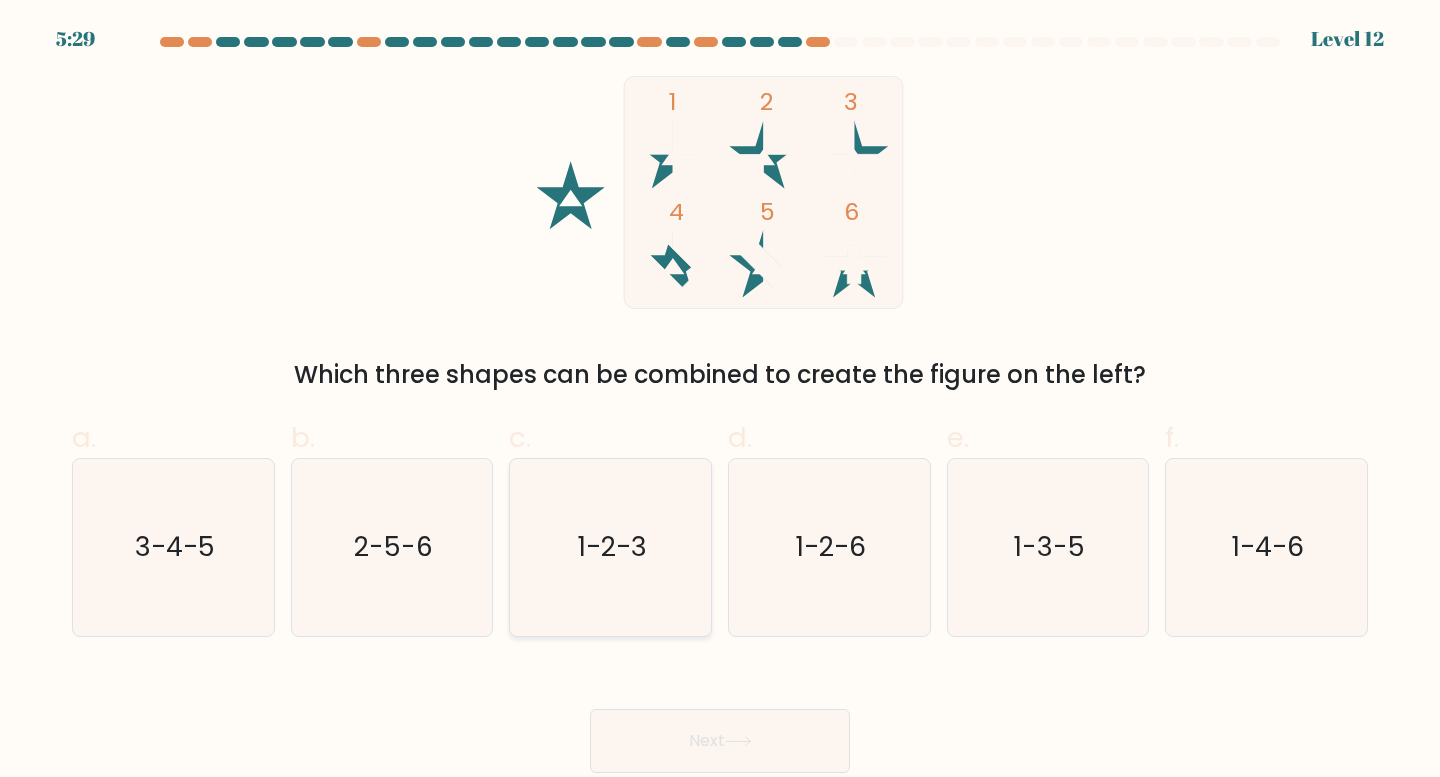 click on "1-2-3" 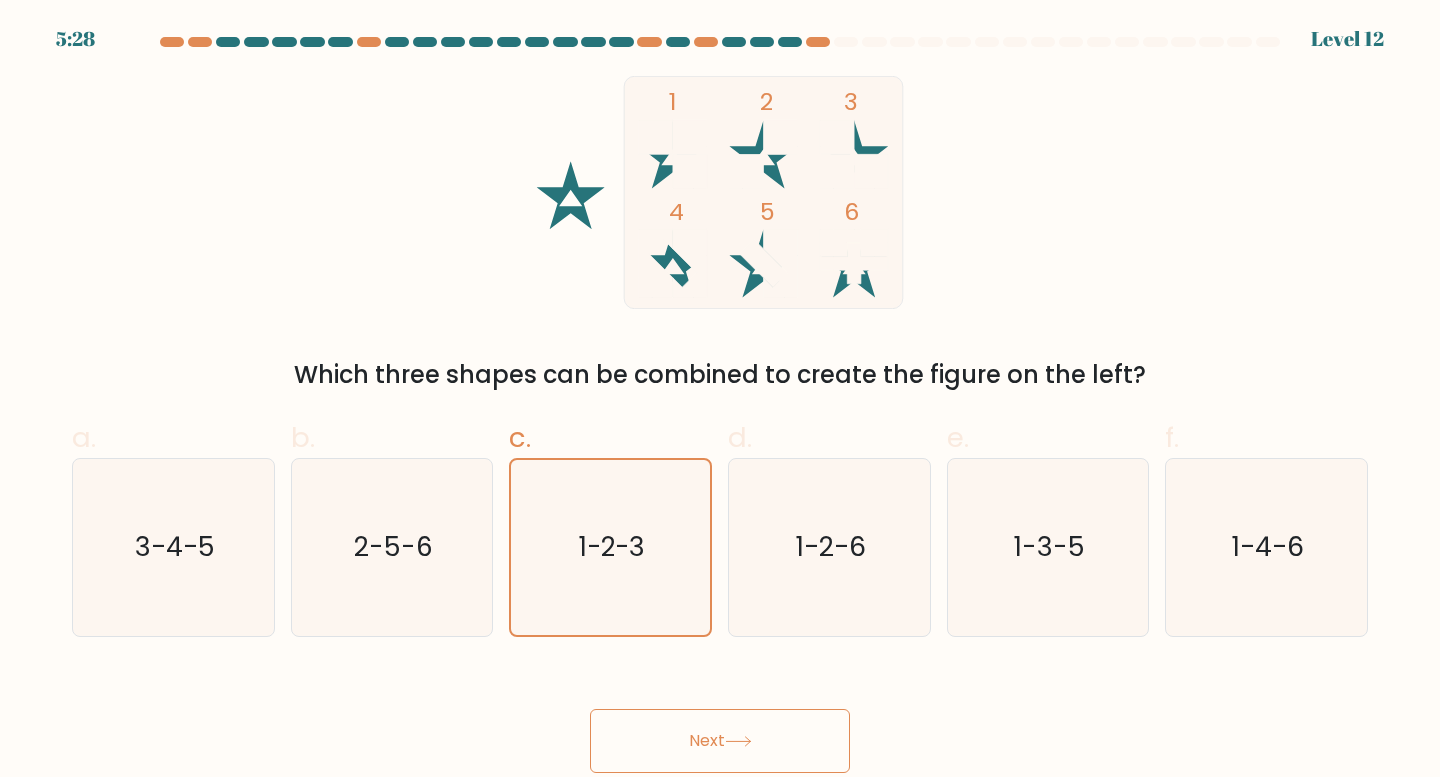 click on "Next" at bounding box center (720, 741) 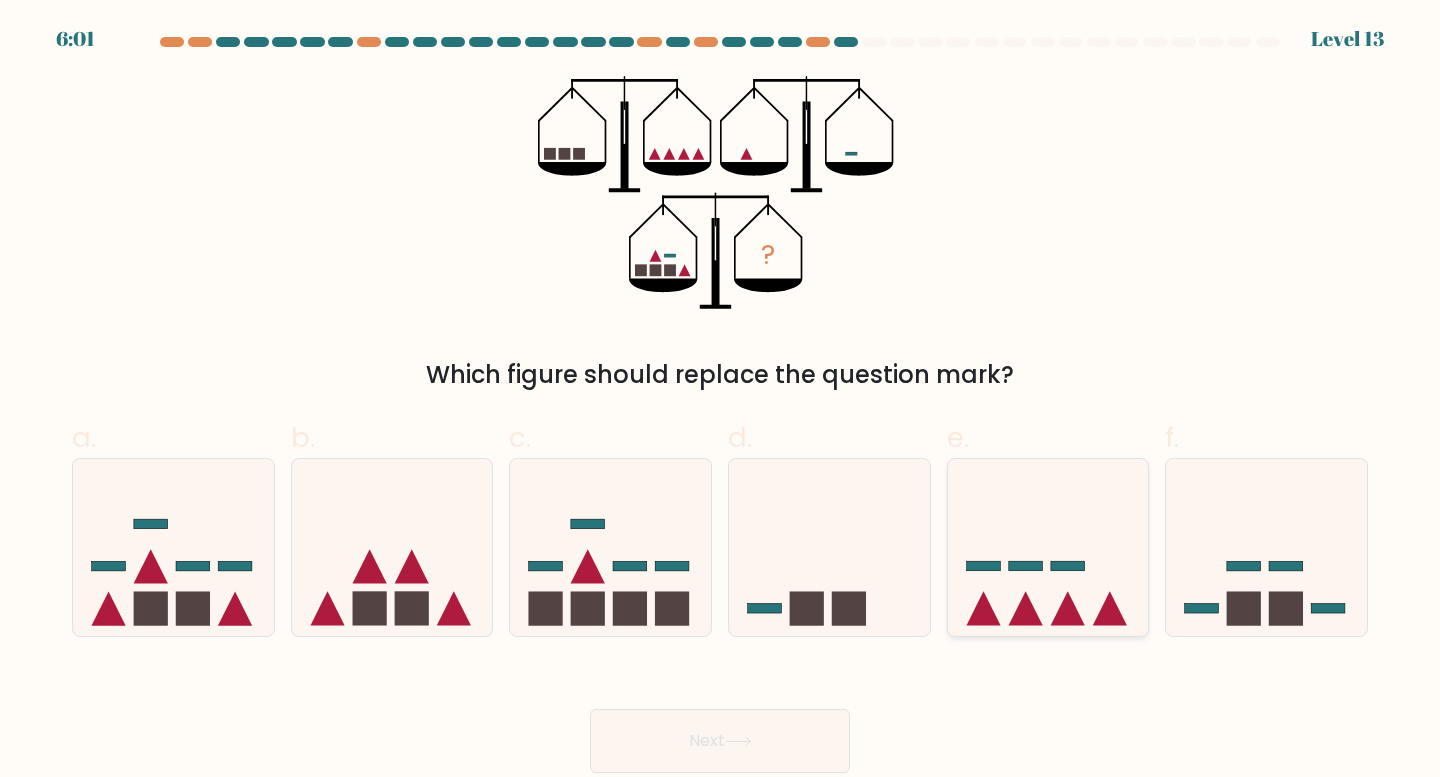 click 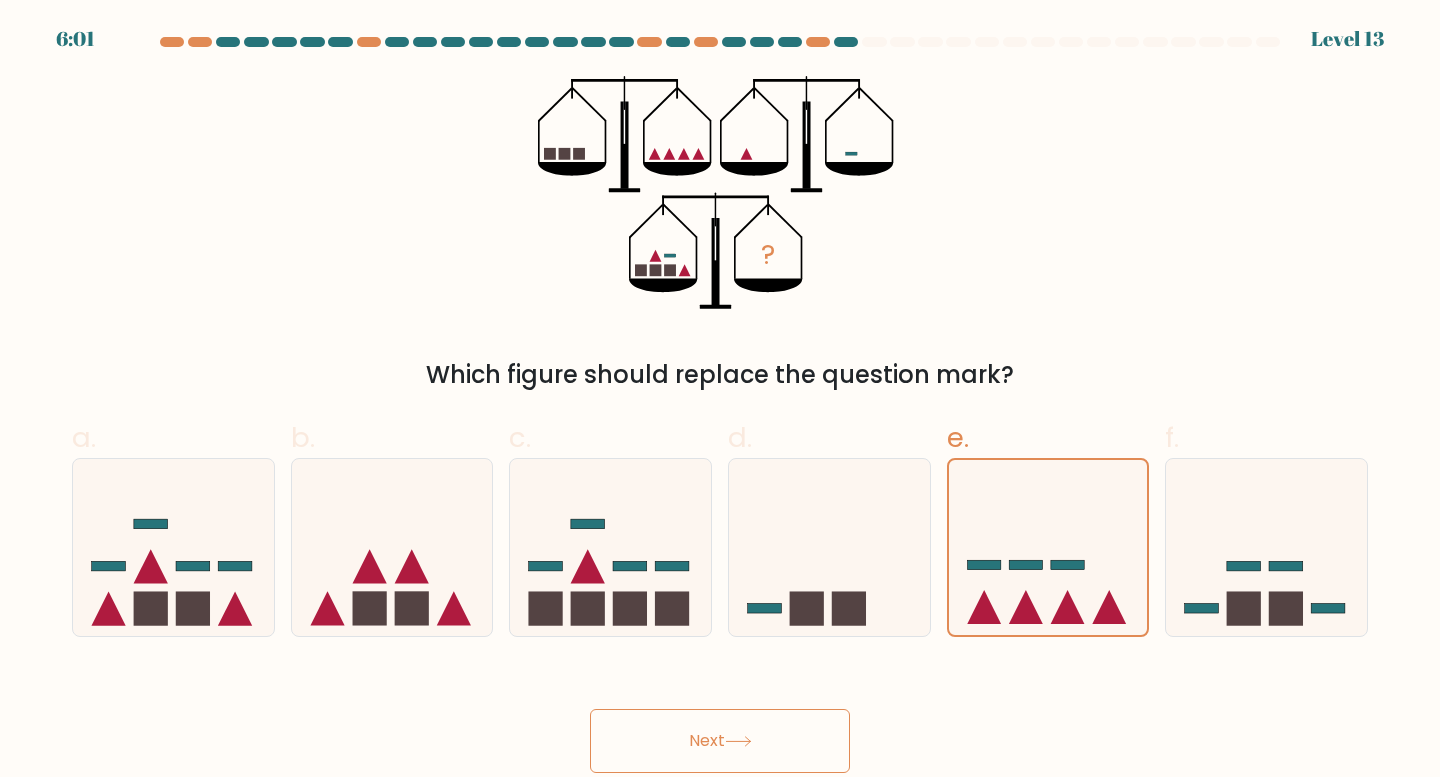 click on "Next" at bounding box center [720, 741] 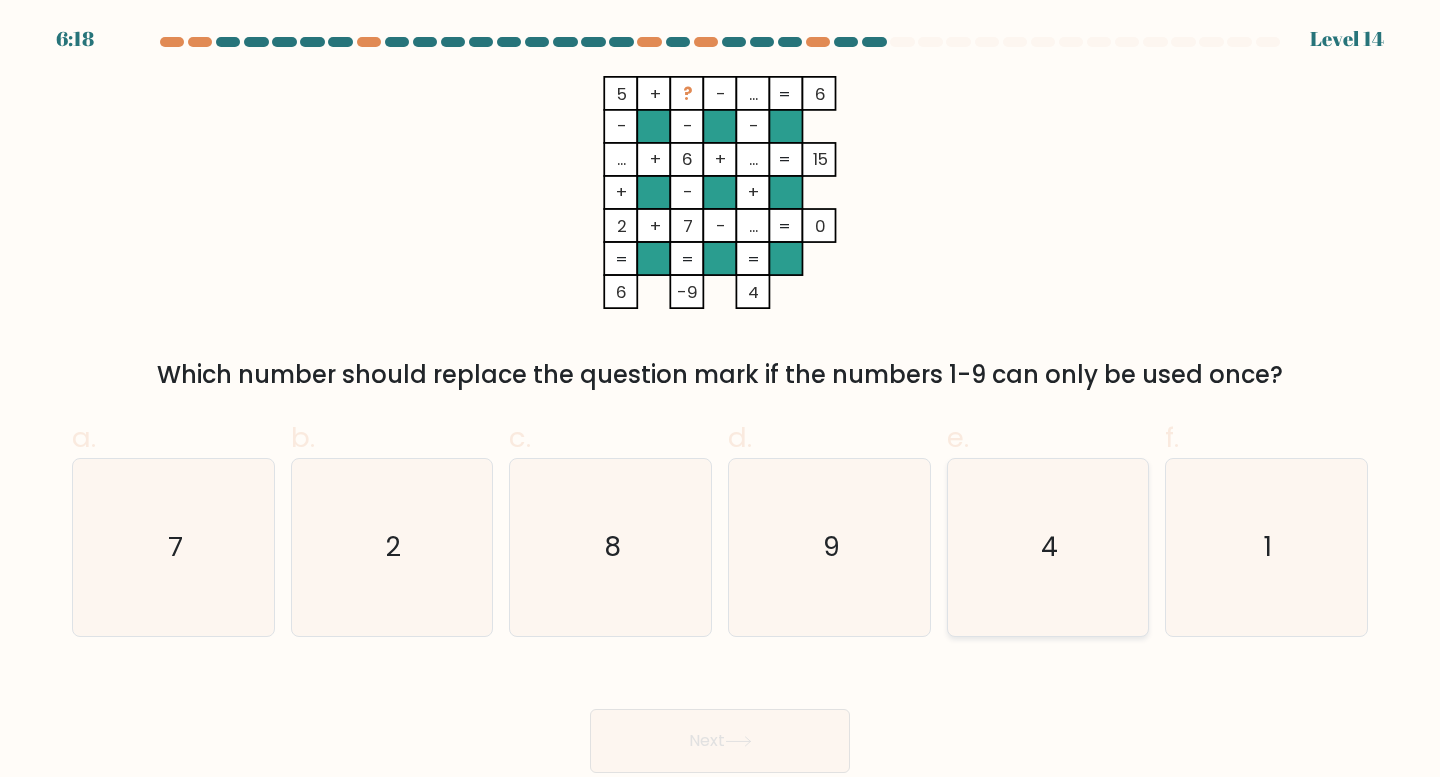 drag, startPoint x: 1018, startPoint y: 583, endPoint x: 1002, endPoint y: 592, distance: 18.35756 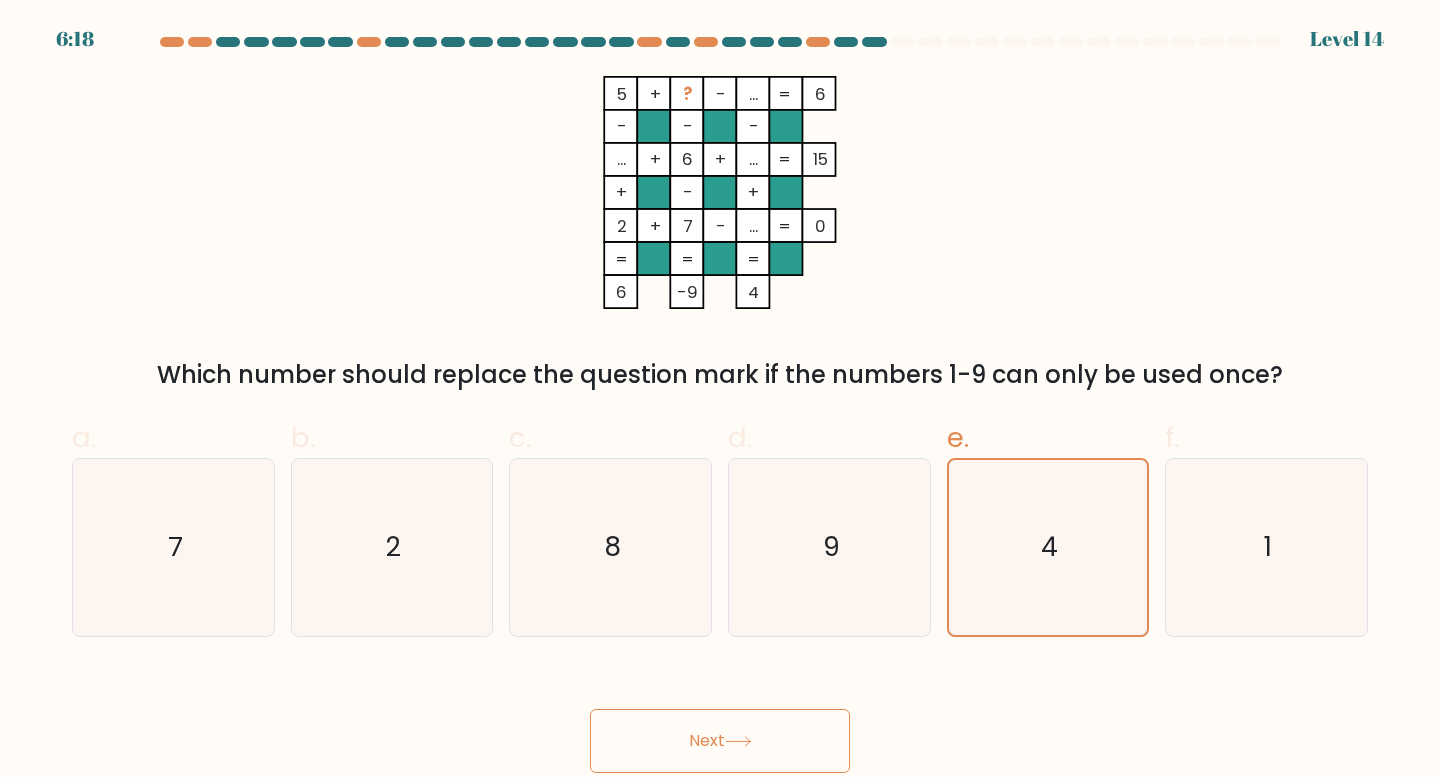 click on "Next" at bounding box center [720, 741] 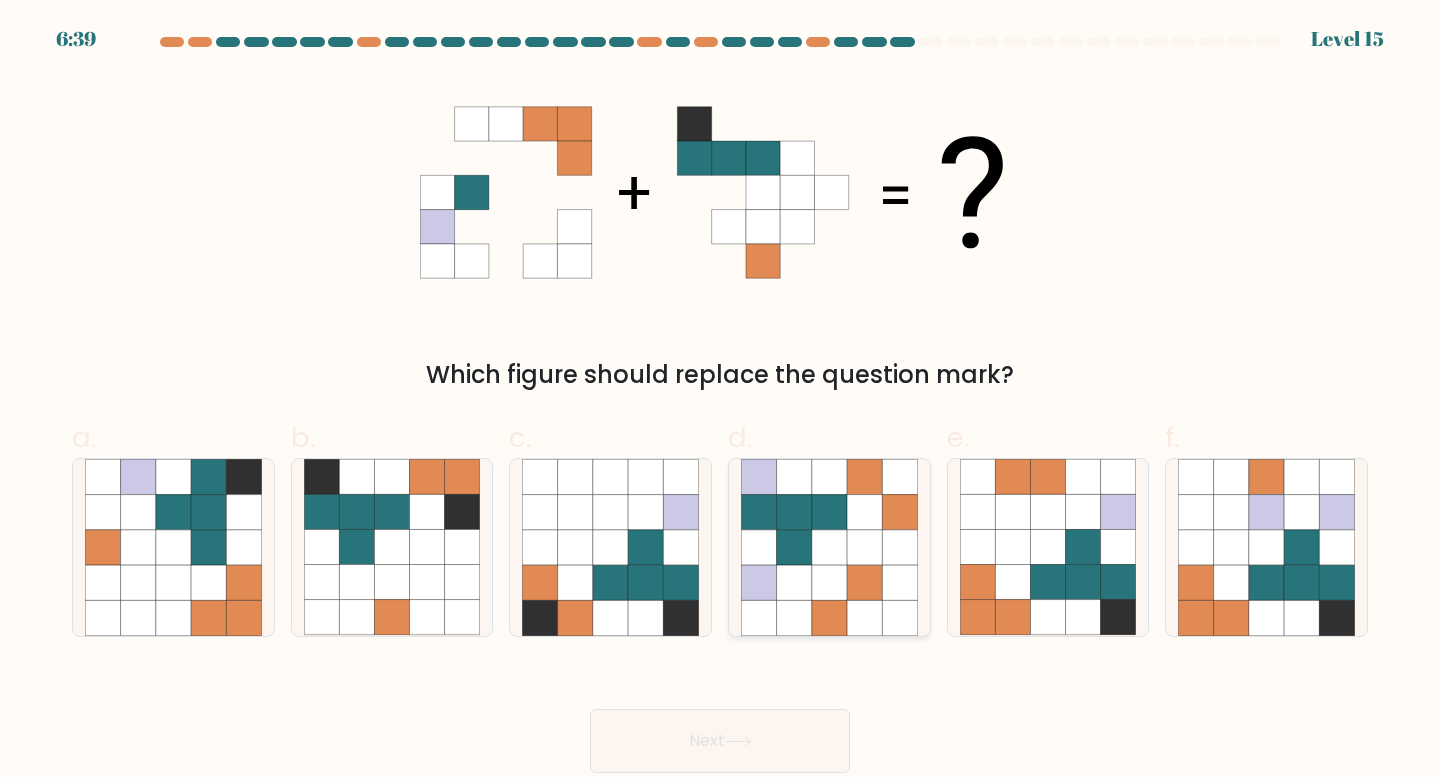 click 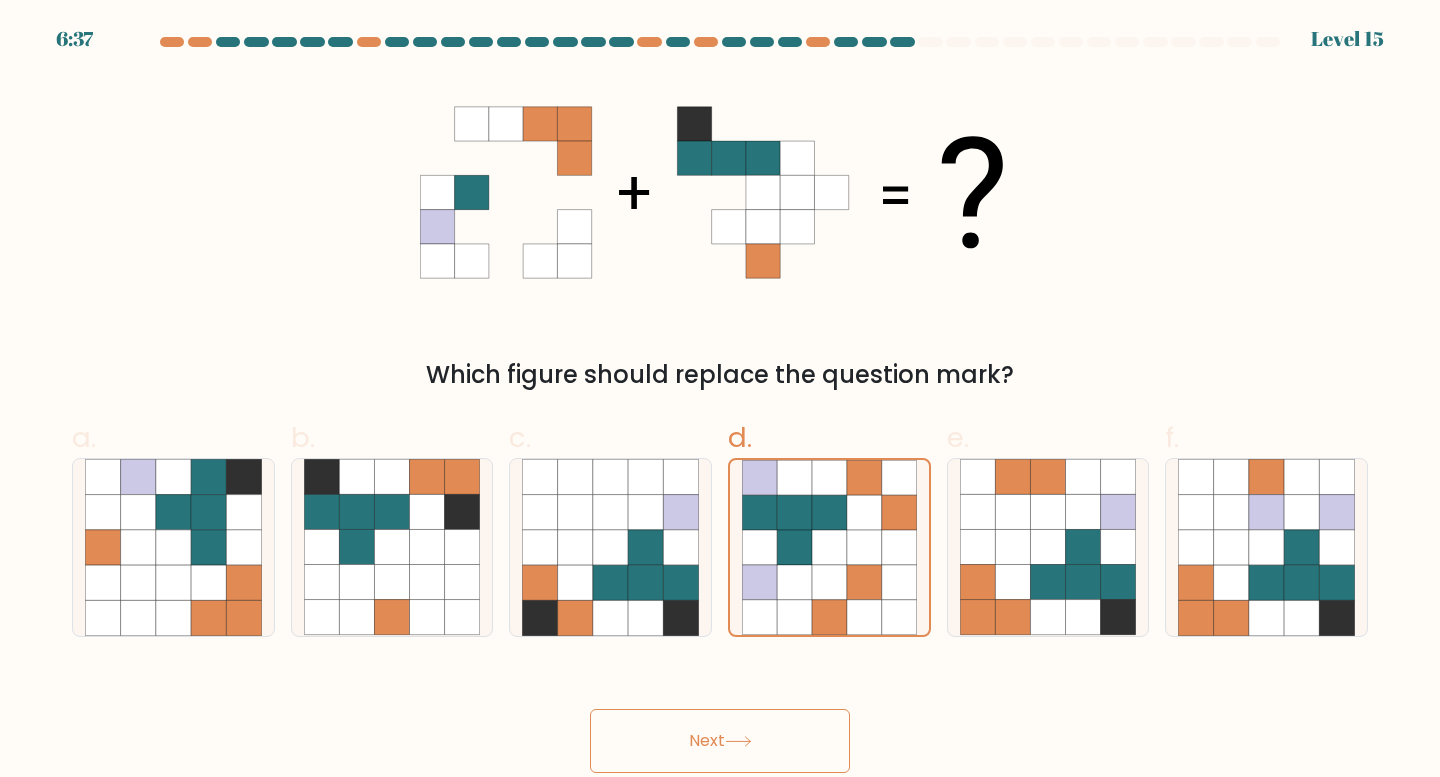 click on "Next" at bounding box center (720, 741) 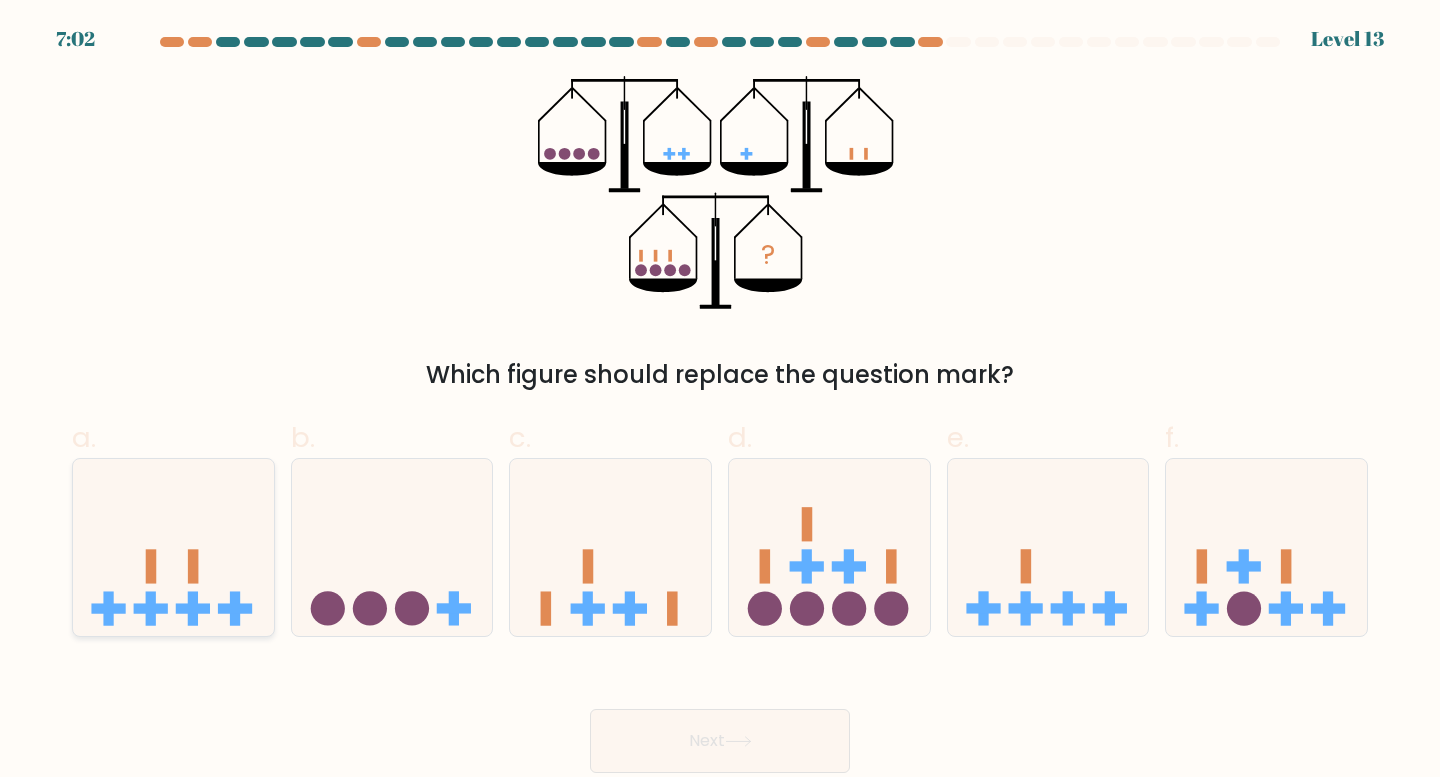 click 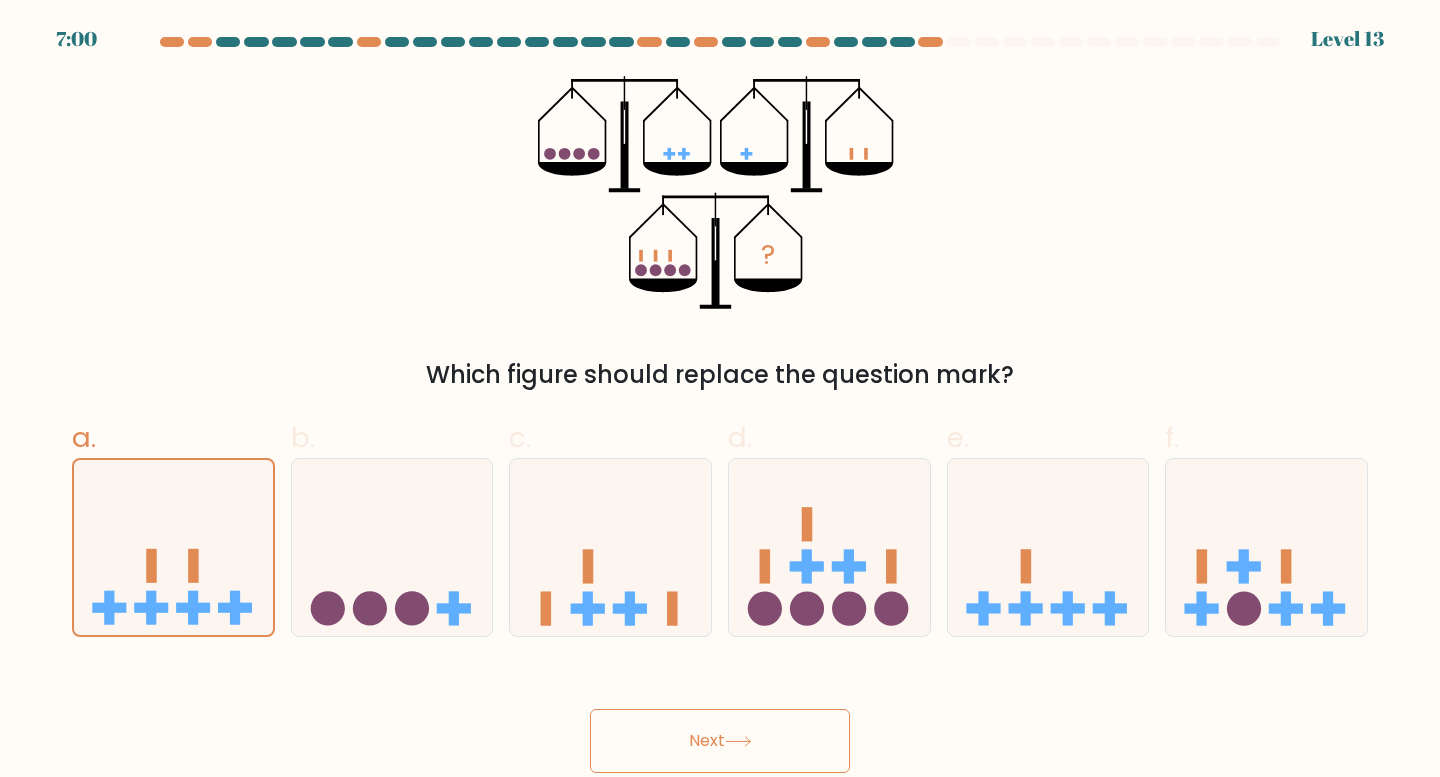 click on "Next" at bounding box center [720, 741] 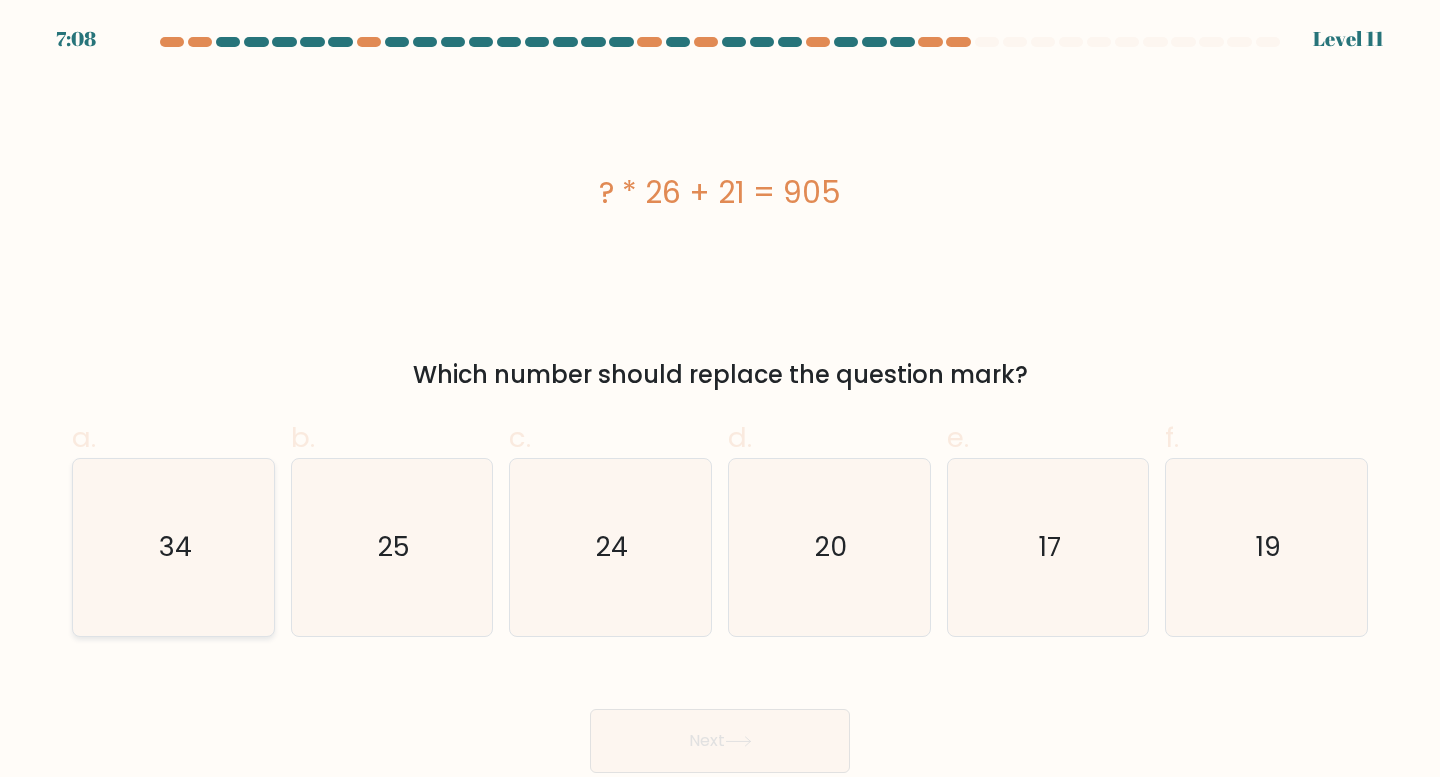 click on "34" 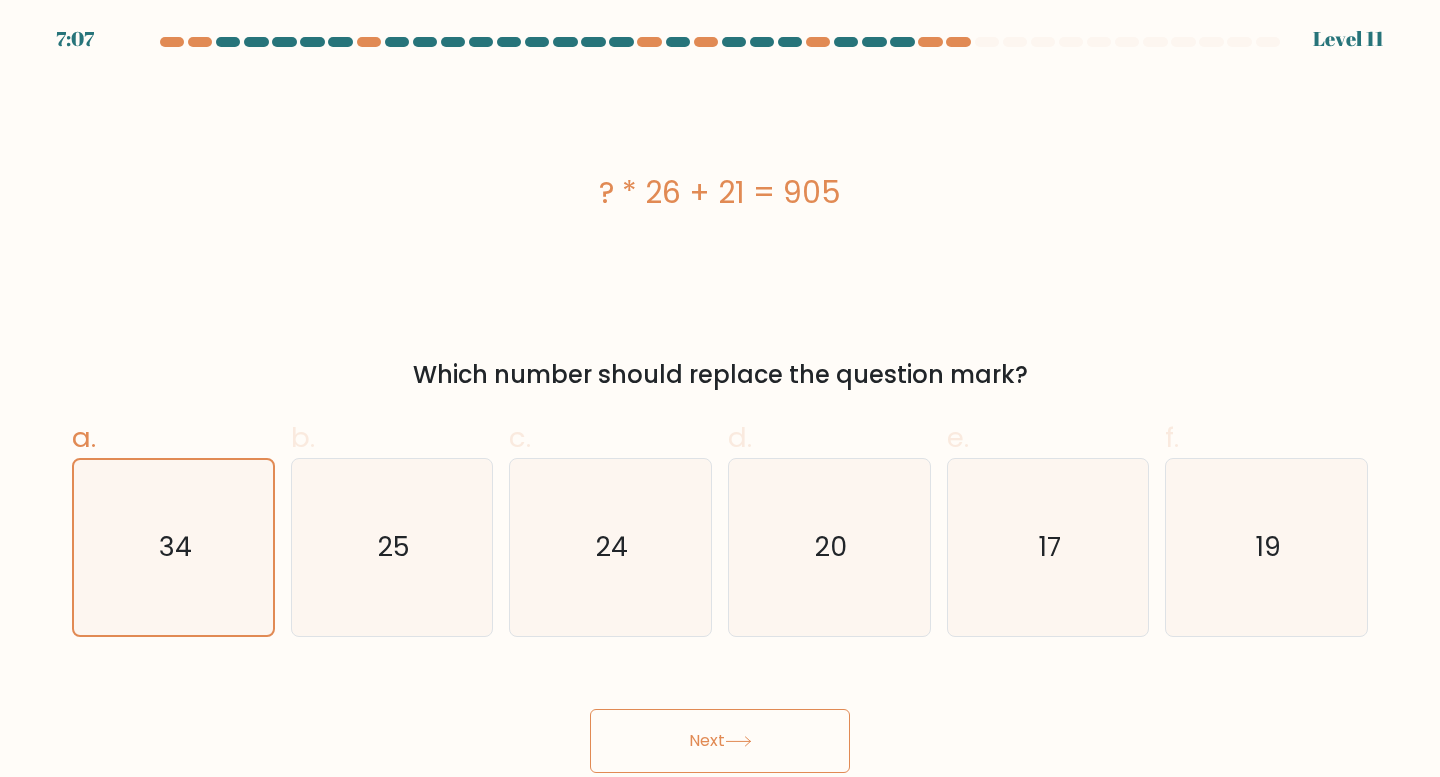 click on "Next" at bounding box center [720, 741] 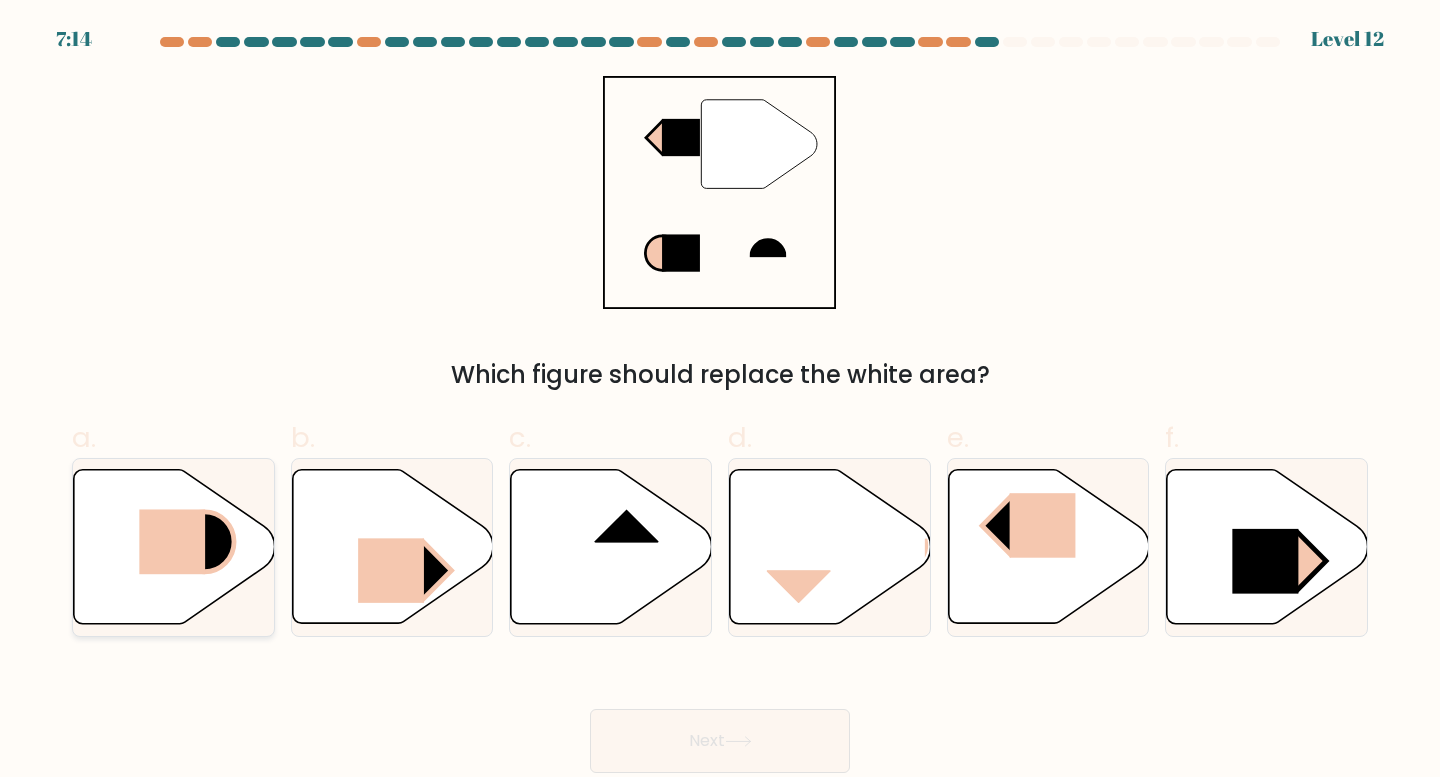 click 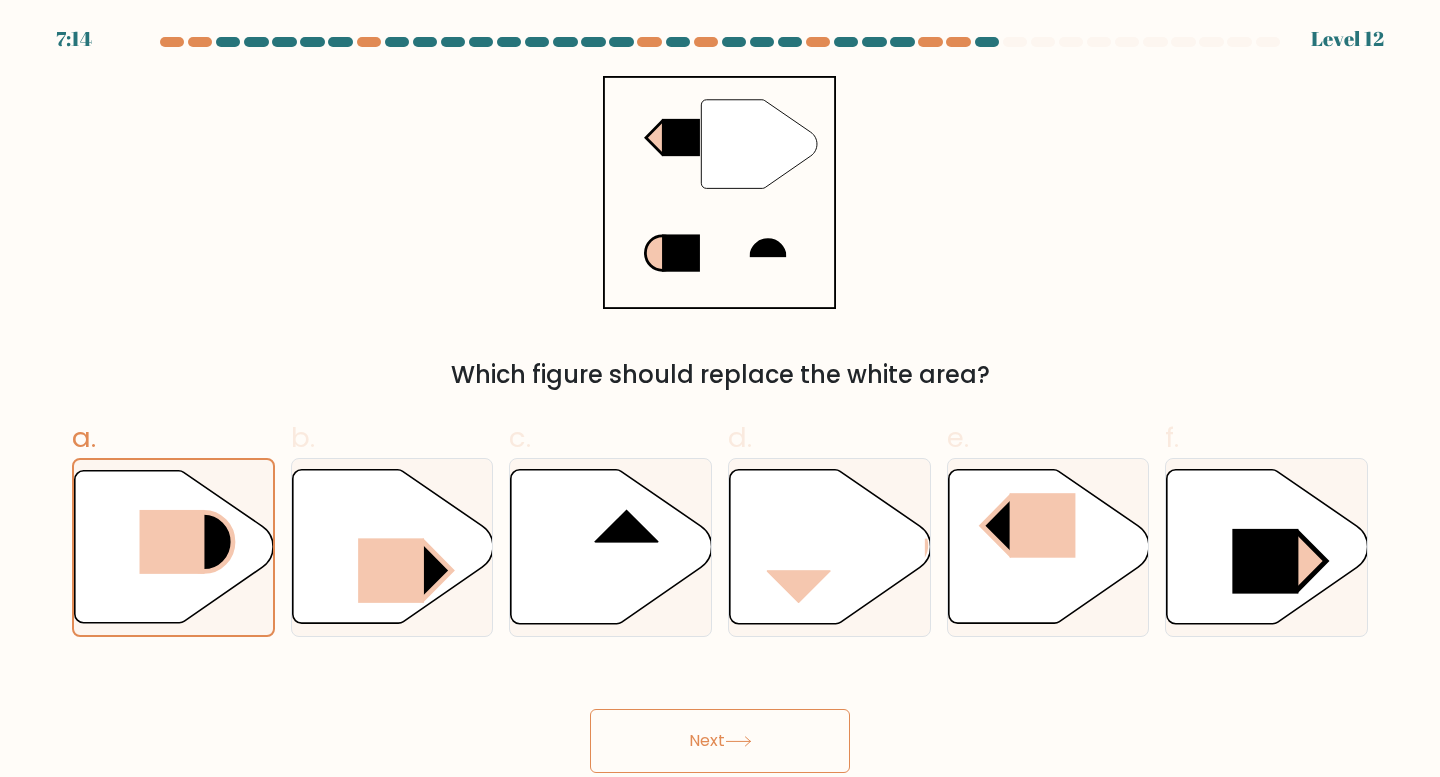 click on "Next" at bounding box center (720, 741) 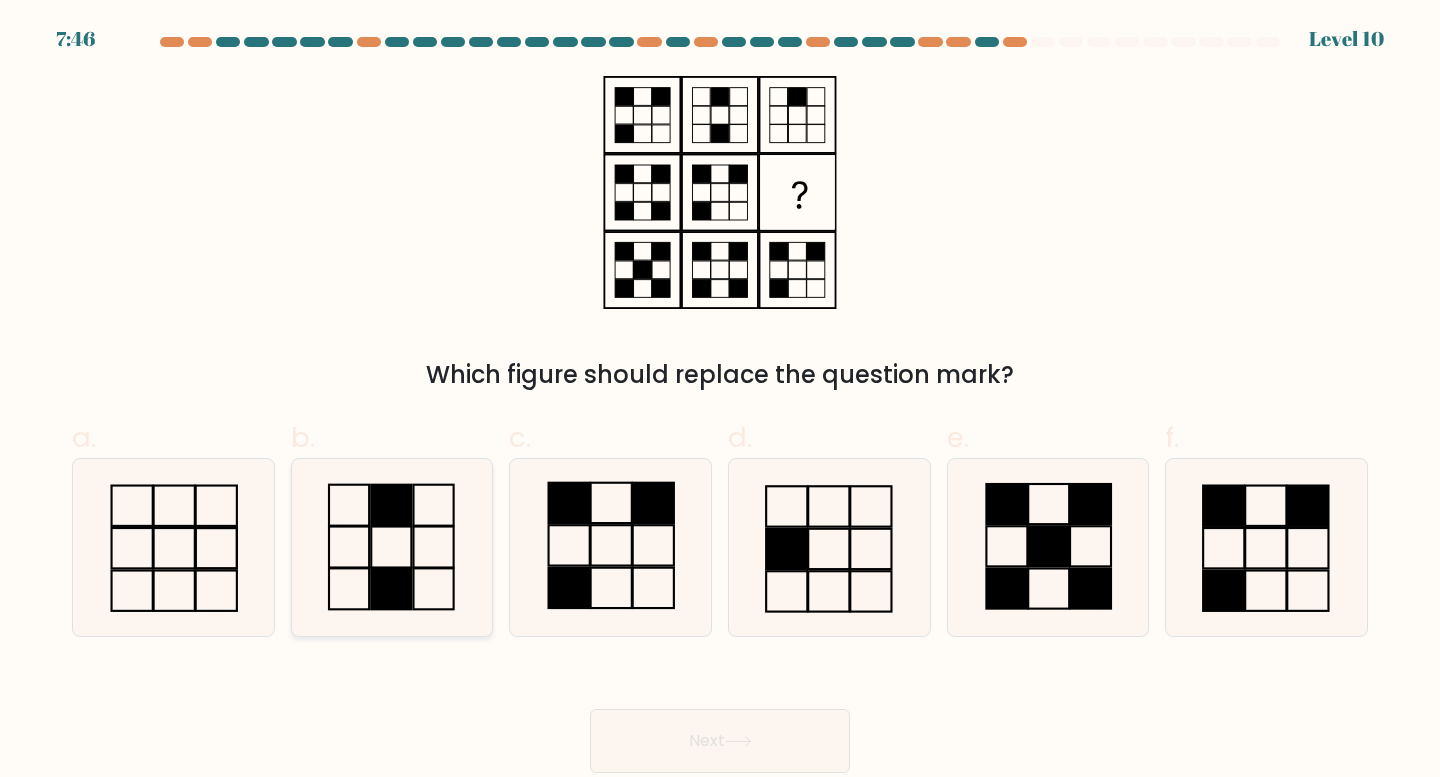 click 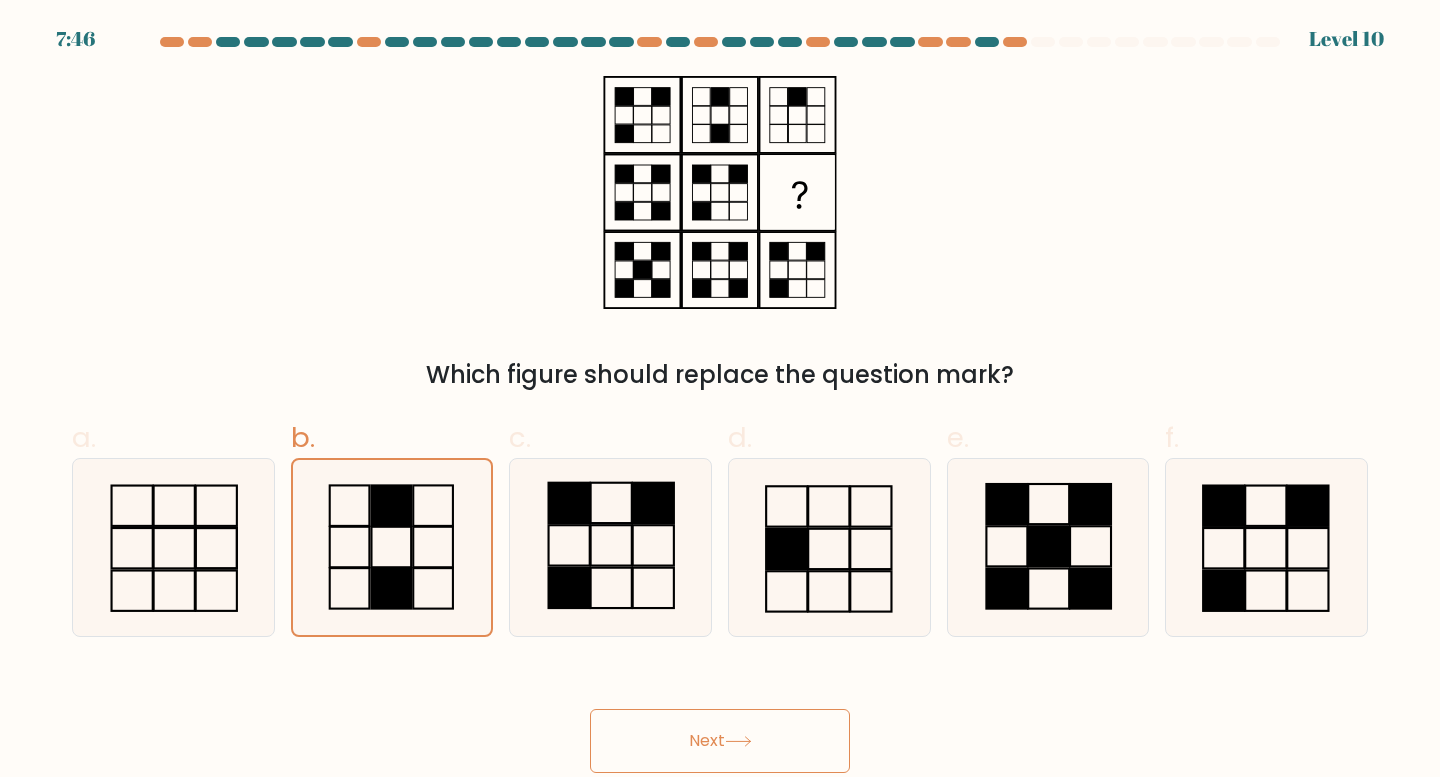 click on "Next" at bounding box center [720, 741] 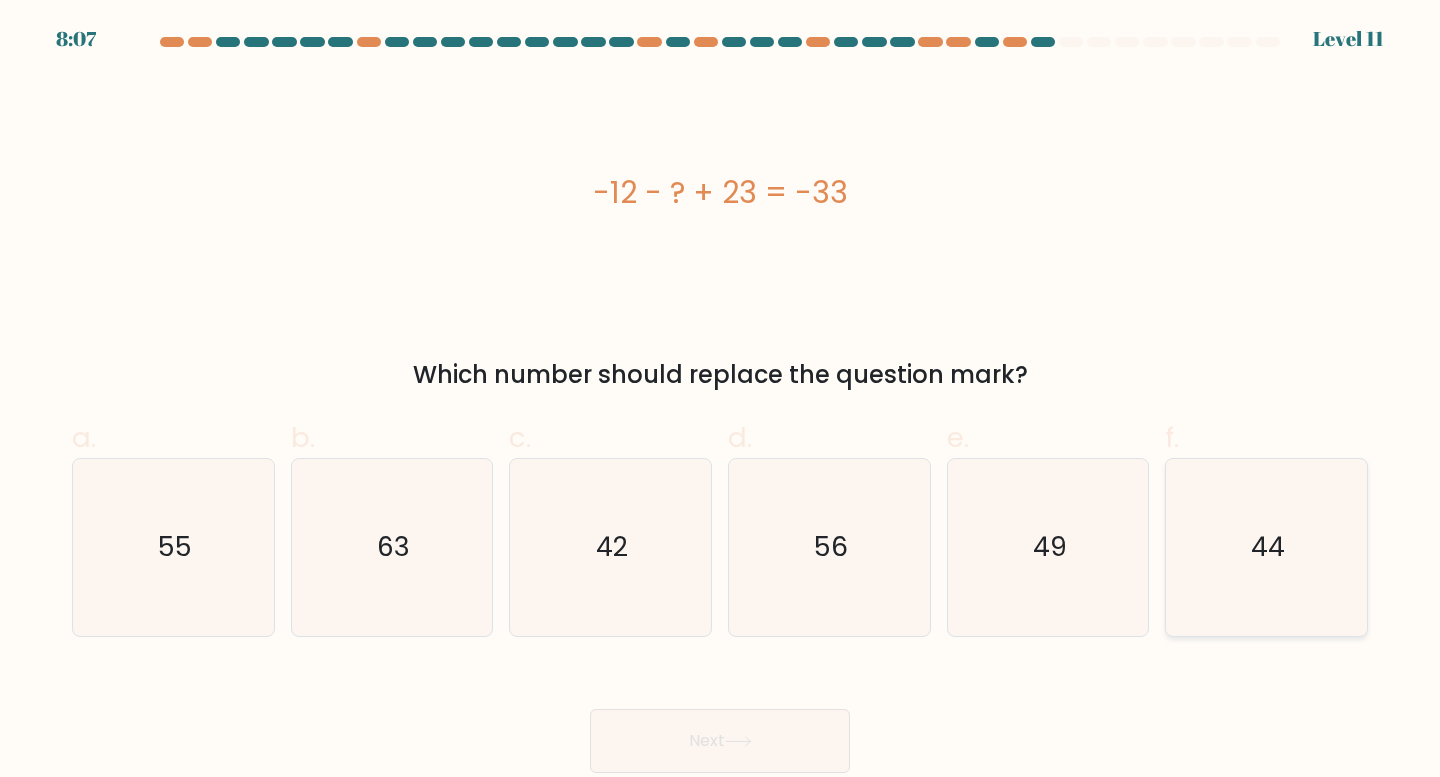 click on "44" 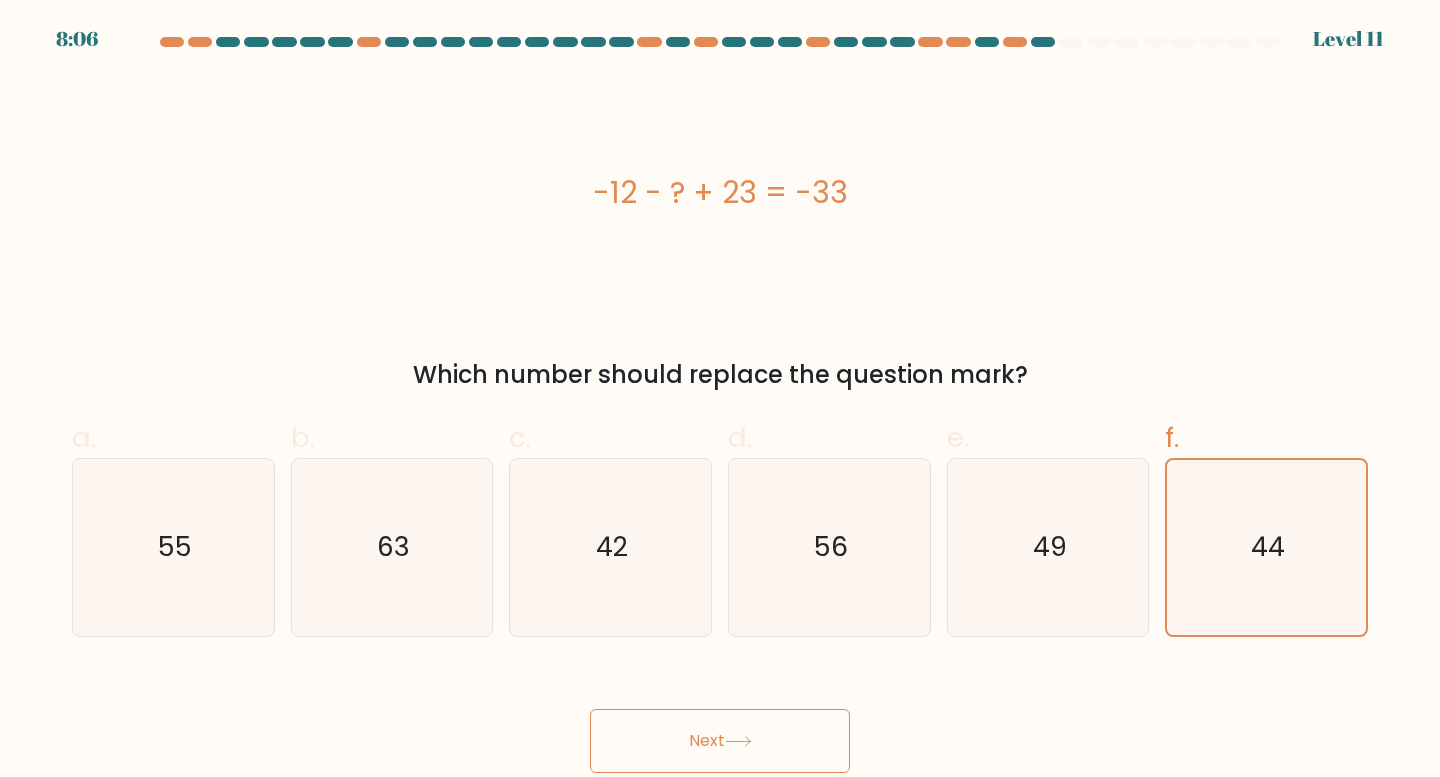 click on "Next" at bounding box center [720, 741] 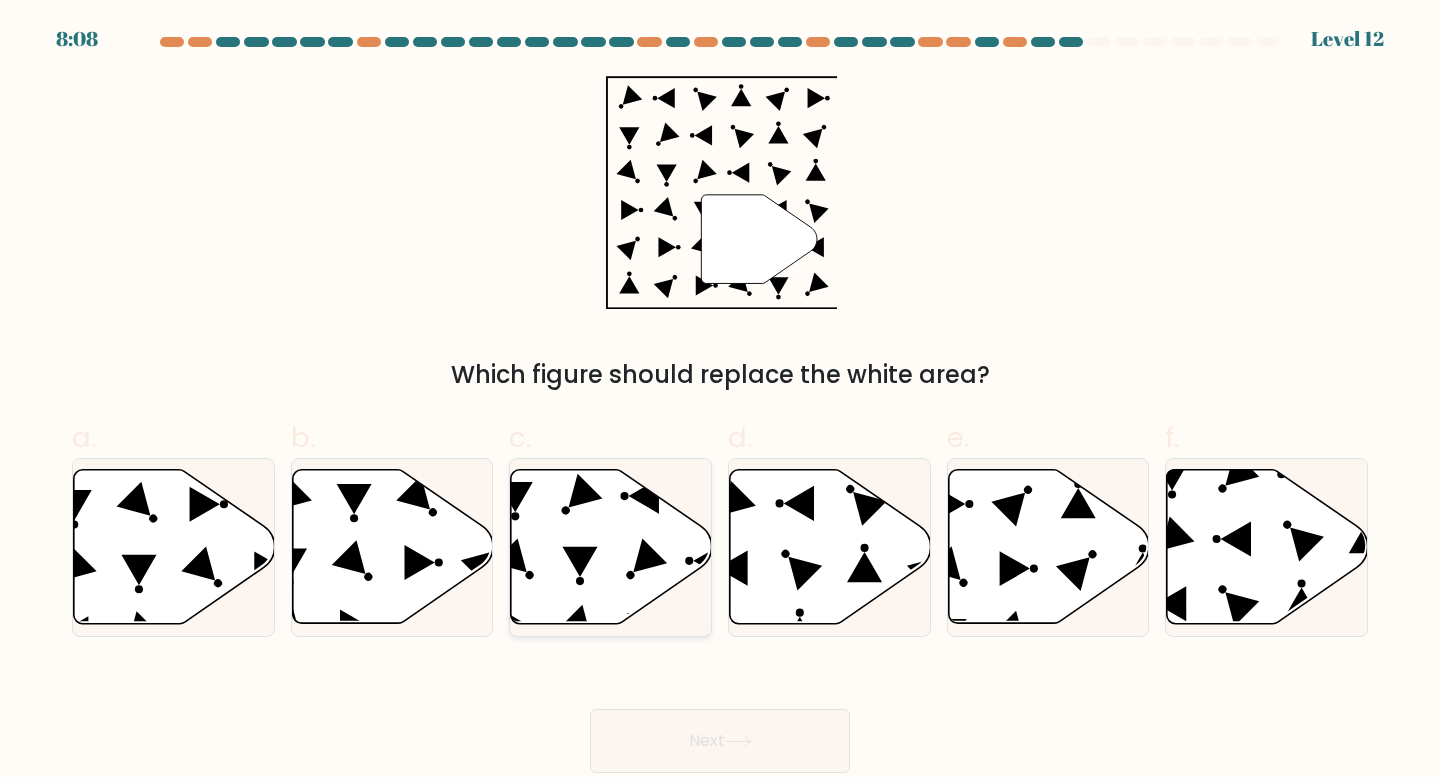 click 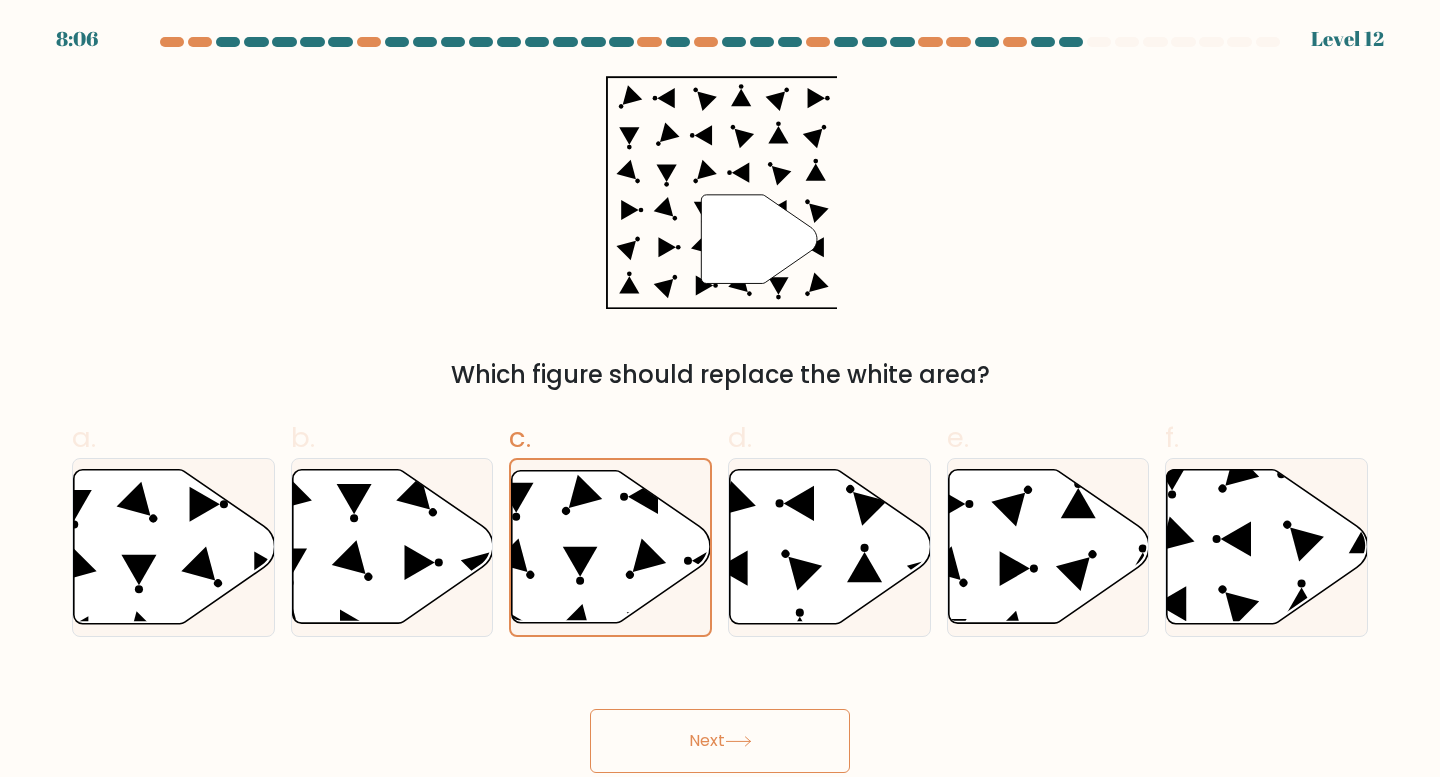 click on "Next" at bounding box center (720, 741) 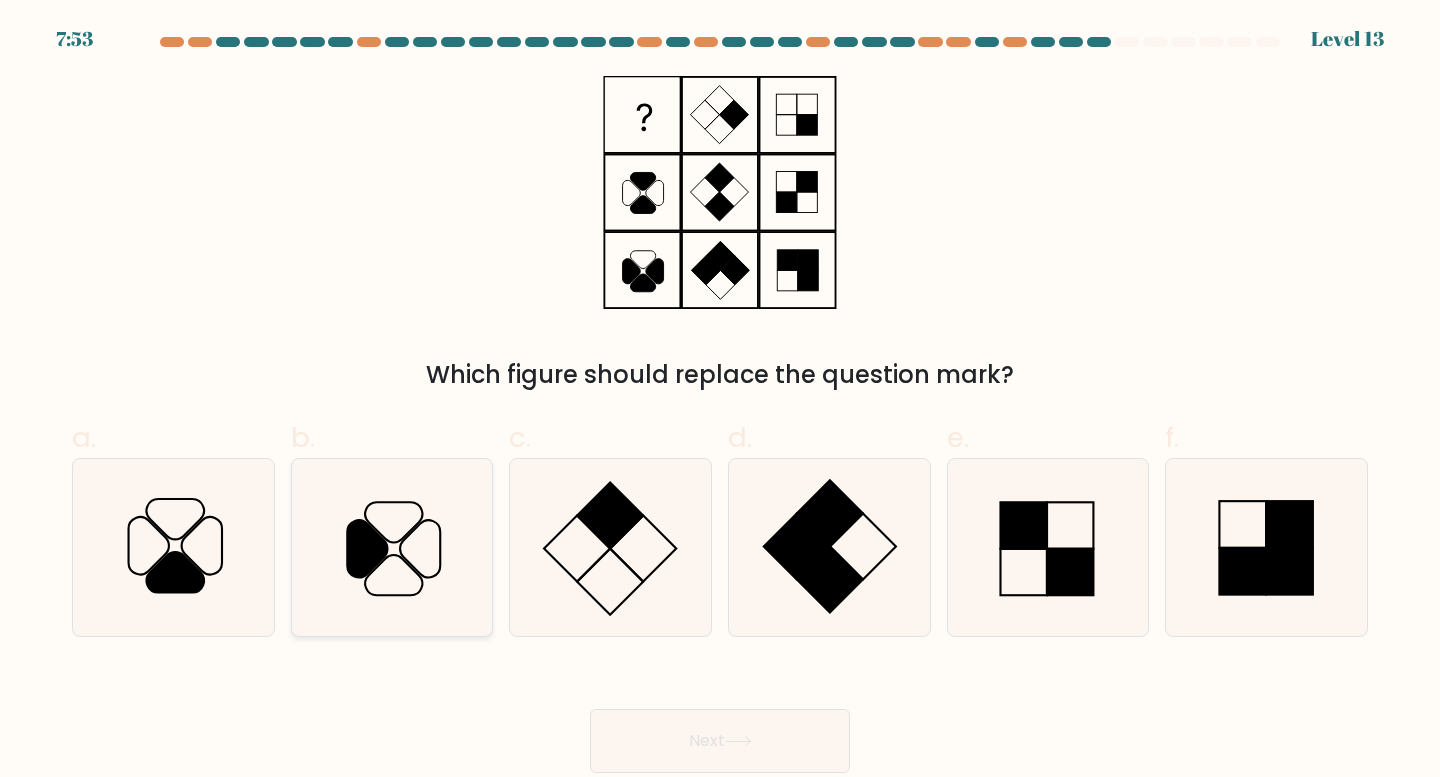 click 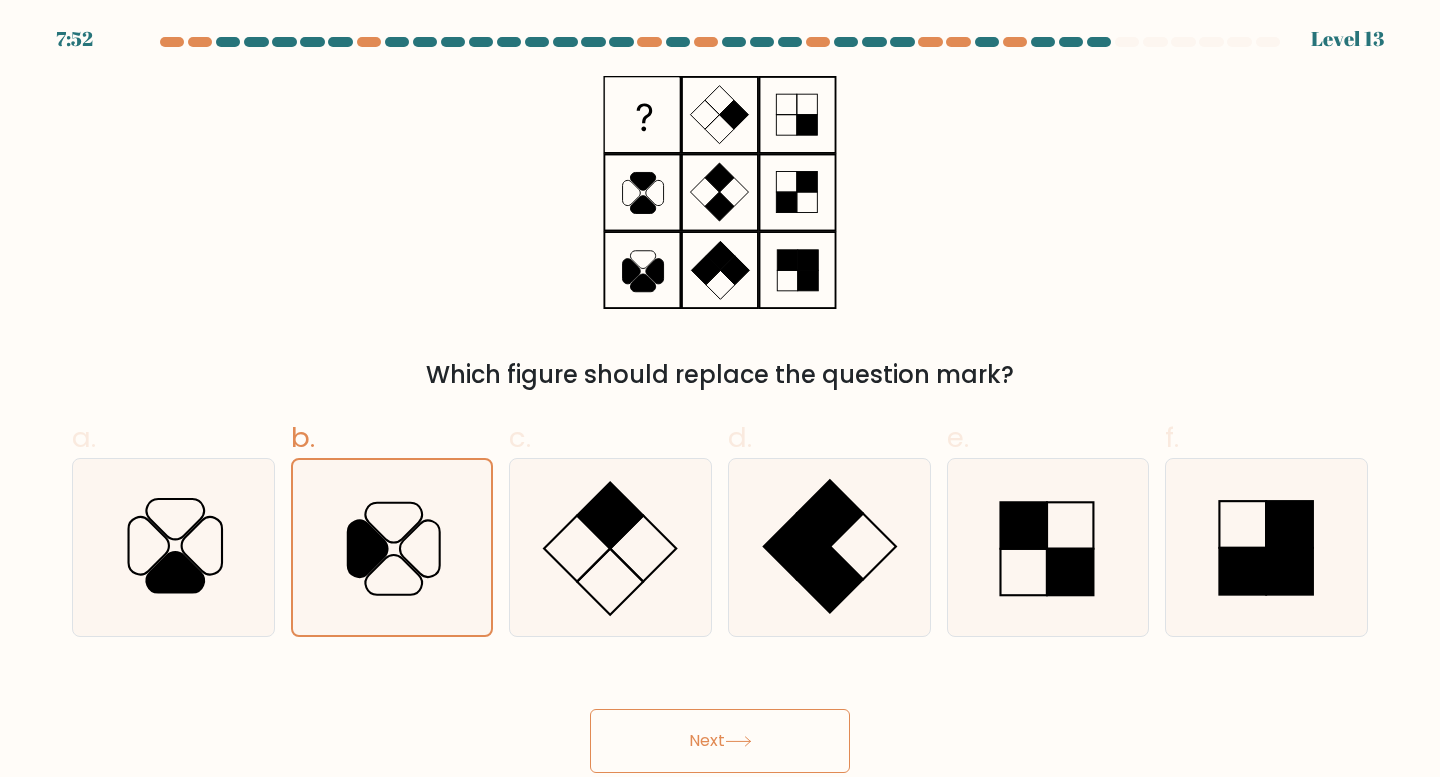 click on "Next" at bounding box center [720, 741] 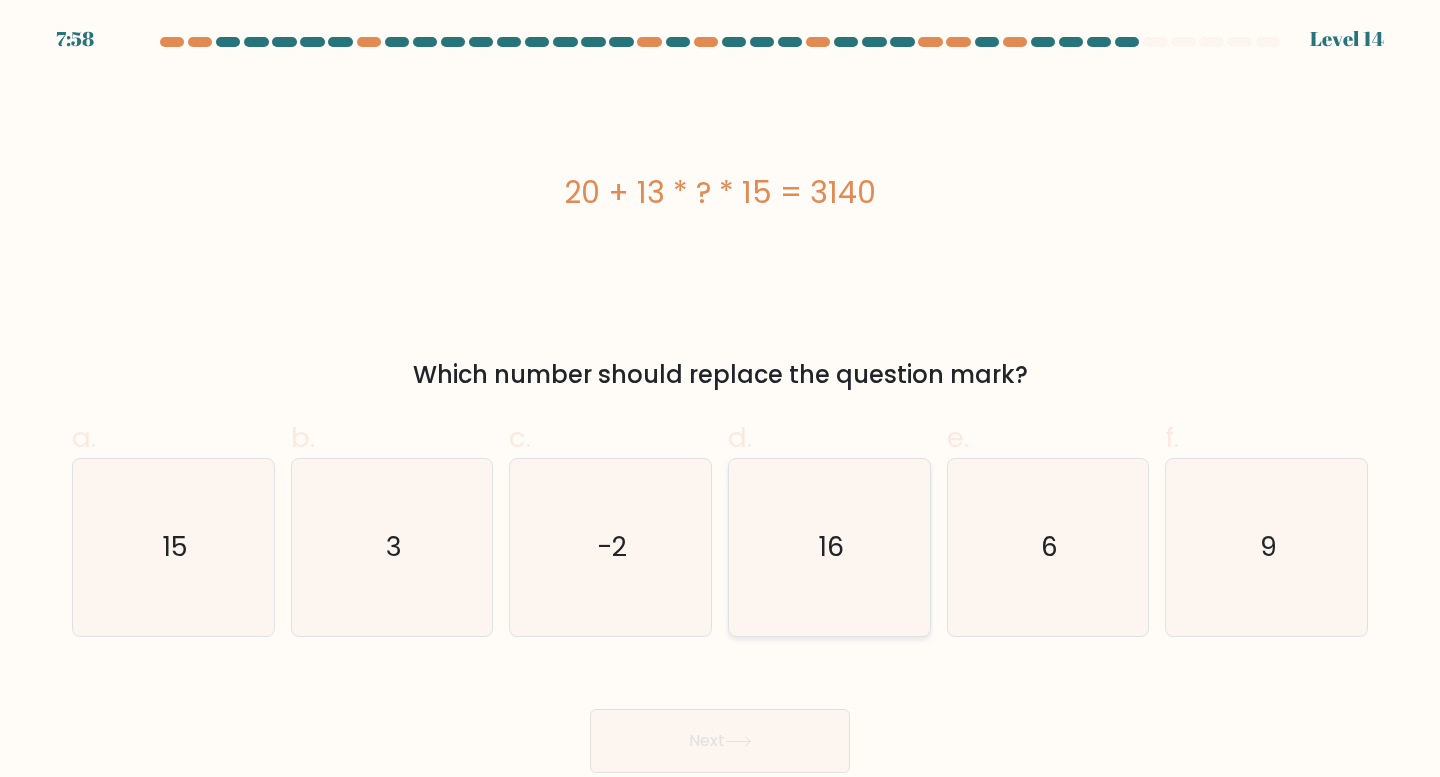 click on "16" 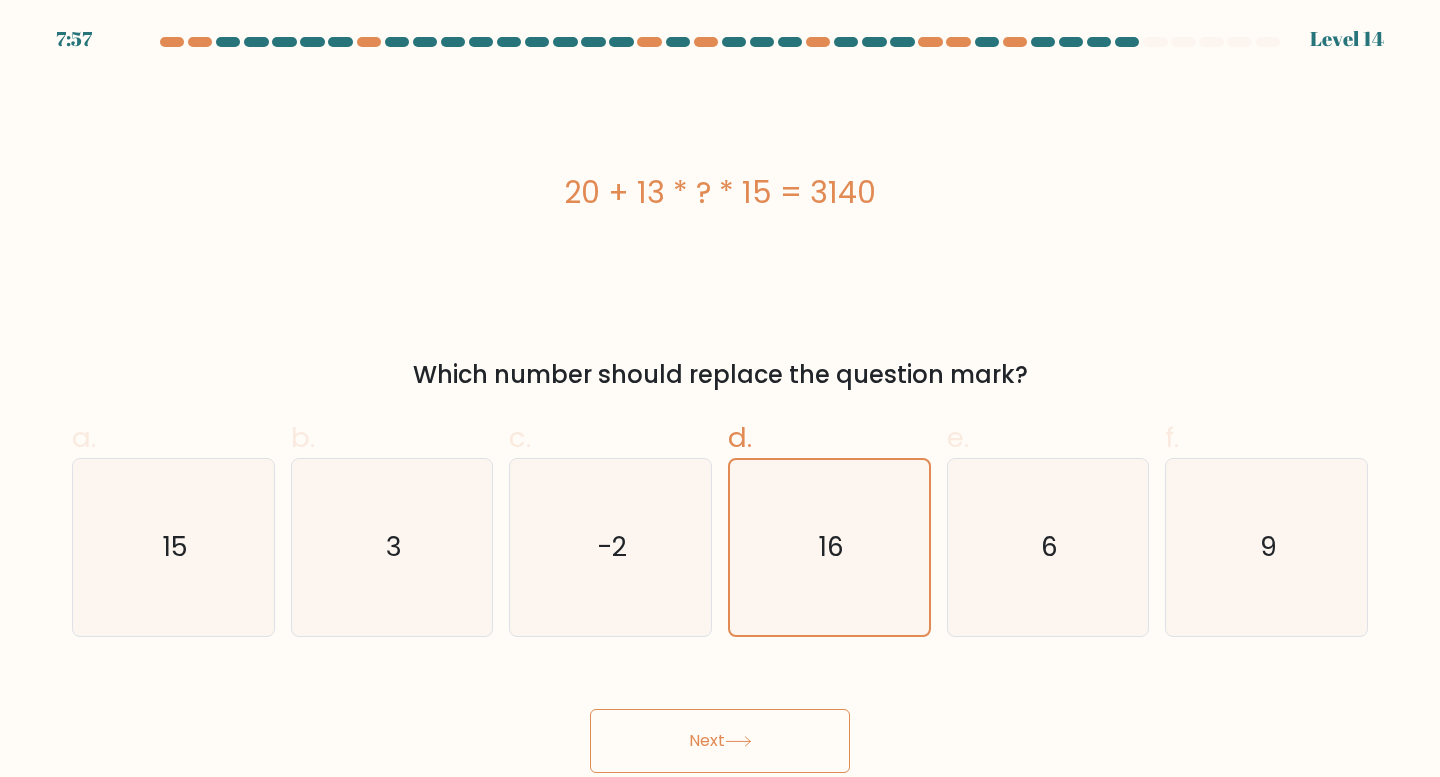click on "Next" at bounding box center (720, 741) 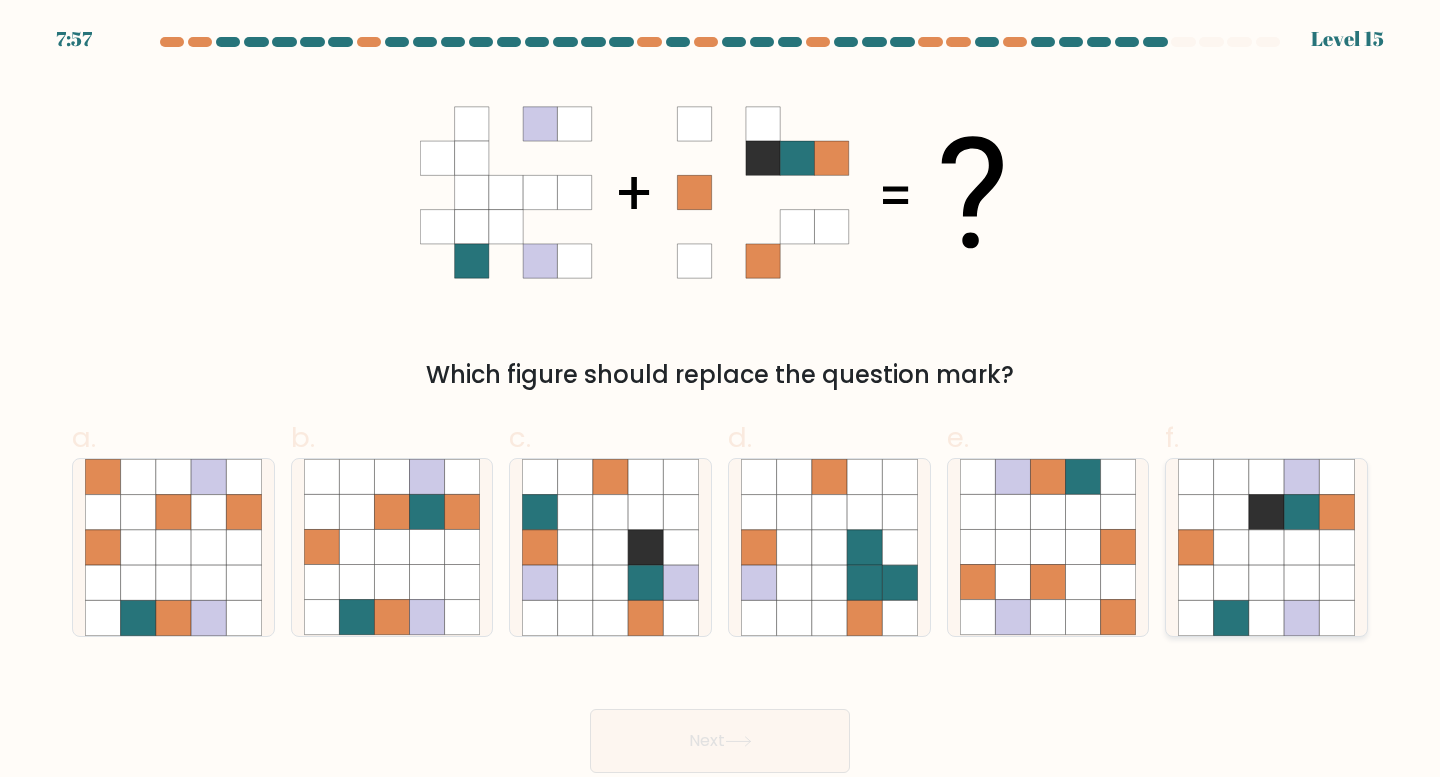 click 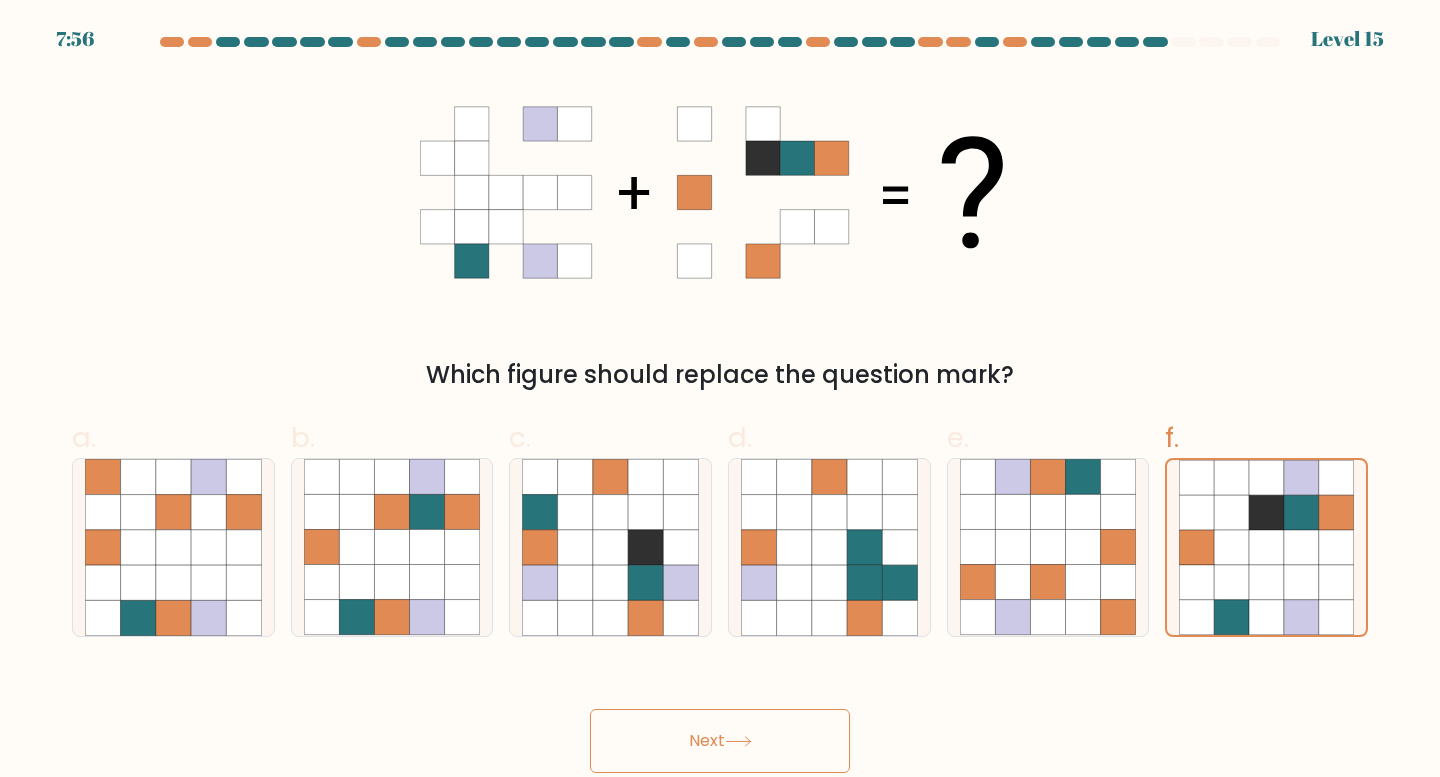click on "Next" at bounding box center (720, 741) 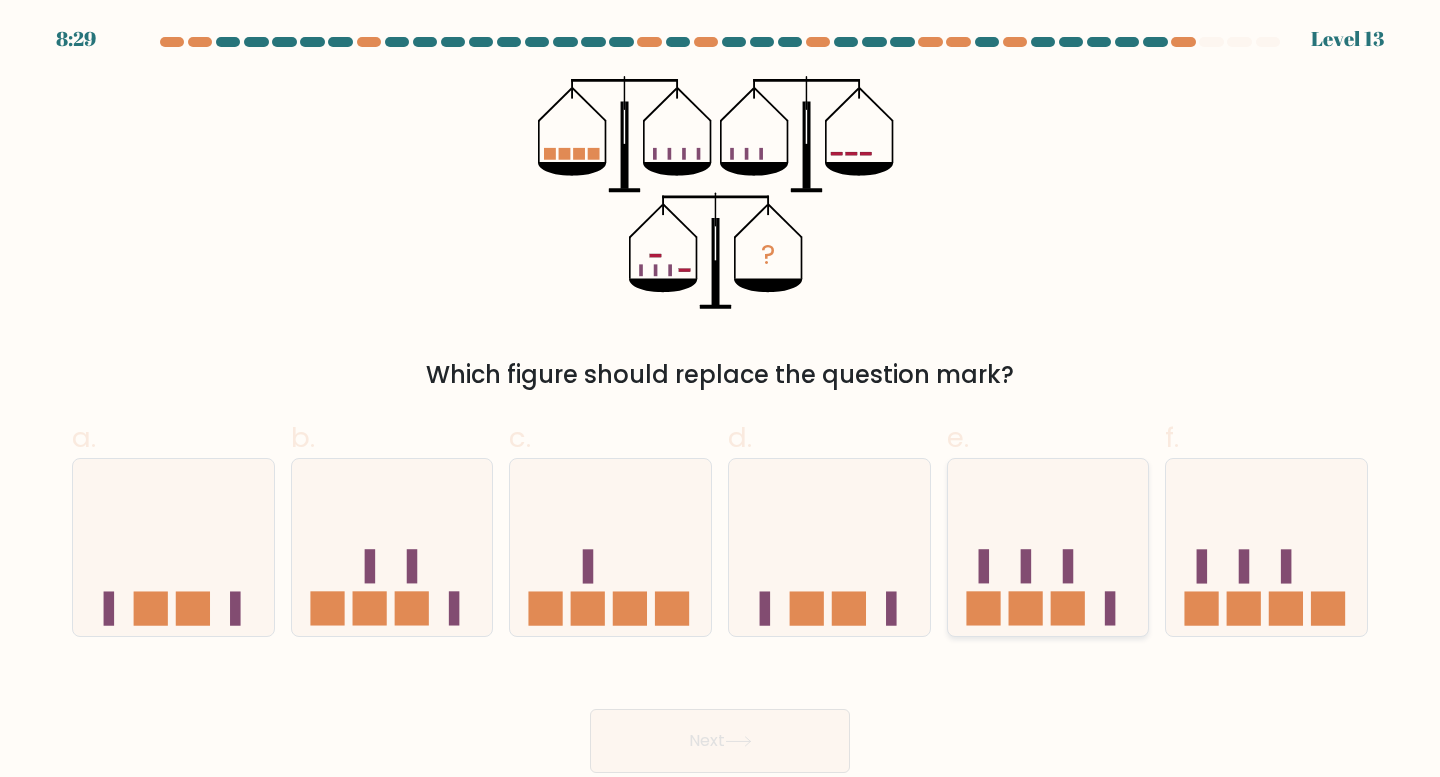 click 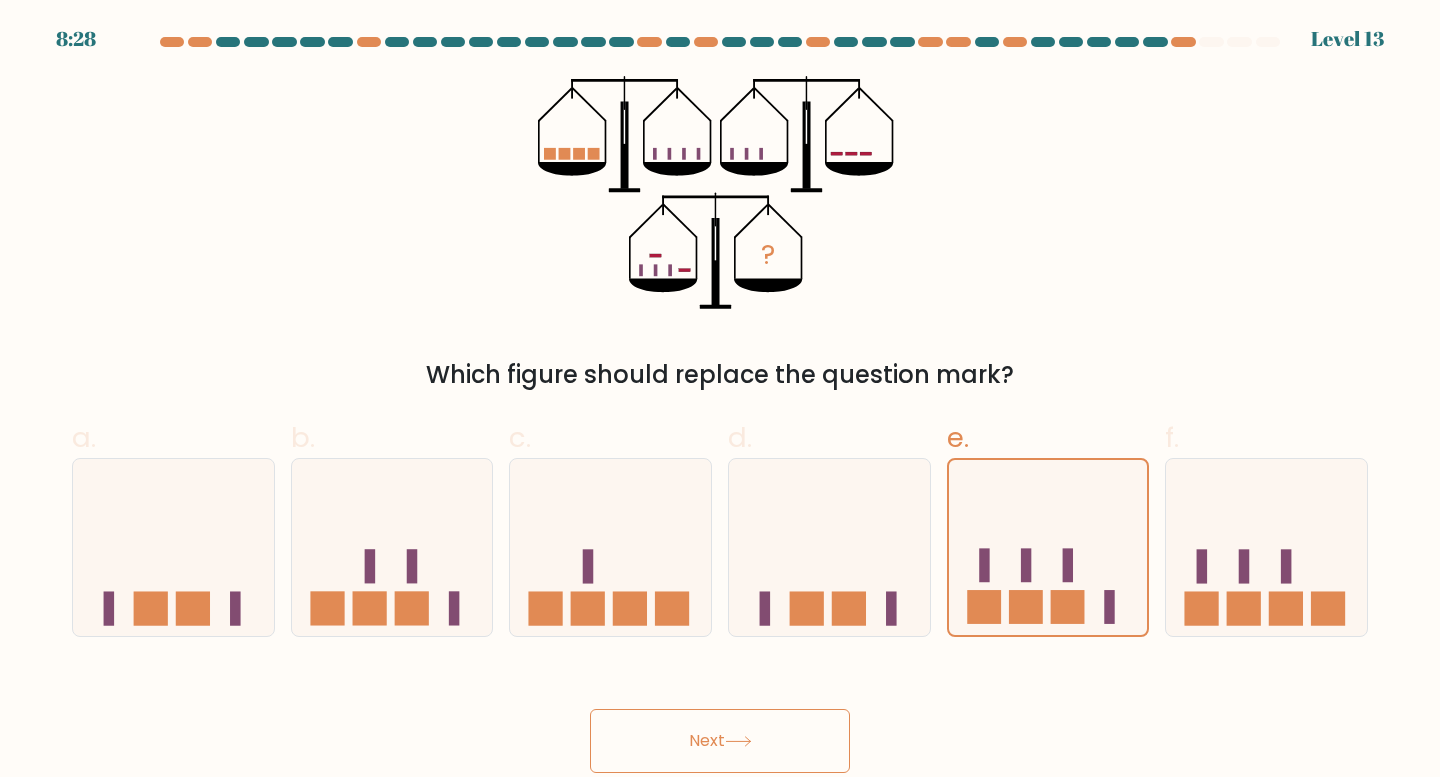 click on "Next" at bounding box center [720, 741] 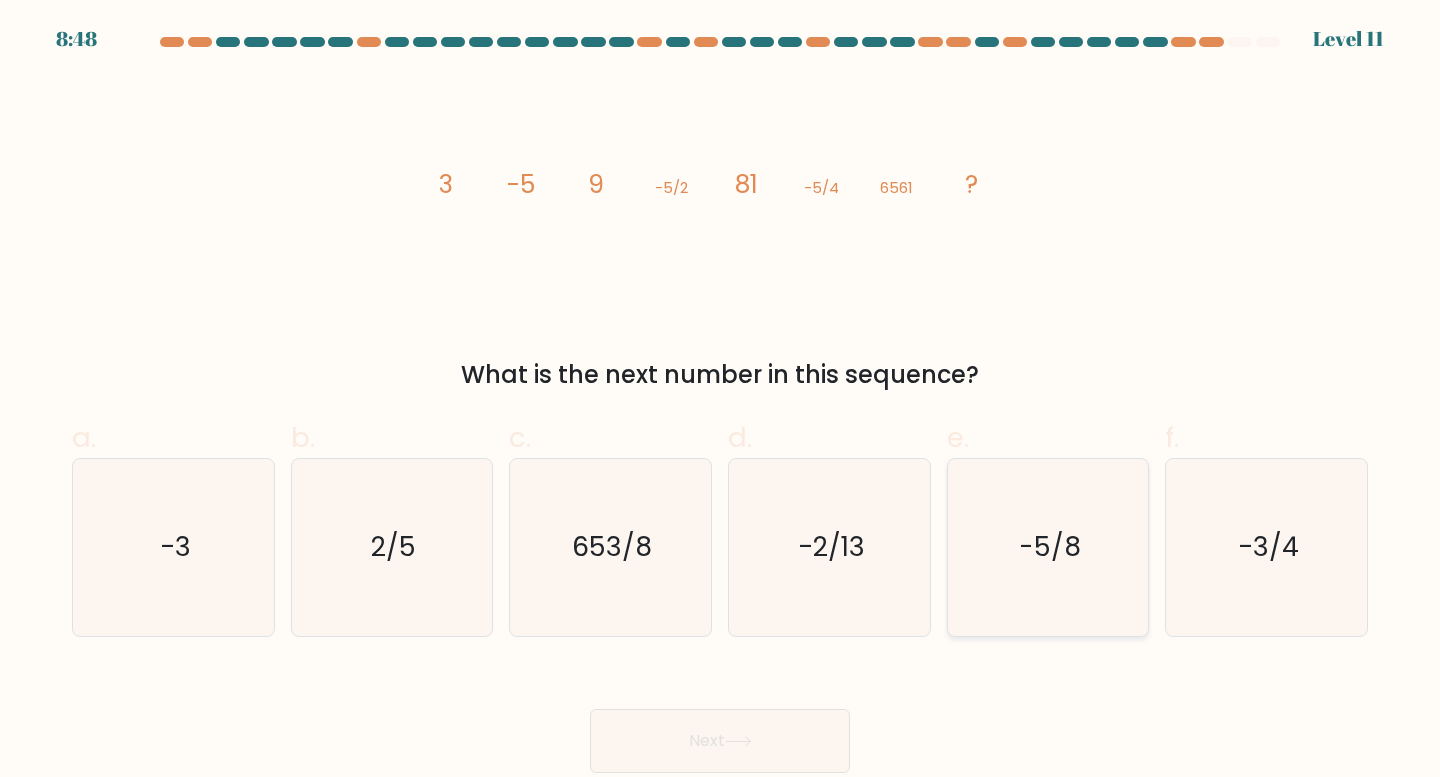 click on "-5/8" 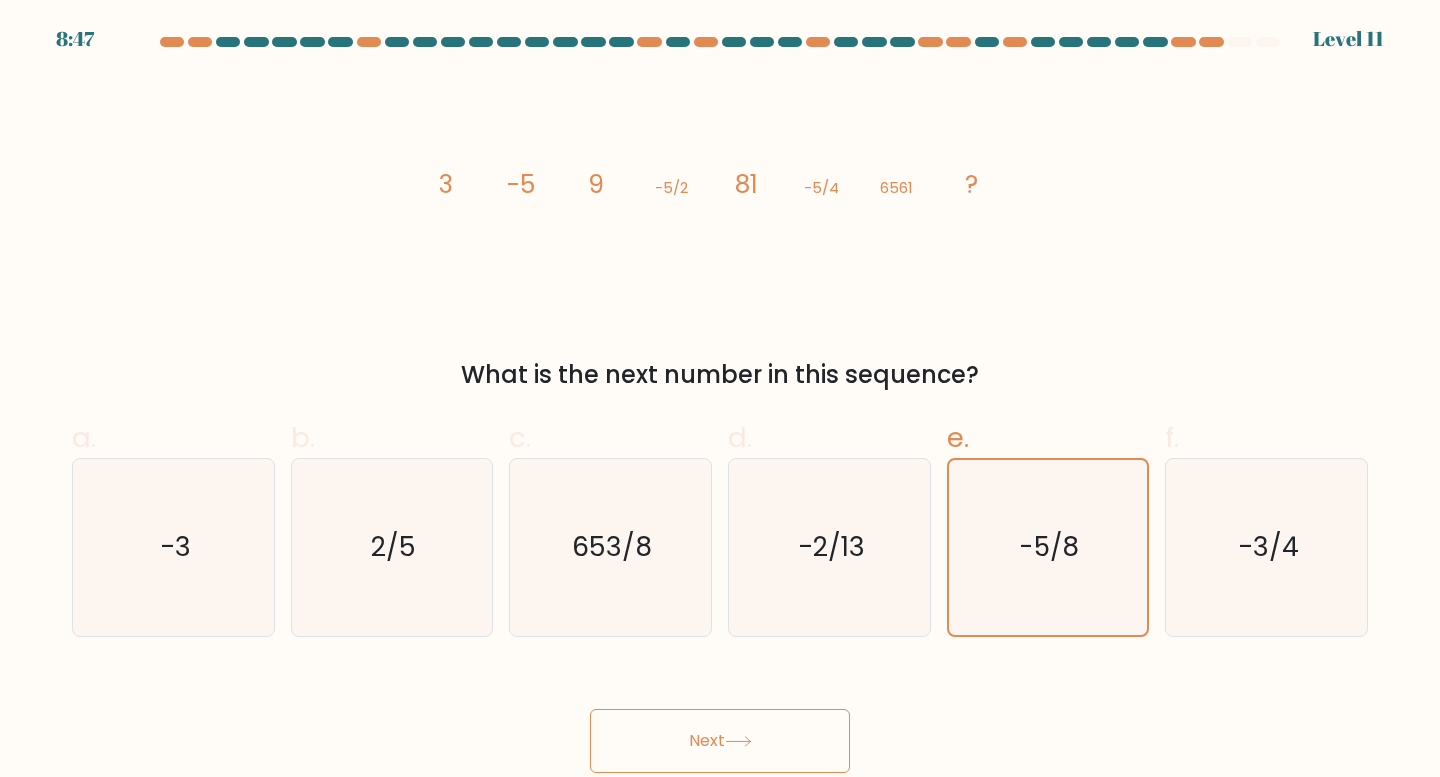 click on "Next" at bounding box center [720, 741] 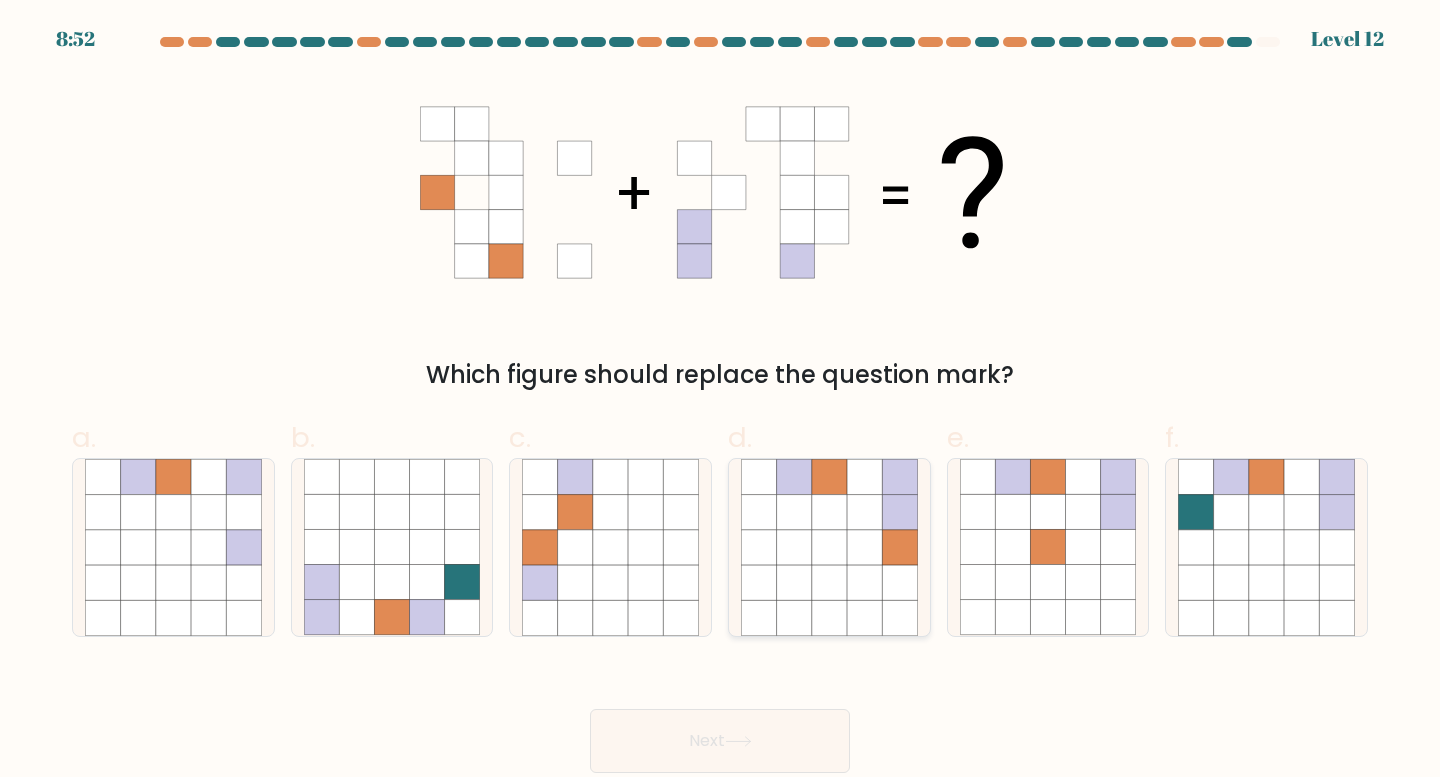click 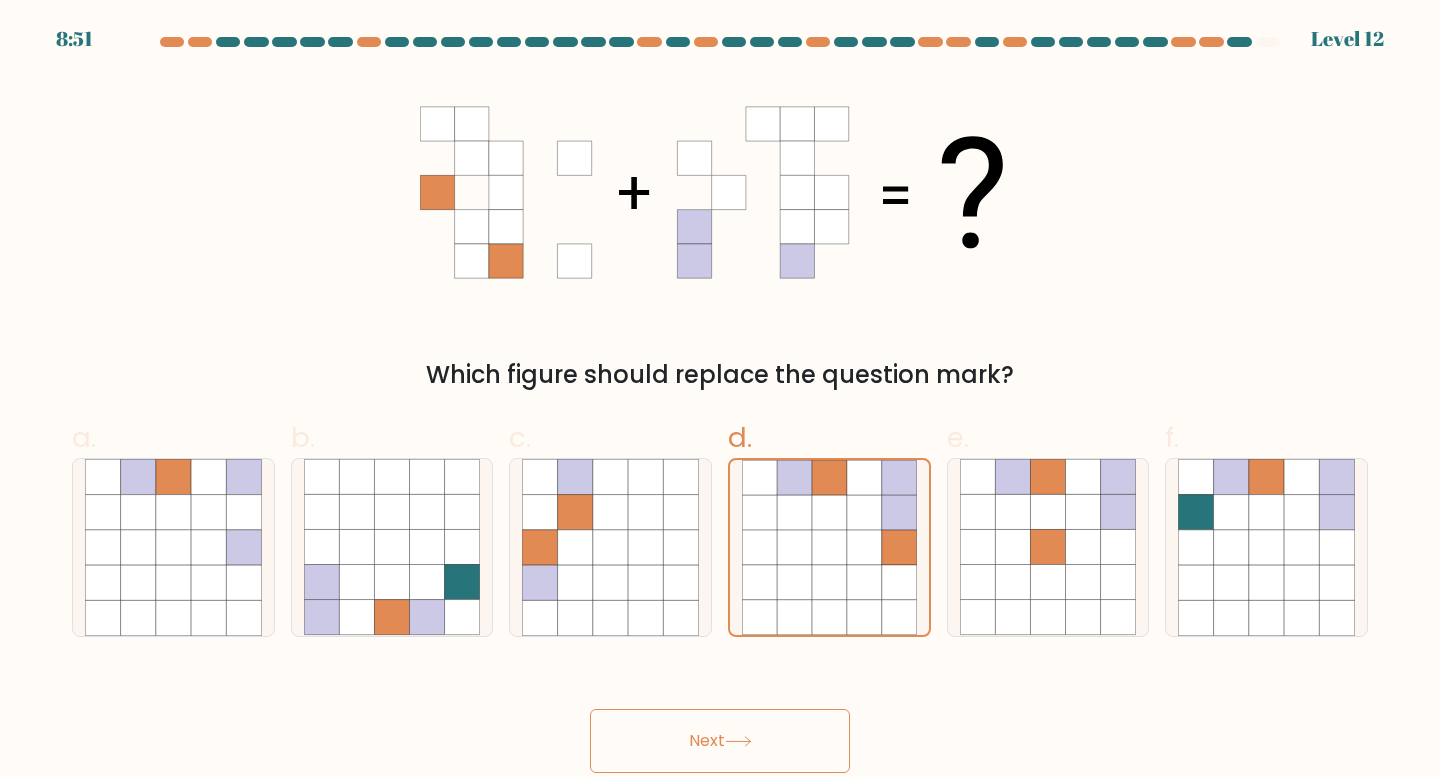 click on "Next" at bounding box center [720, 741] 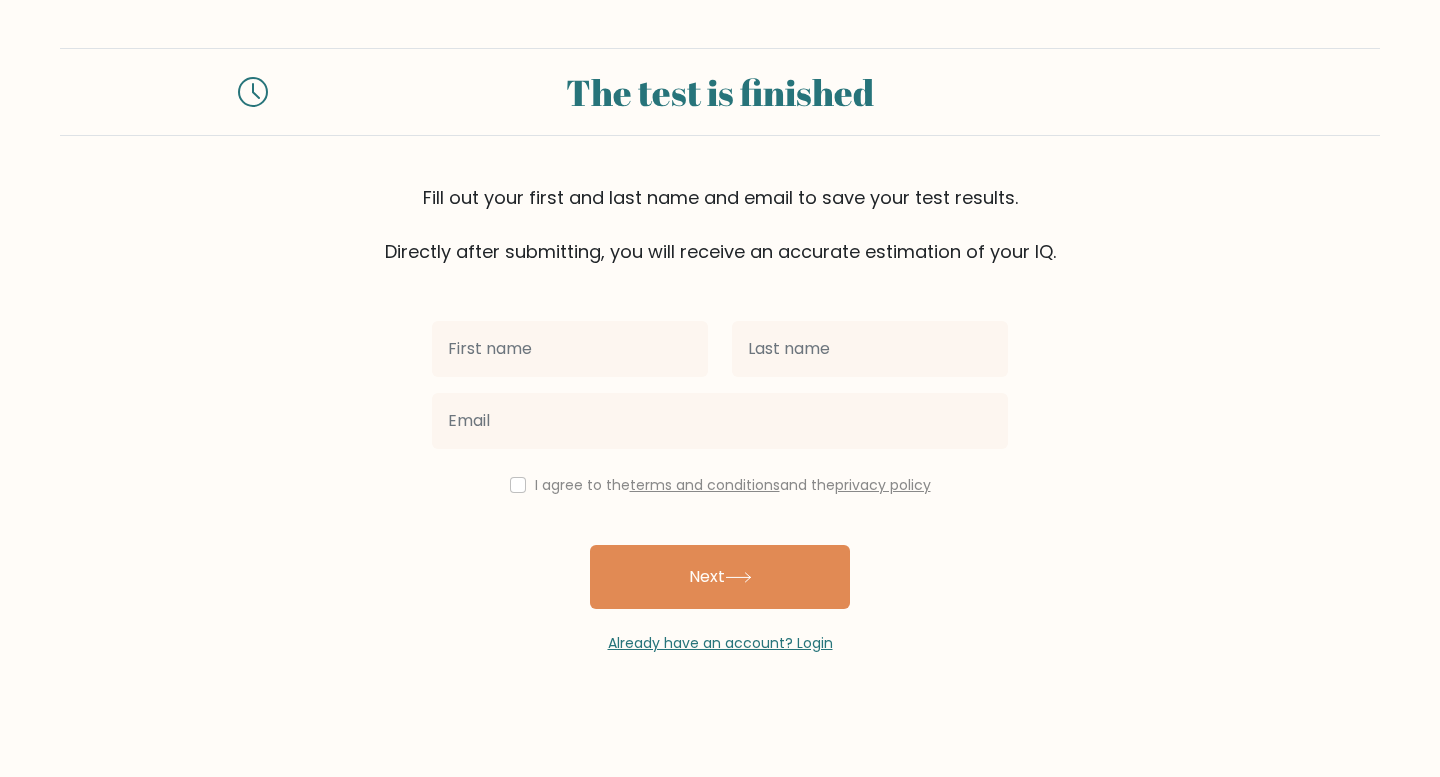 scroll, scrollTop: 0, scrollLeft: 0, axis: both 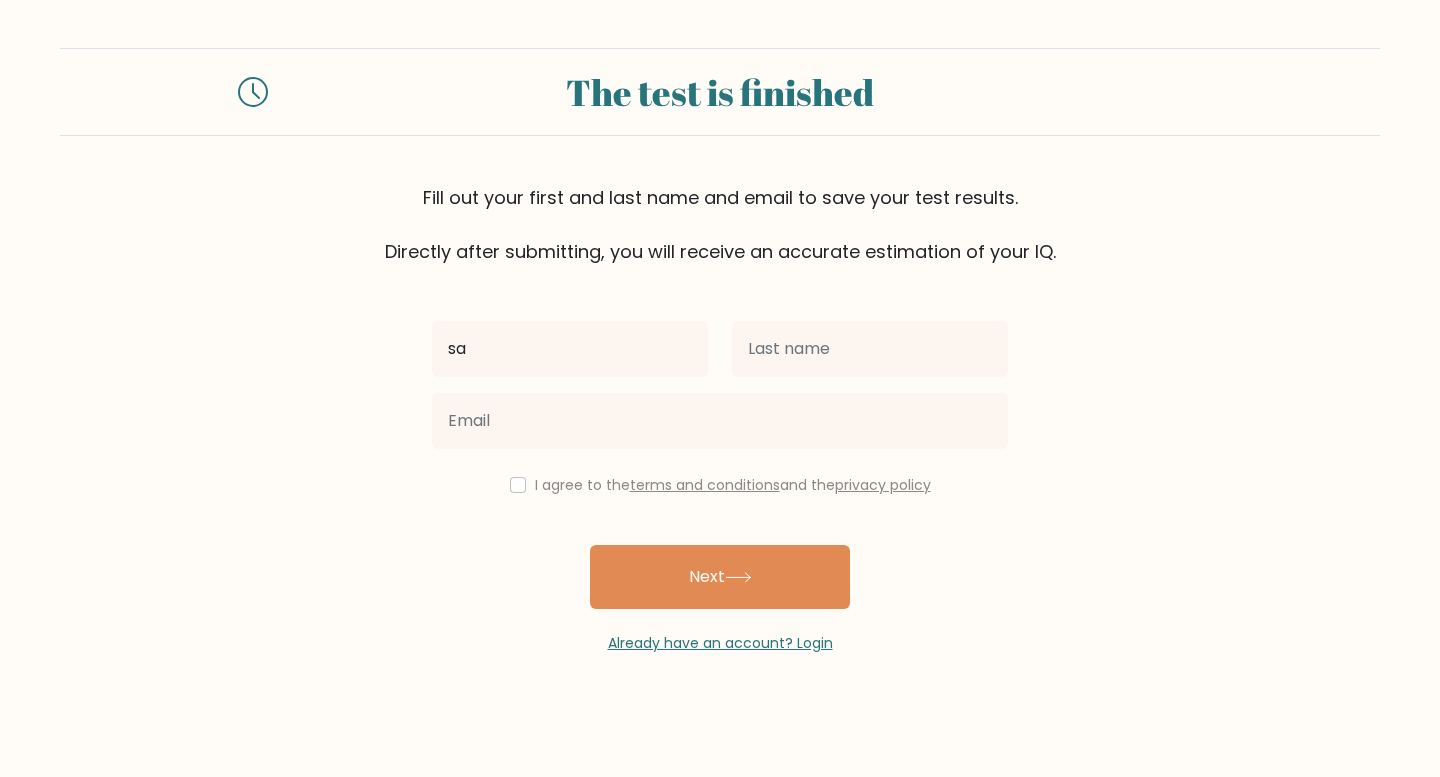 type on "[FIRST]" 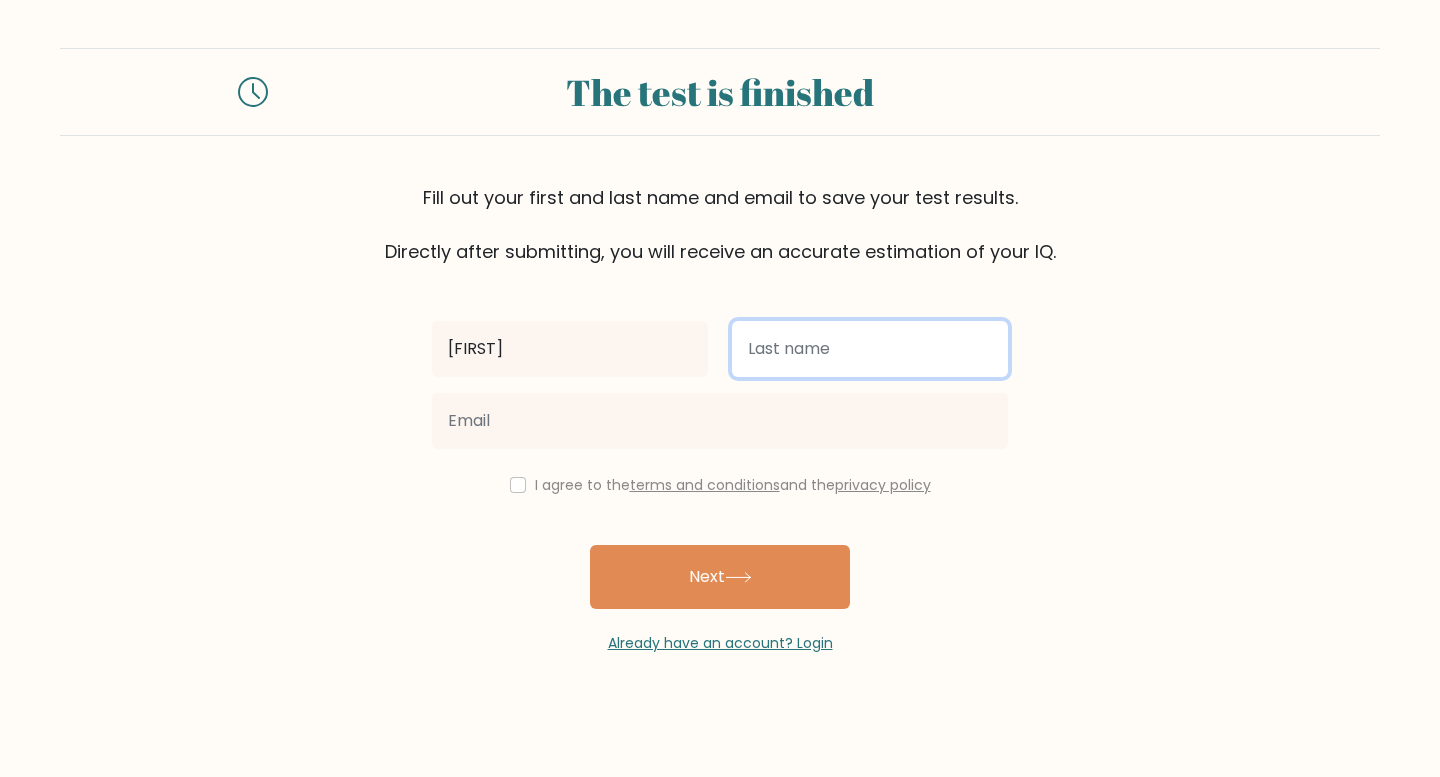 click at bounding box center [870, 349] 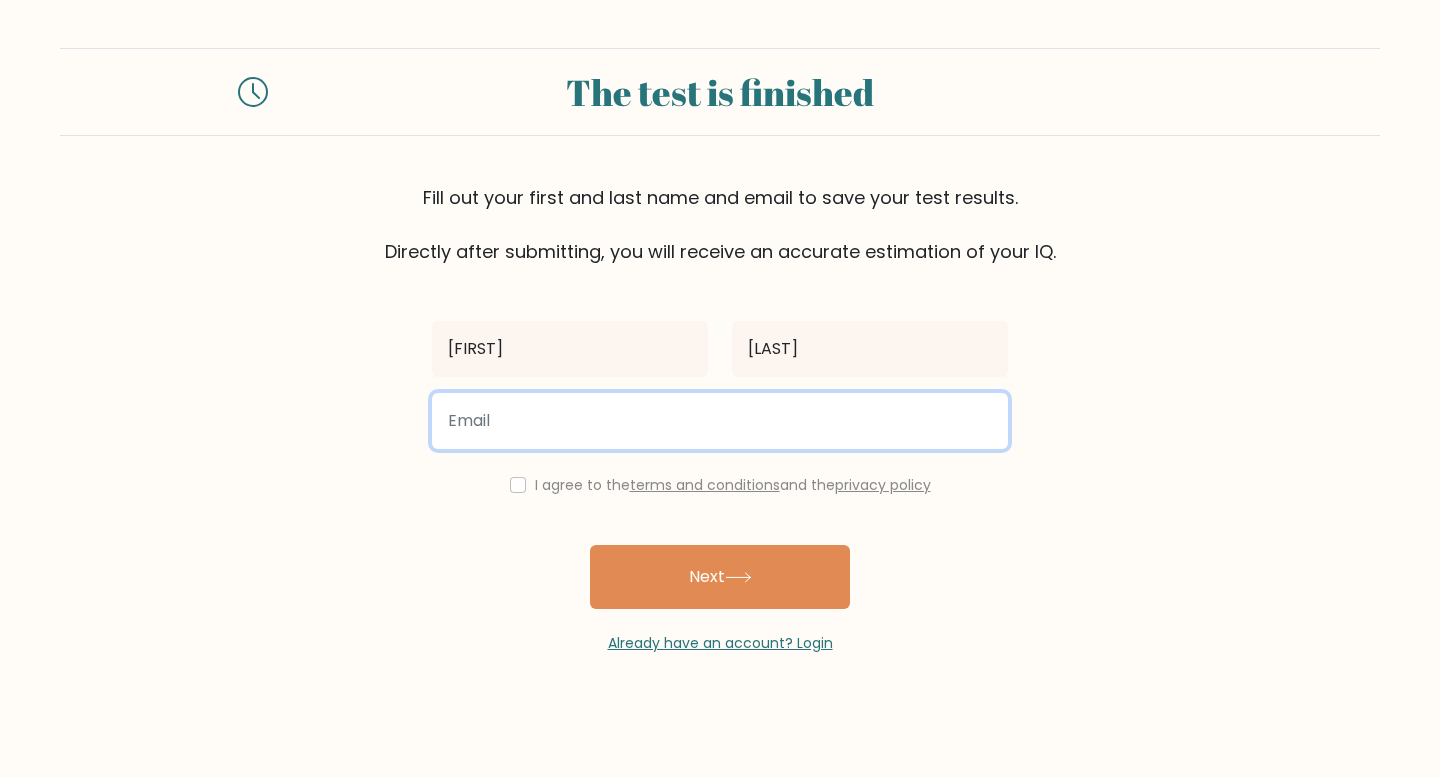 click at bounding box center (720, 421) 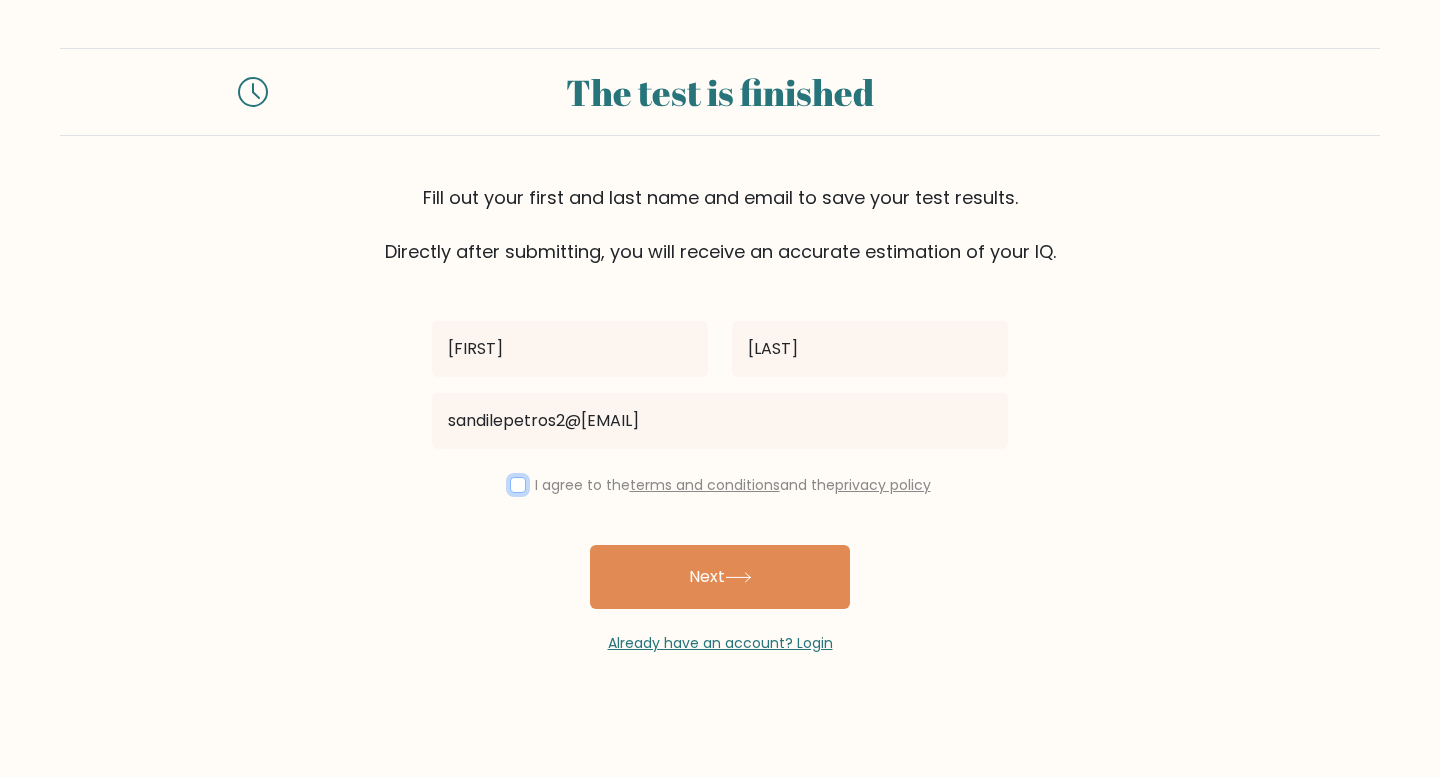 click at bounding box center (518, 485) 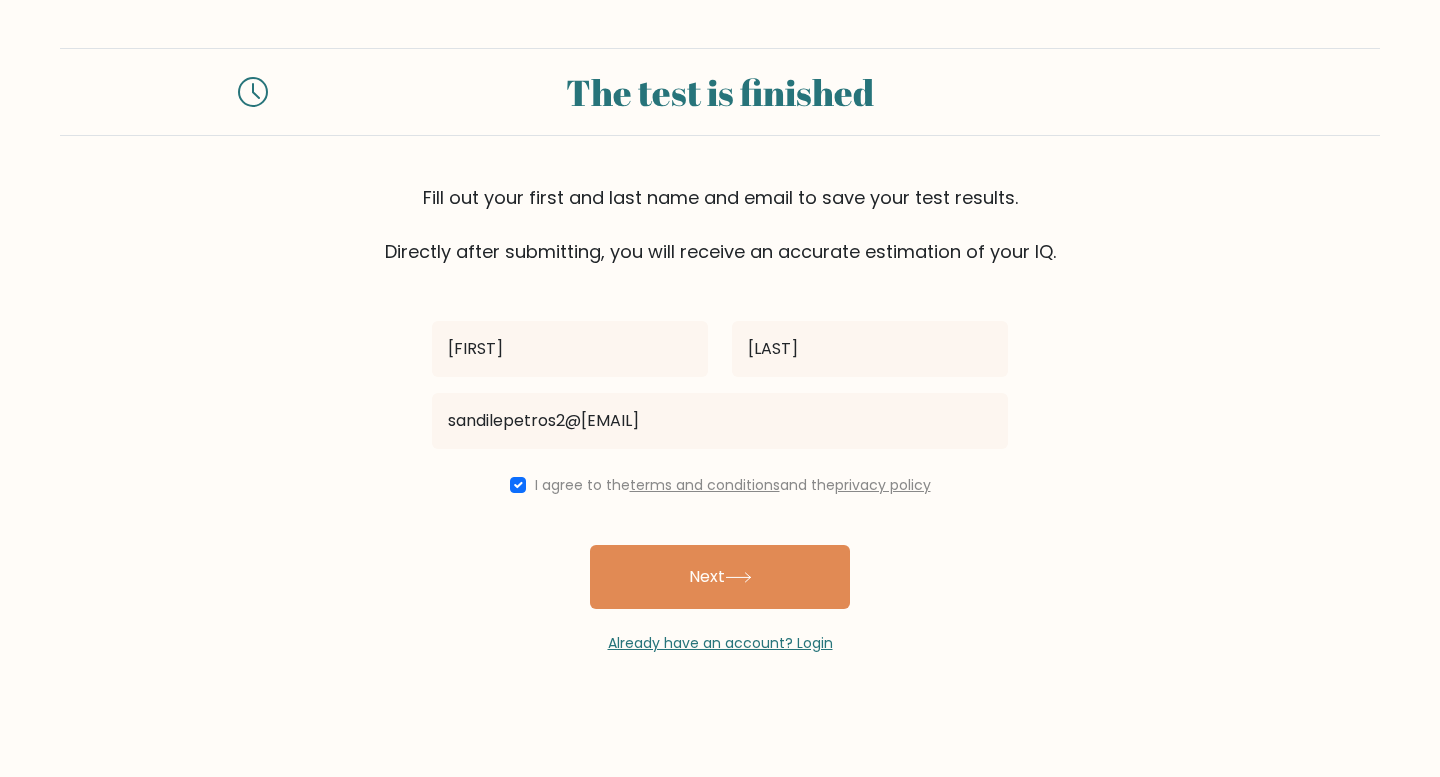 click on "Next" at bounding box center (720, 577) 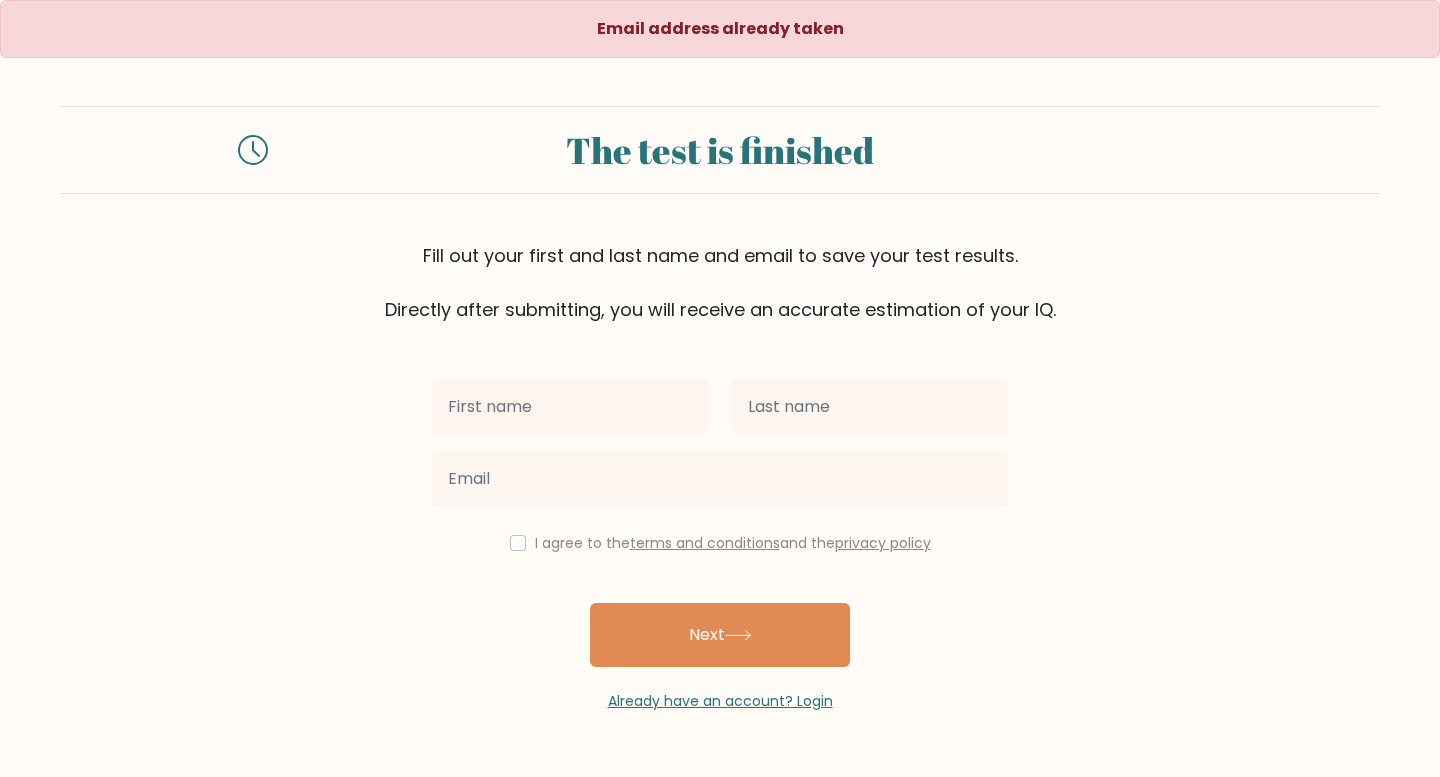scroll, scrollTop: 0, scrollLeft: 0, axis: both 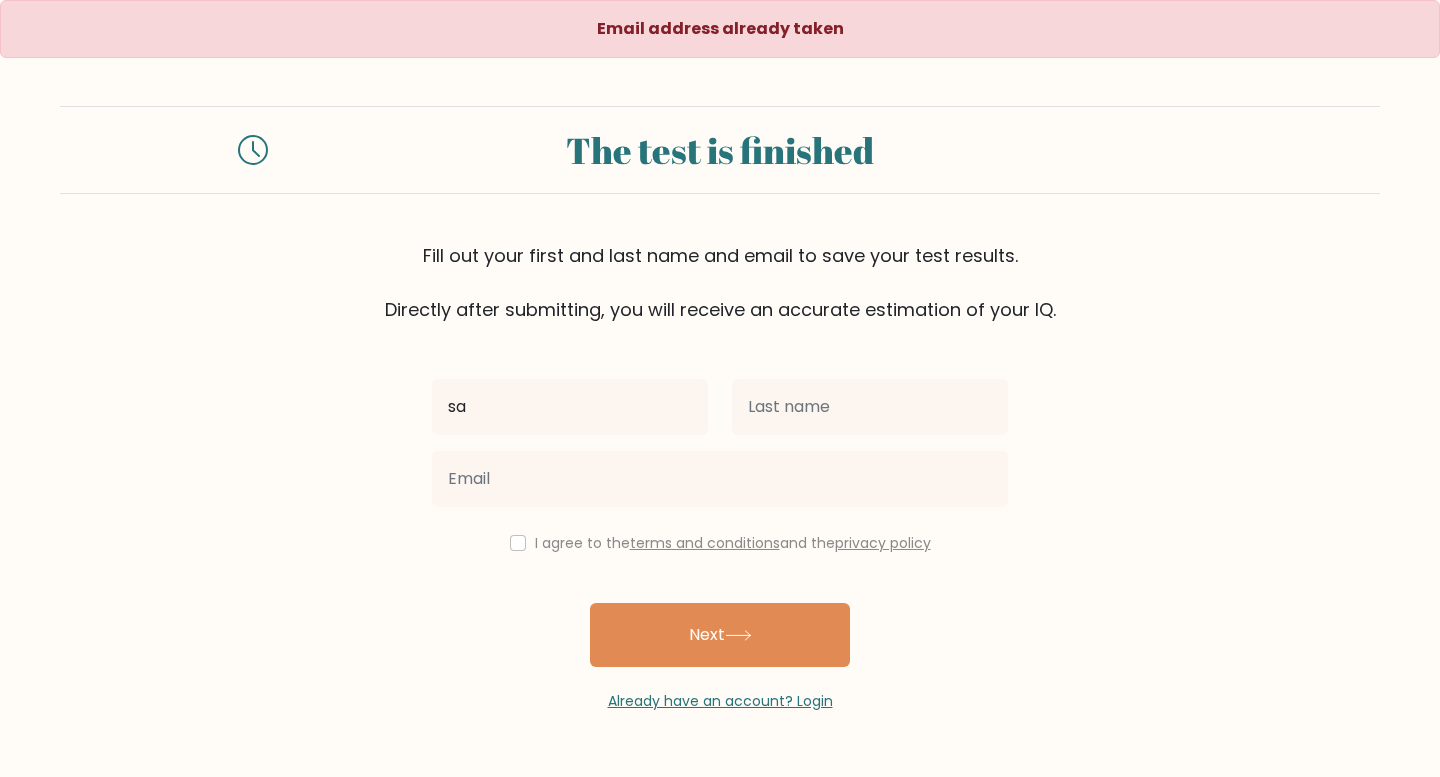 type on "[FIRST]" 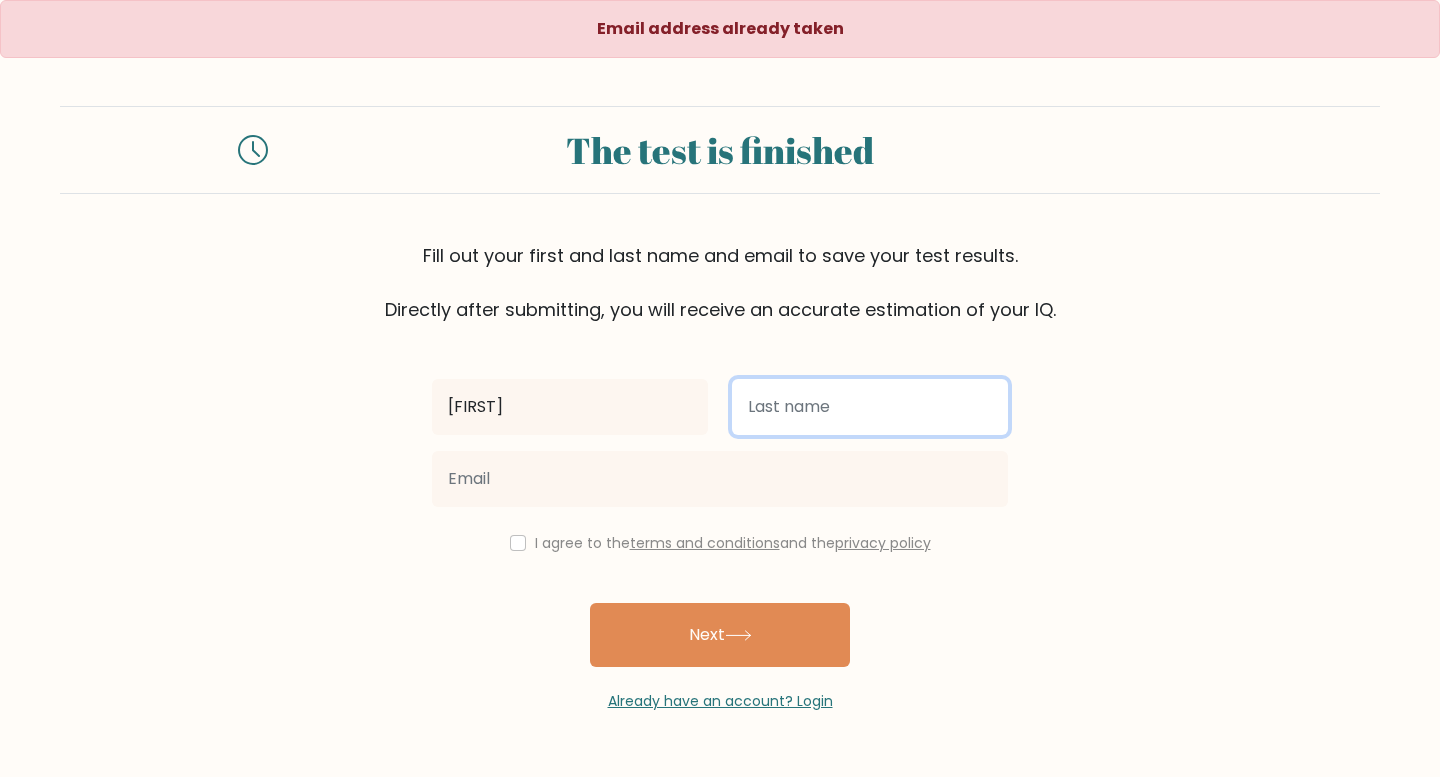 click at bounding box center (870, 407) 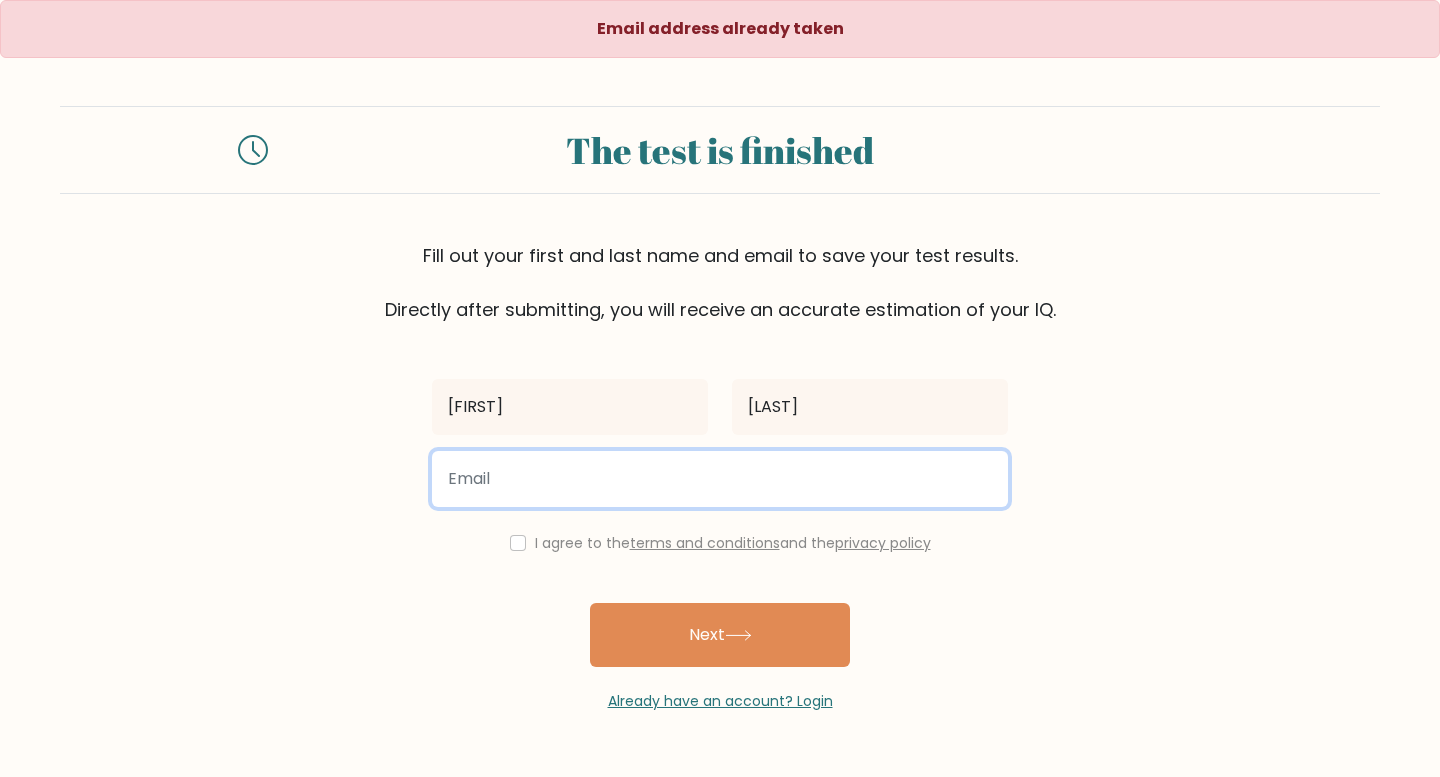 click at bounding box center (720, 479) 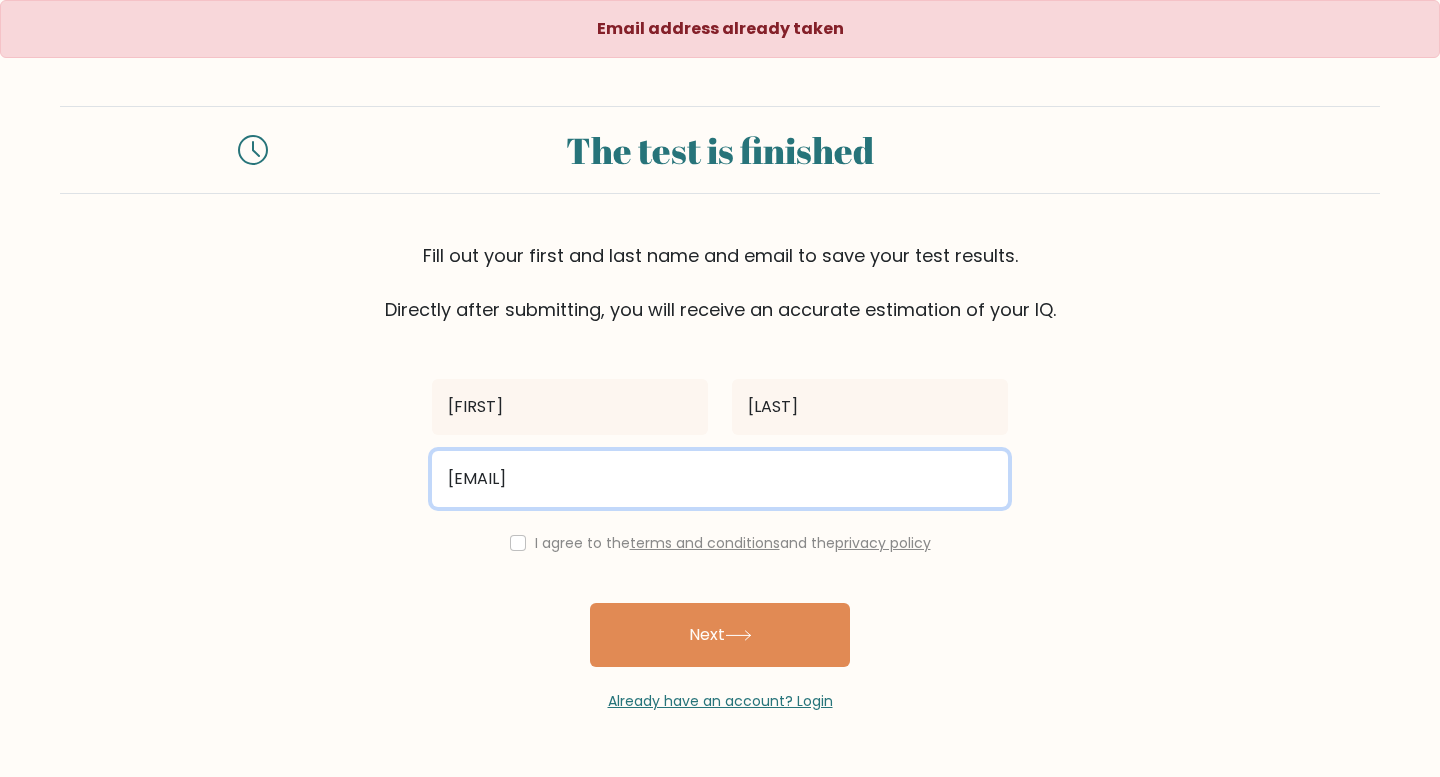 click on "[EMAIL]" at bounding box center [720, 479] 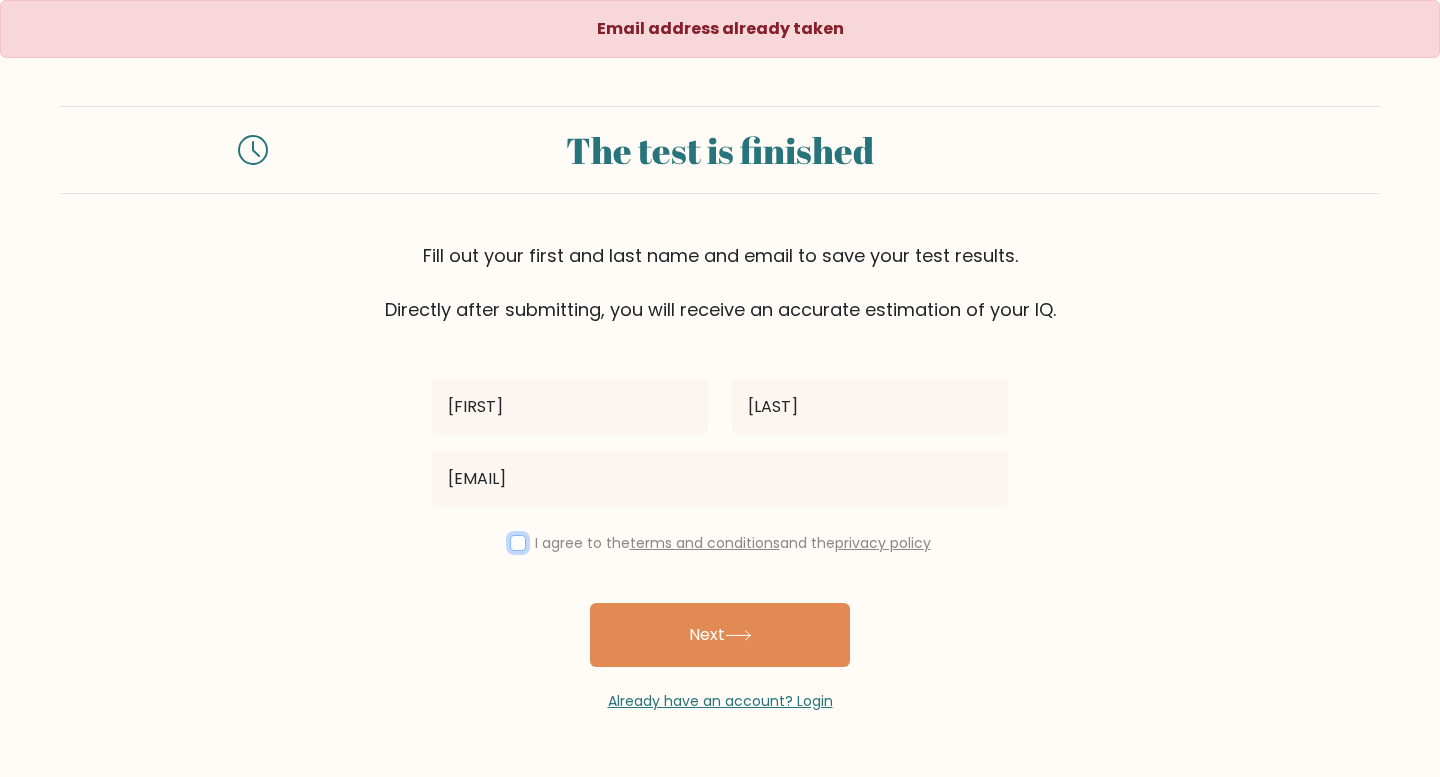 click at bounding box center (518, 543) 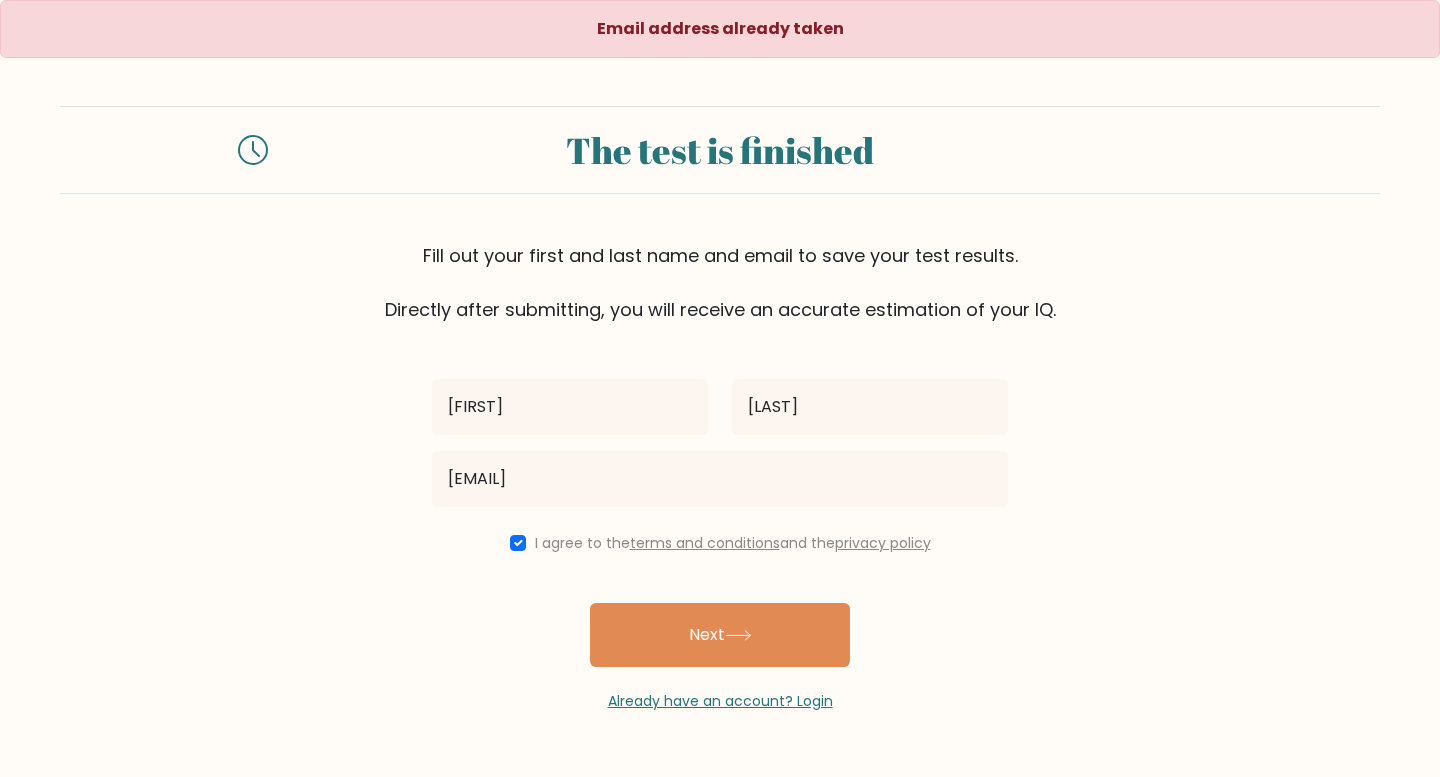 click on "Next" at bounding box center (720, 635) 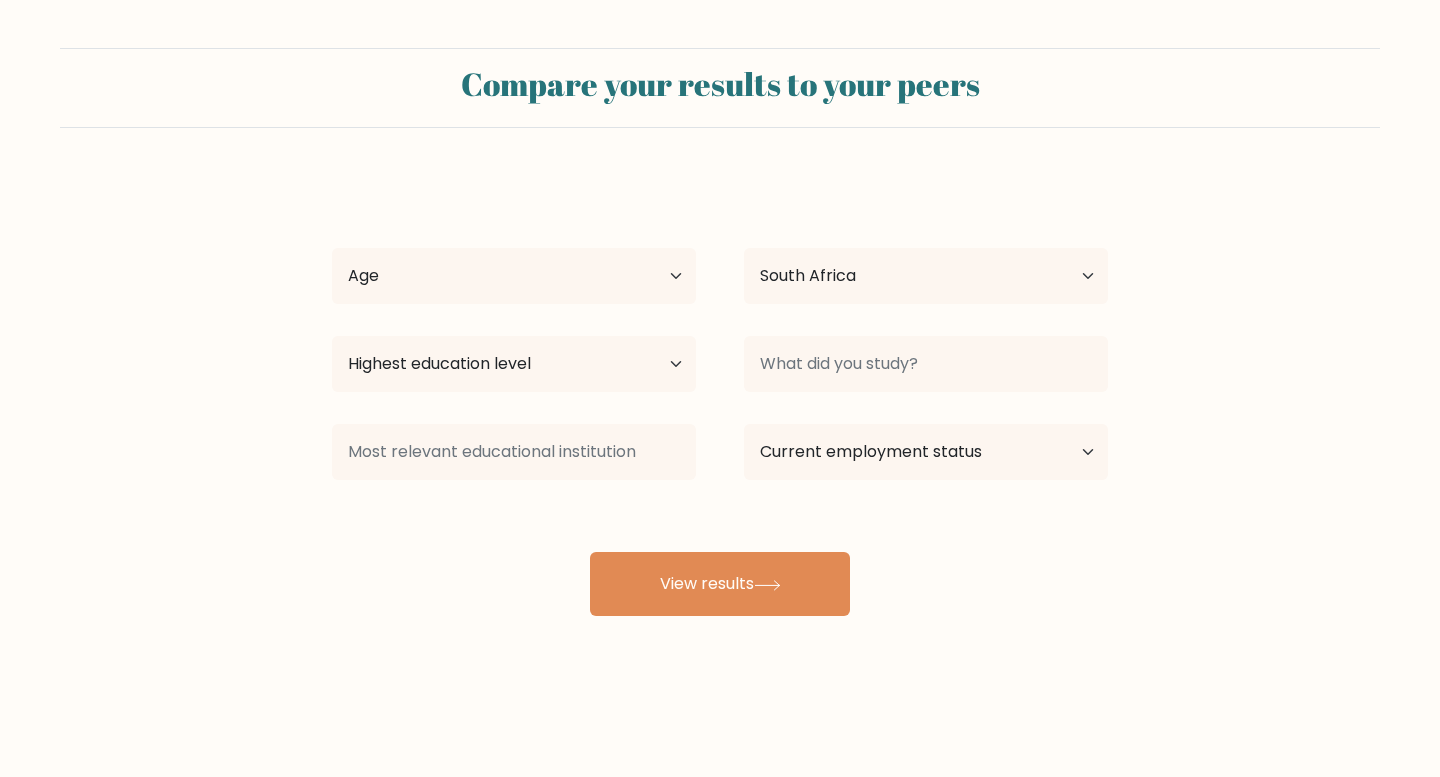 select on "ZA" 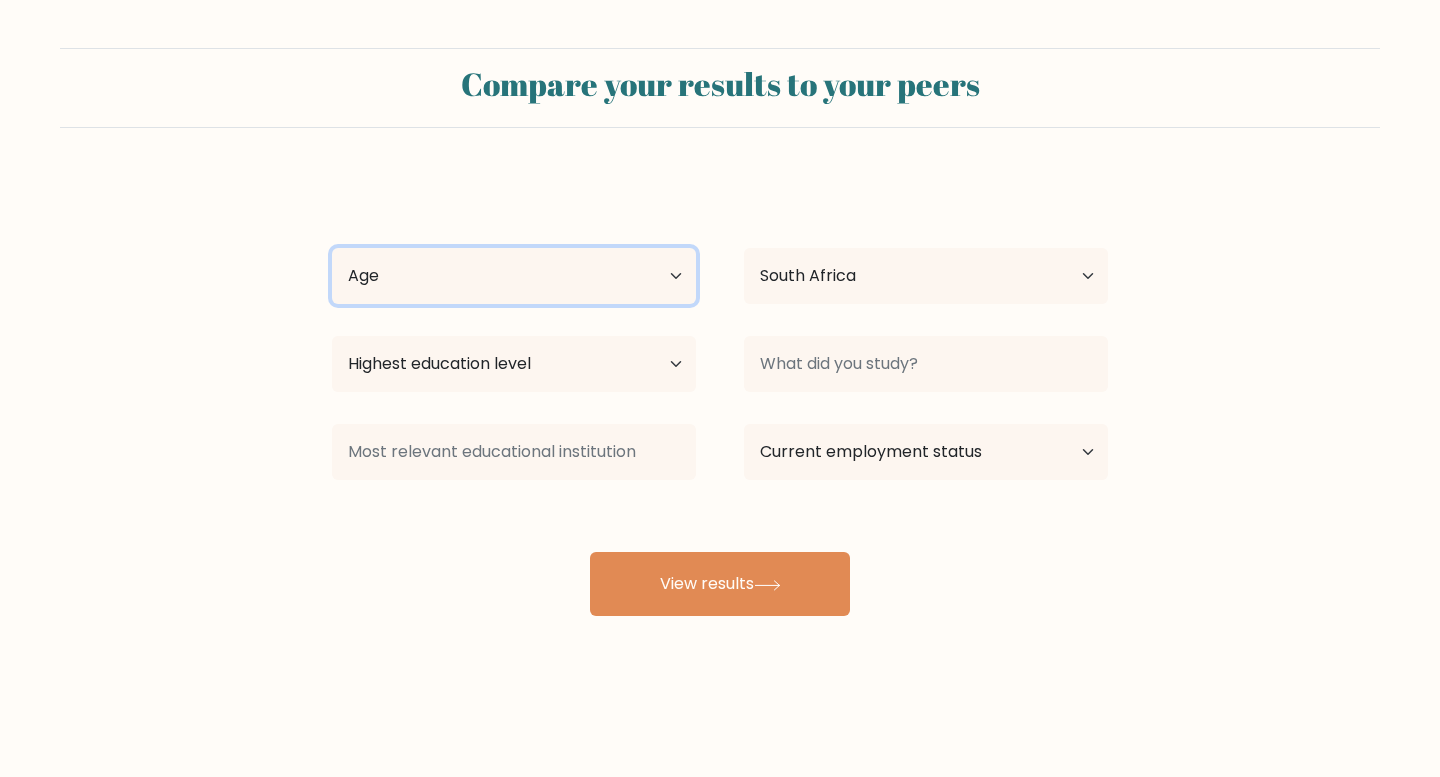 click on "Age
Under 18 years old
18-24 years old
25-34 years old
35-44 years old
45-54 years old
55-64 years old
65 years old and above" at bounding box center [514, 276] 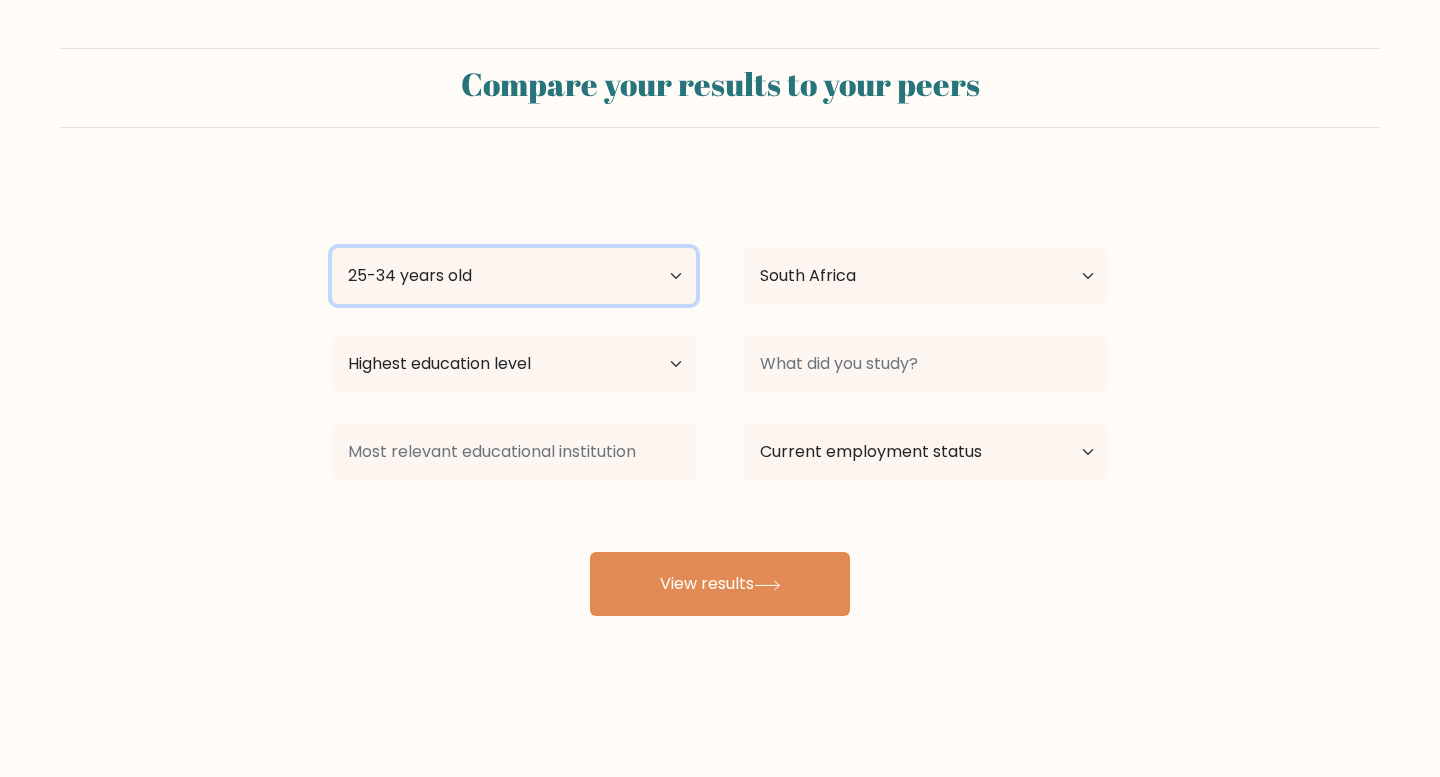 click on "Age
Under 18 years old
18-24 years old
25-34 years old
35-44 years old
45-54 years old
55-64 years old
65 years old and above" at bounding box center (514, 276) 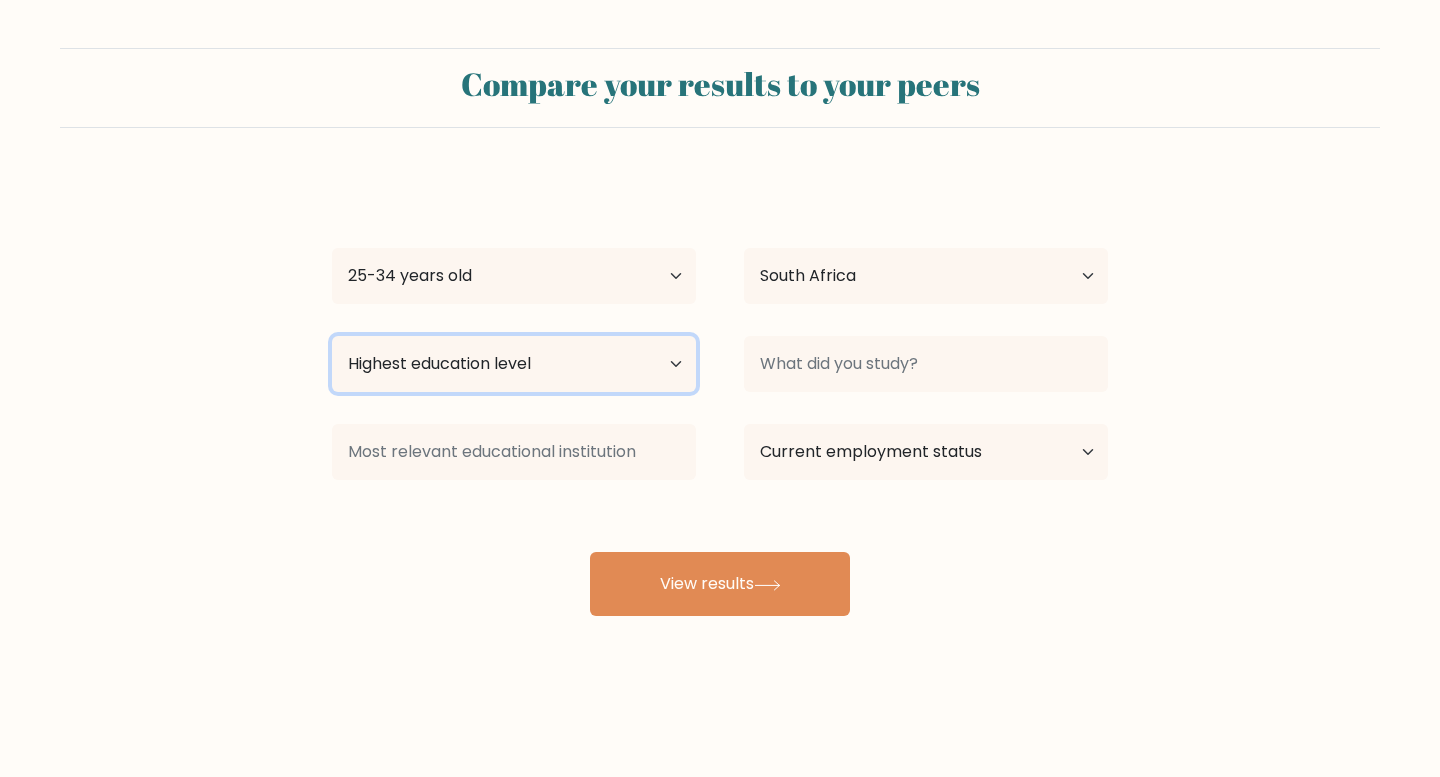 click on "Highest education level
No schooling
Primary
Lower Secondary
Upper Secondary
Occupation Specific
Bachelor's degree
Master's degree
Doctoral degree" at bounding box center (514, 364) 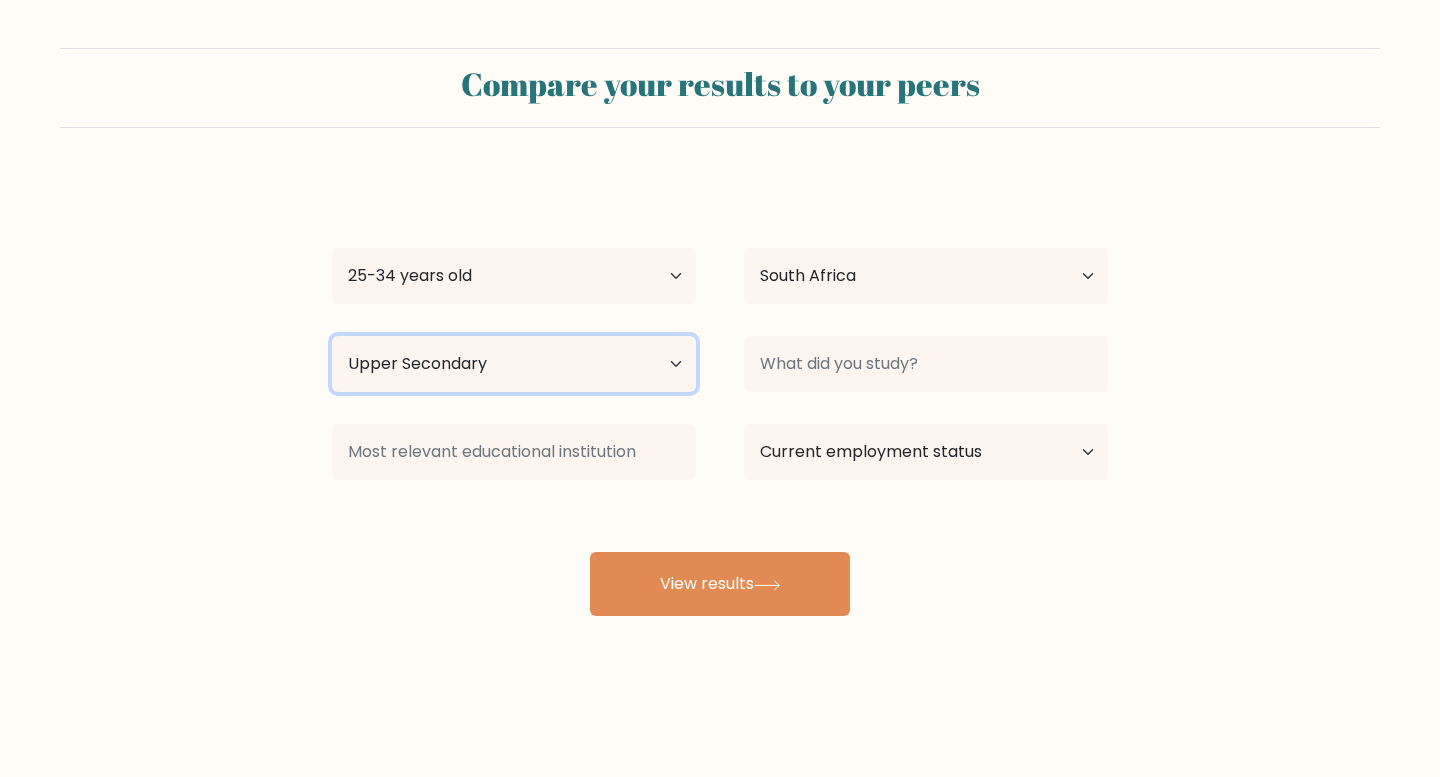 click on "Highest education level
No schooling
Primary
Lower Secondary
Upper Secondary
Occupation Specific
Bachelor's degree
Master's degree
Doctoral degree" at bounding box center (514, 364) 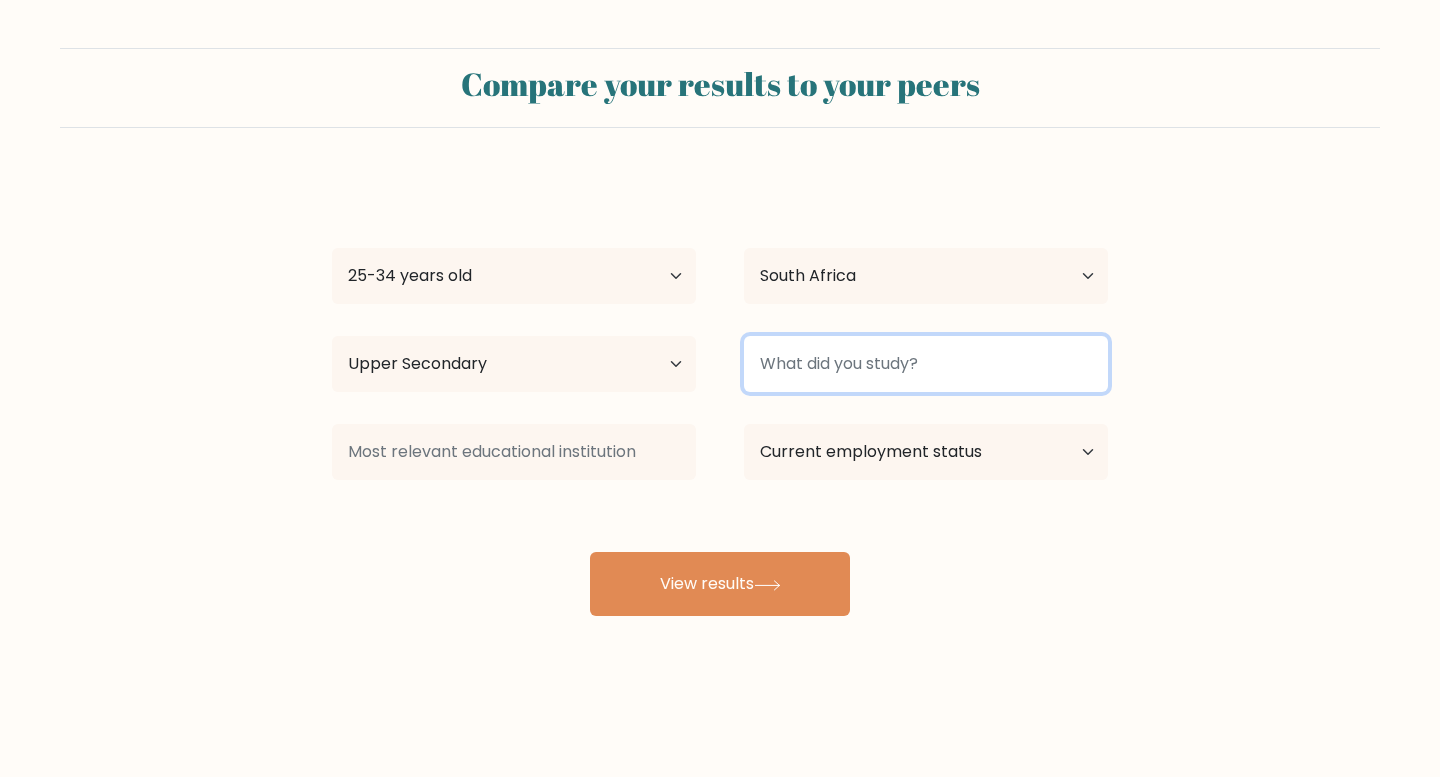 click at bounding box center [926, 364] 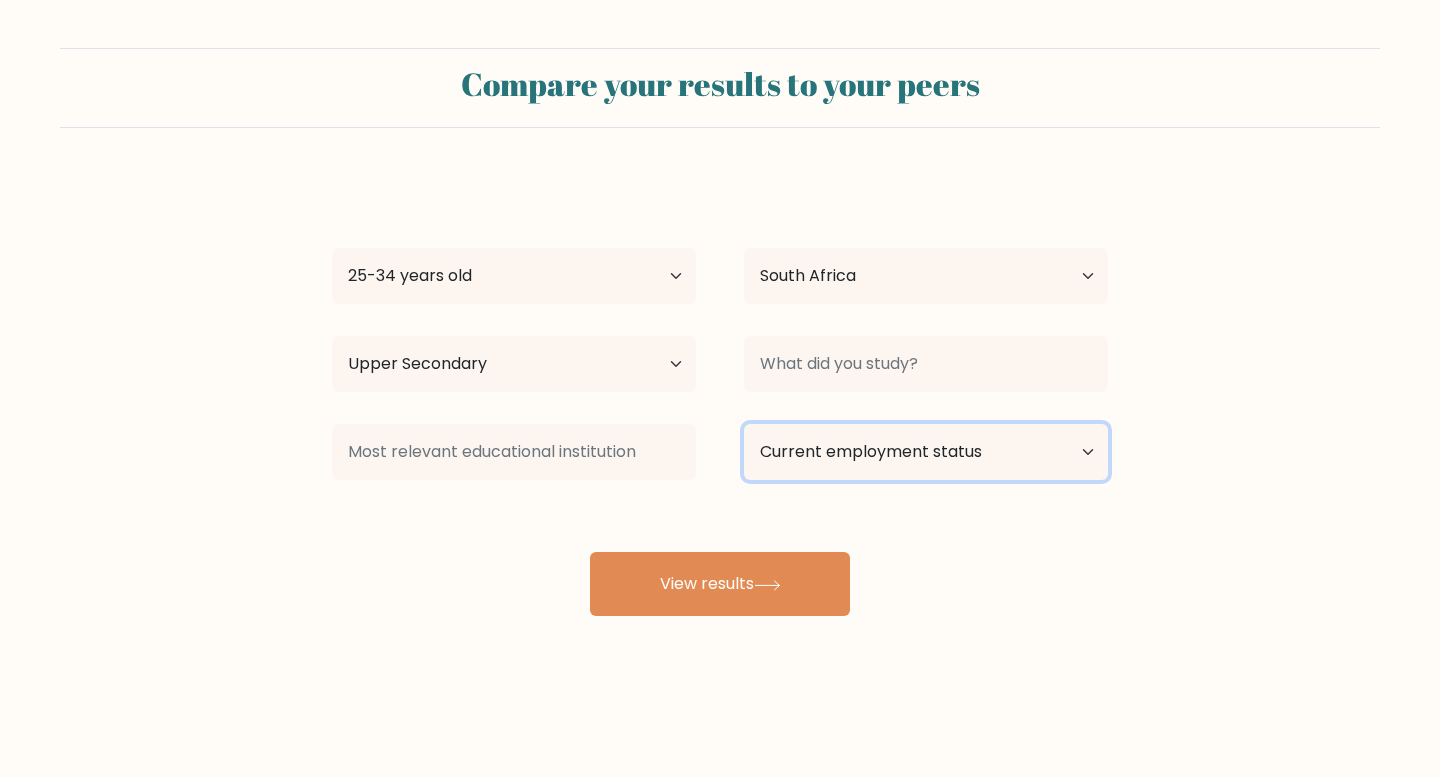 click on "Current employment status
Employed
Student
Retired
Other / prefer not to answer" at bounding box center [926, 452] 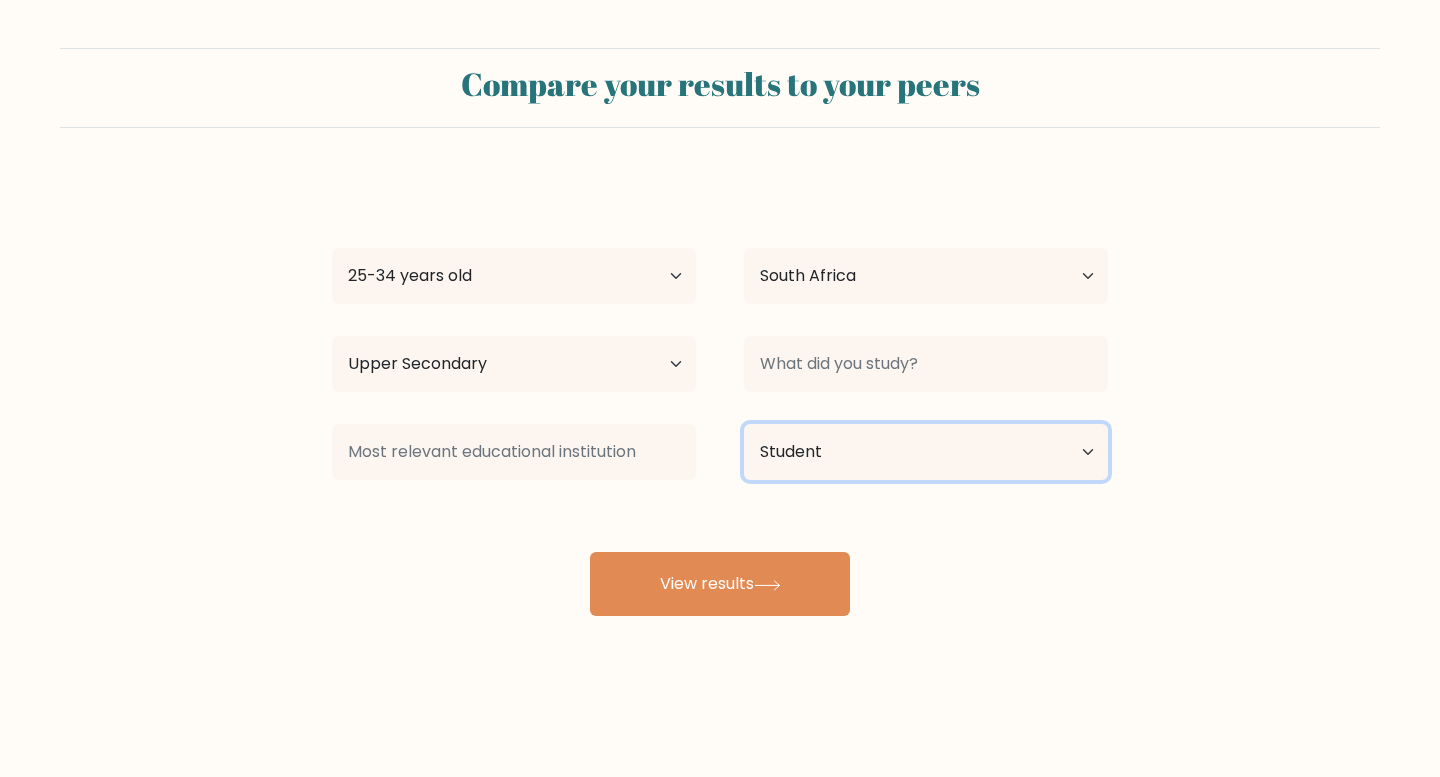 click on "Current employment status
Employed
Student
Retired
Other / prefer not to answer" at bounding box center [926, 452] 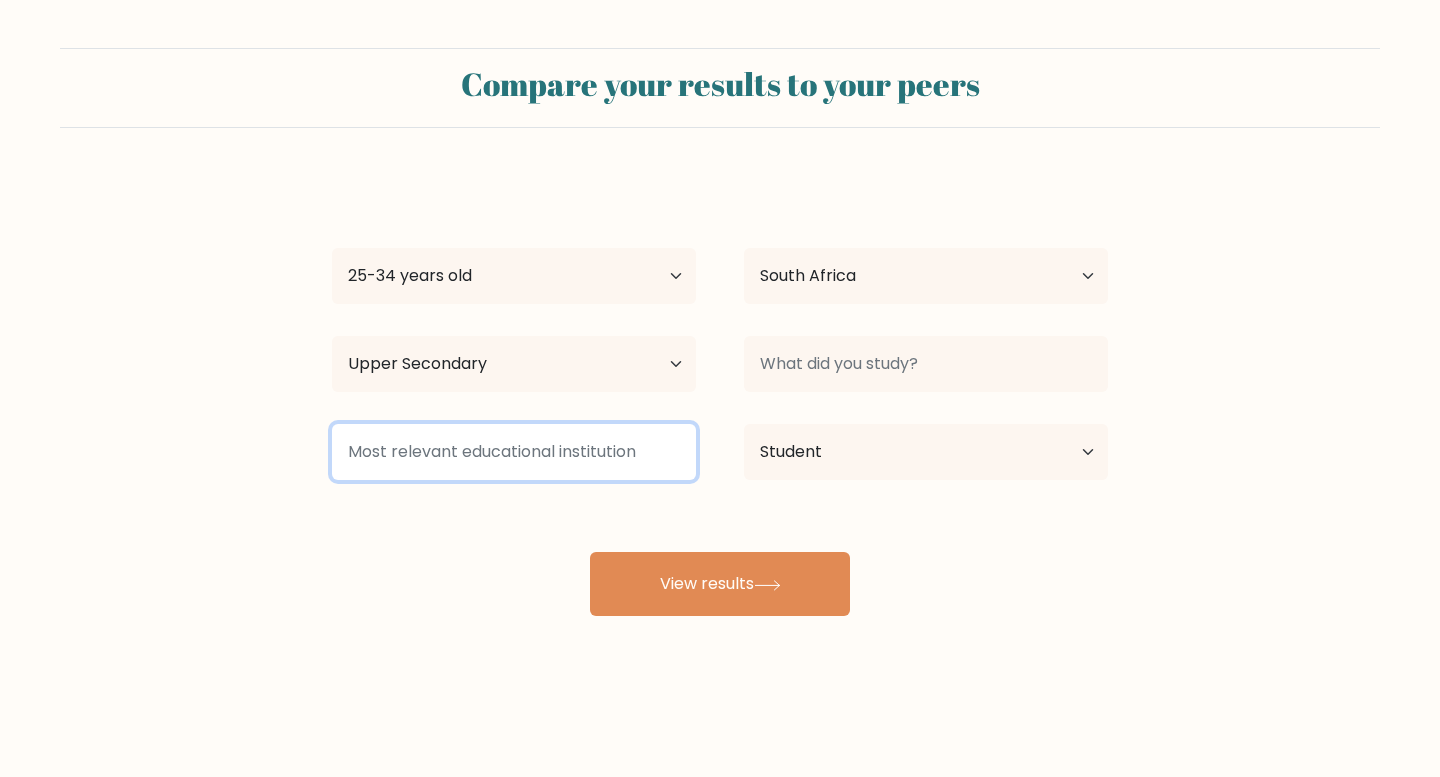 click at bounding box center (514, 452) 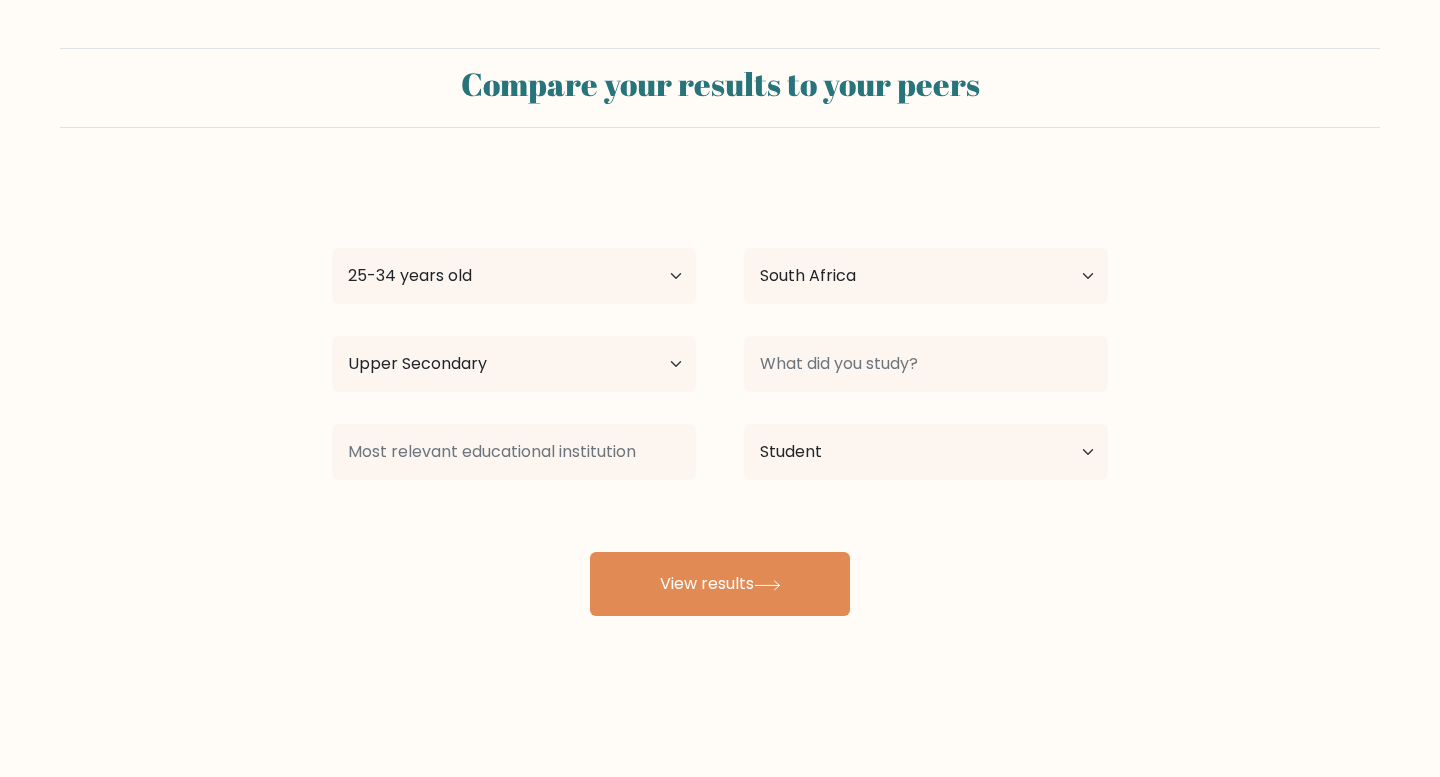 click on "sandile
Dlamini
Age
Under 18 years old
18-24 years old
25-34 years old
35-44 years old
45-54 years old
55-64 years old
65 years old and above
Country
Afghanistan
Albania
Algeria
American Samoa
Andorra
Angola
Anguilla
Antarctica
Antigua and Barbuda
Argentina
Armenia
Aruba
Australia
Austria
Azerbaijan
Bahamas
Bahrain
Bangladesh
Barbados
Belarus
Belgium
Belize
Benin
Bermuda
Bhutan
Bolivia
Bonaire, Sint Eustatius and Saba
Bosnia and Herzegovina
Botswana
Bouvet Island
Brazil
Brunei" at bounding box center (720, 396) 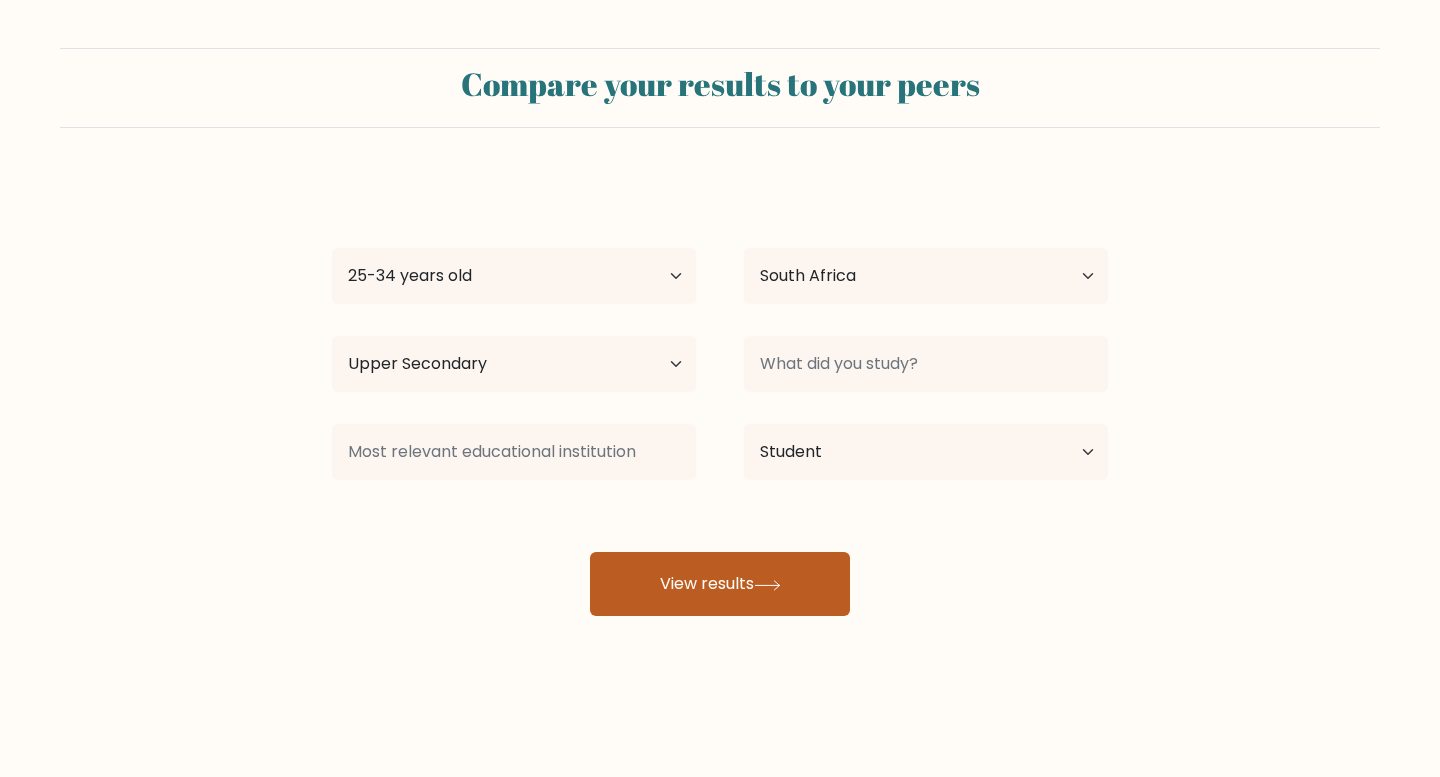 click on "View results" at bounding box center (720, 584) 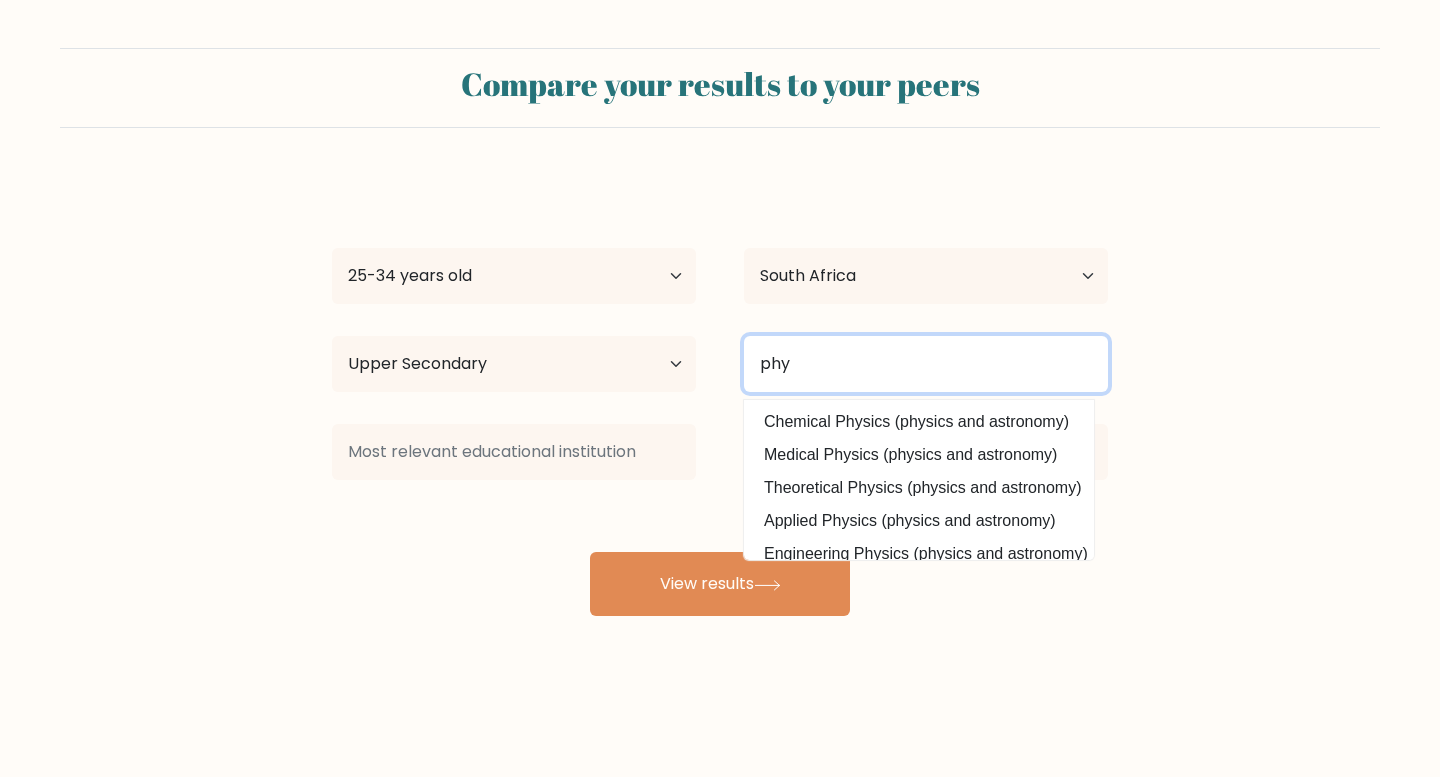 scroll, scrollTop: 0, scrollLeft: 0, axis: both 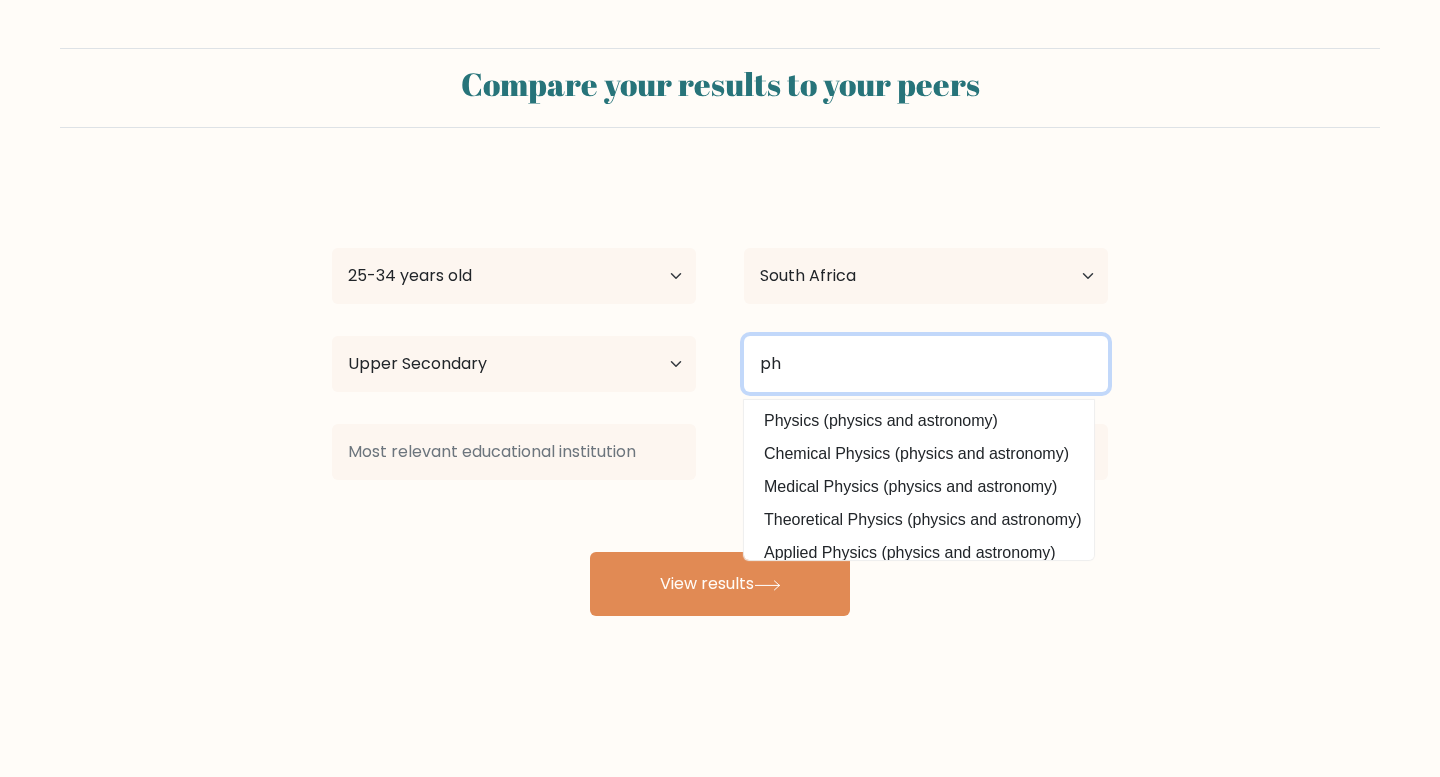 type on "p" 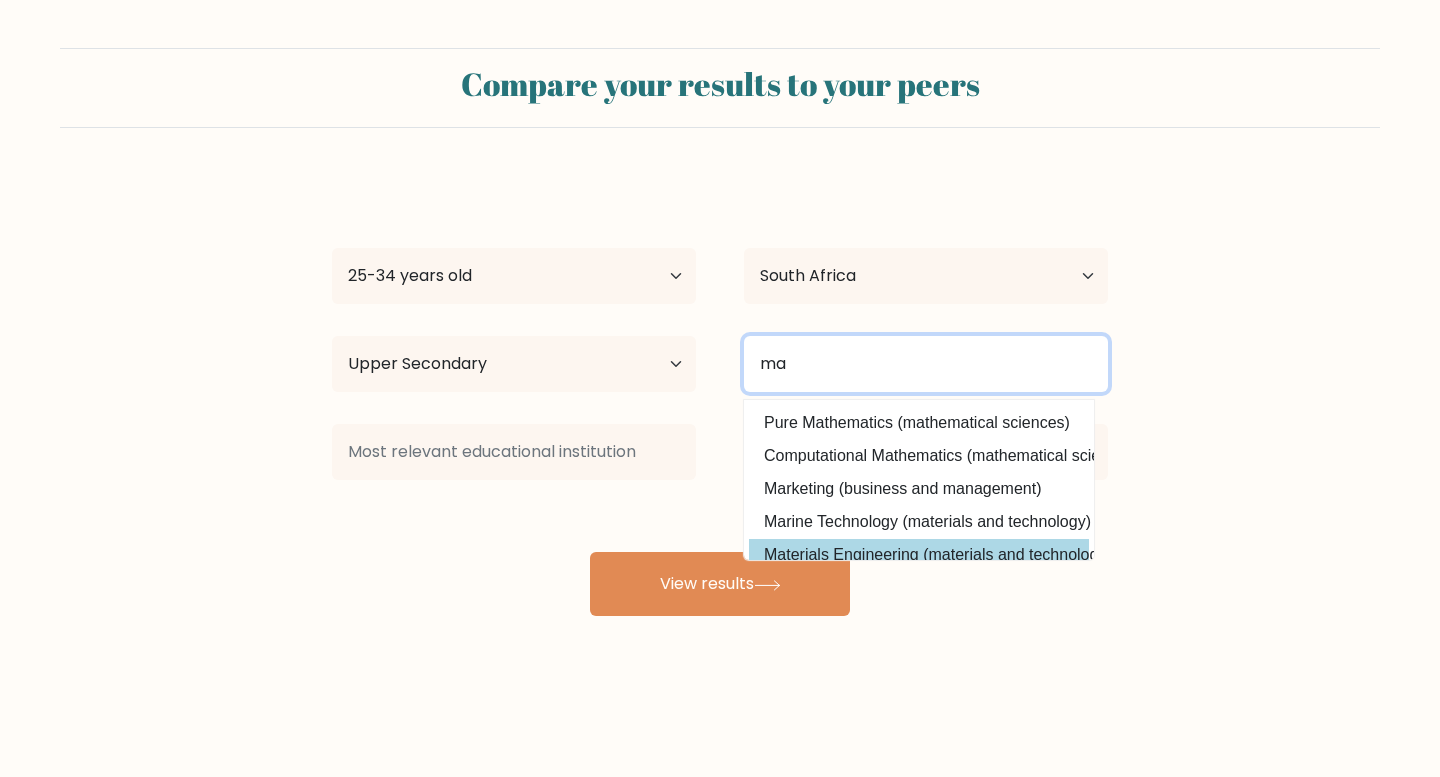 scroll, scrollTop: 95, scrollLeft: 0, axis: vertical 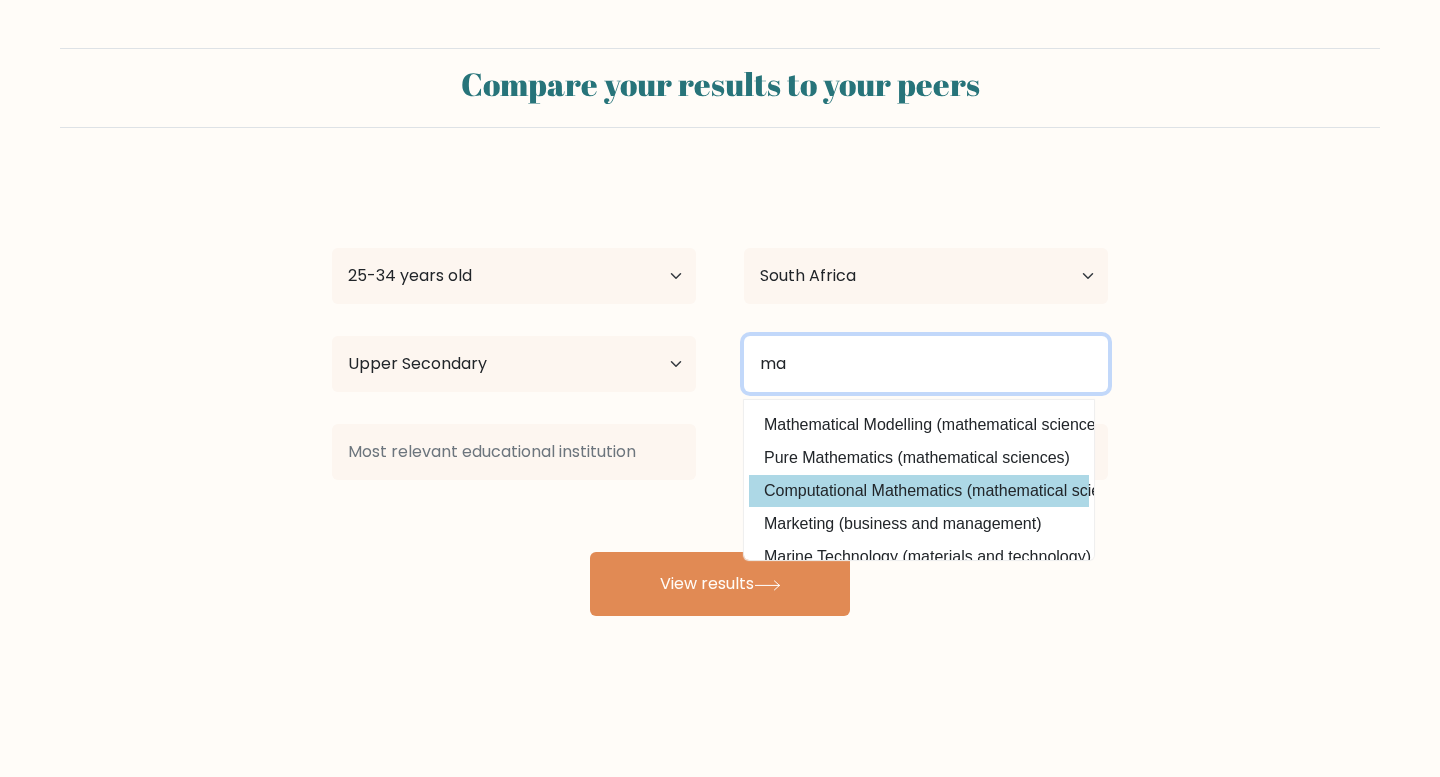 type on "m" 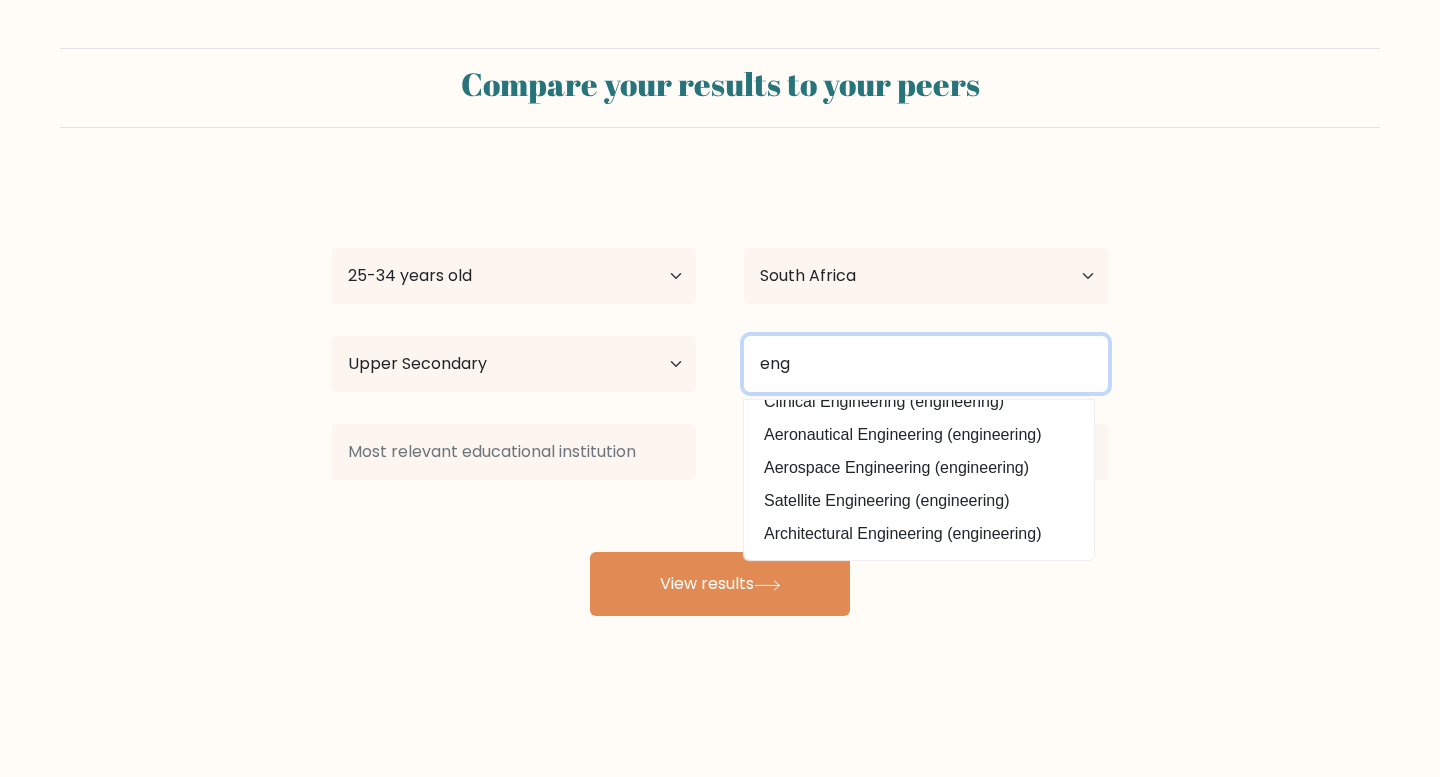 scroll, scrollTop: 0, scrollLeft: 0, axis: both 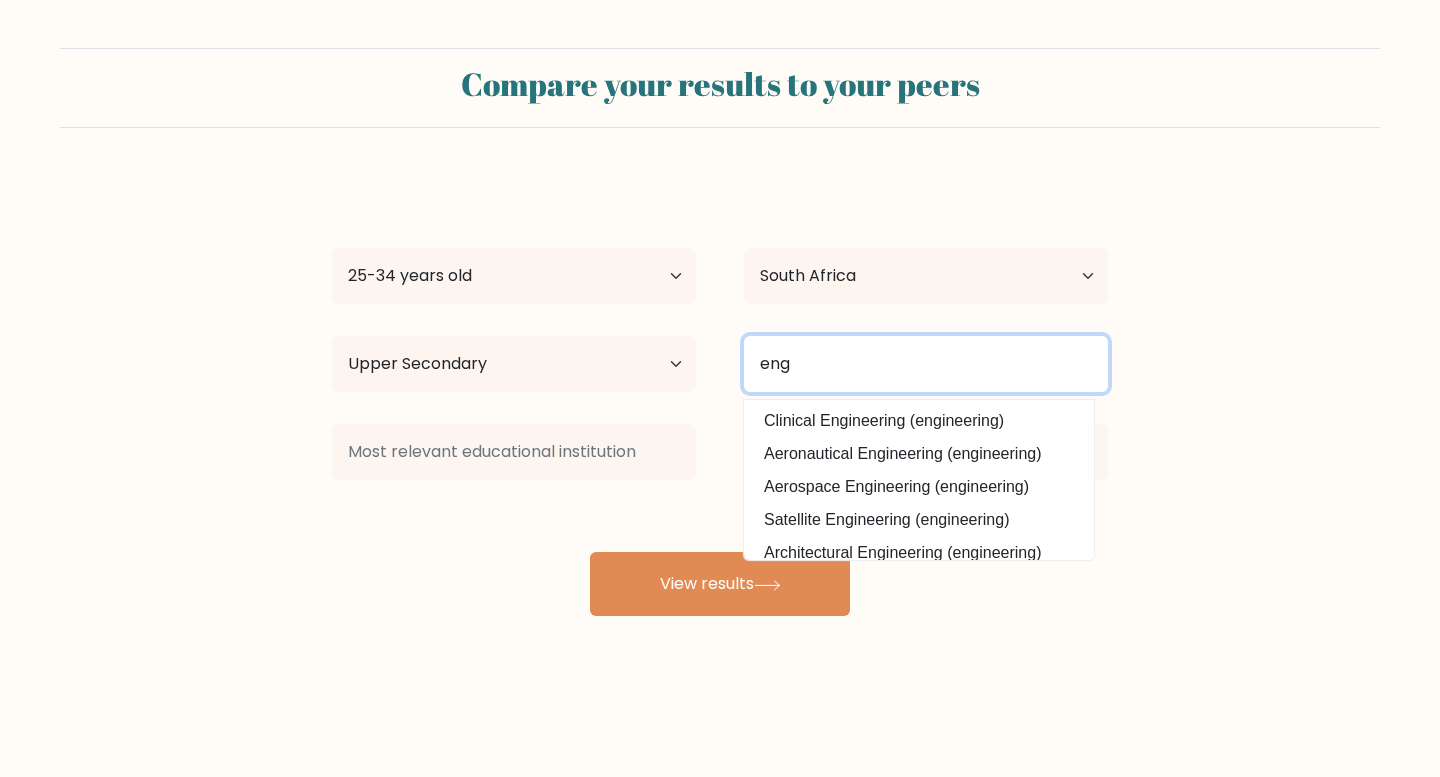 type on "eng" 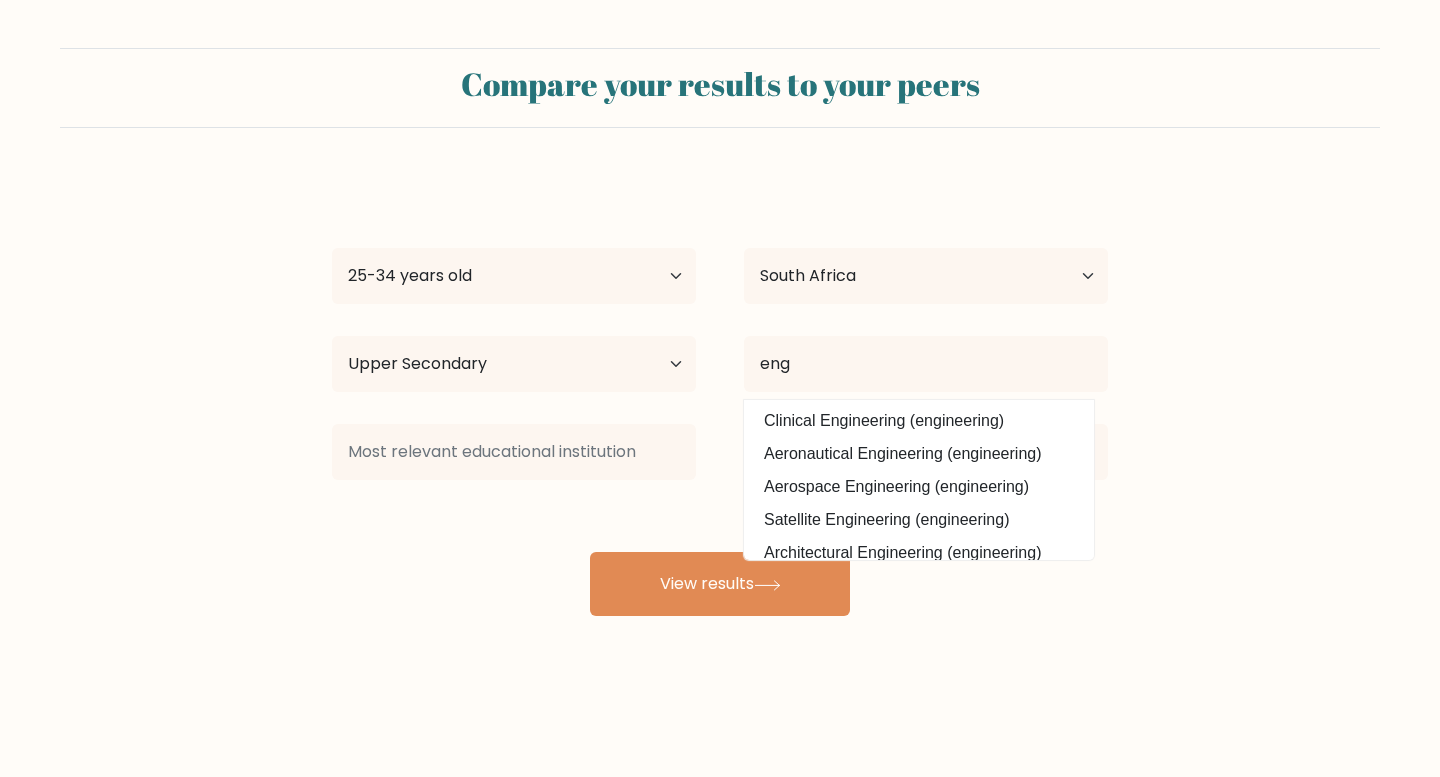 click on "Compare your results to your peers
sandile
Dlamini
Age
Under 18 years old
18-24 years old
25-34 years old
35-44 years old
45-54 years old
55-64 years old
65 years old and above
Country
Afghanistan
Albania
Algeria
American Samoa
Andorra
Angola
Anguilla
Antarctica
Antigua and Barbuda
Argentina
Armenia
Aruba
Australia" at bounding box center [720, 332] 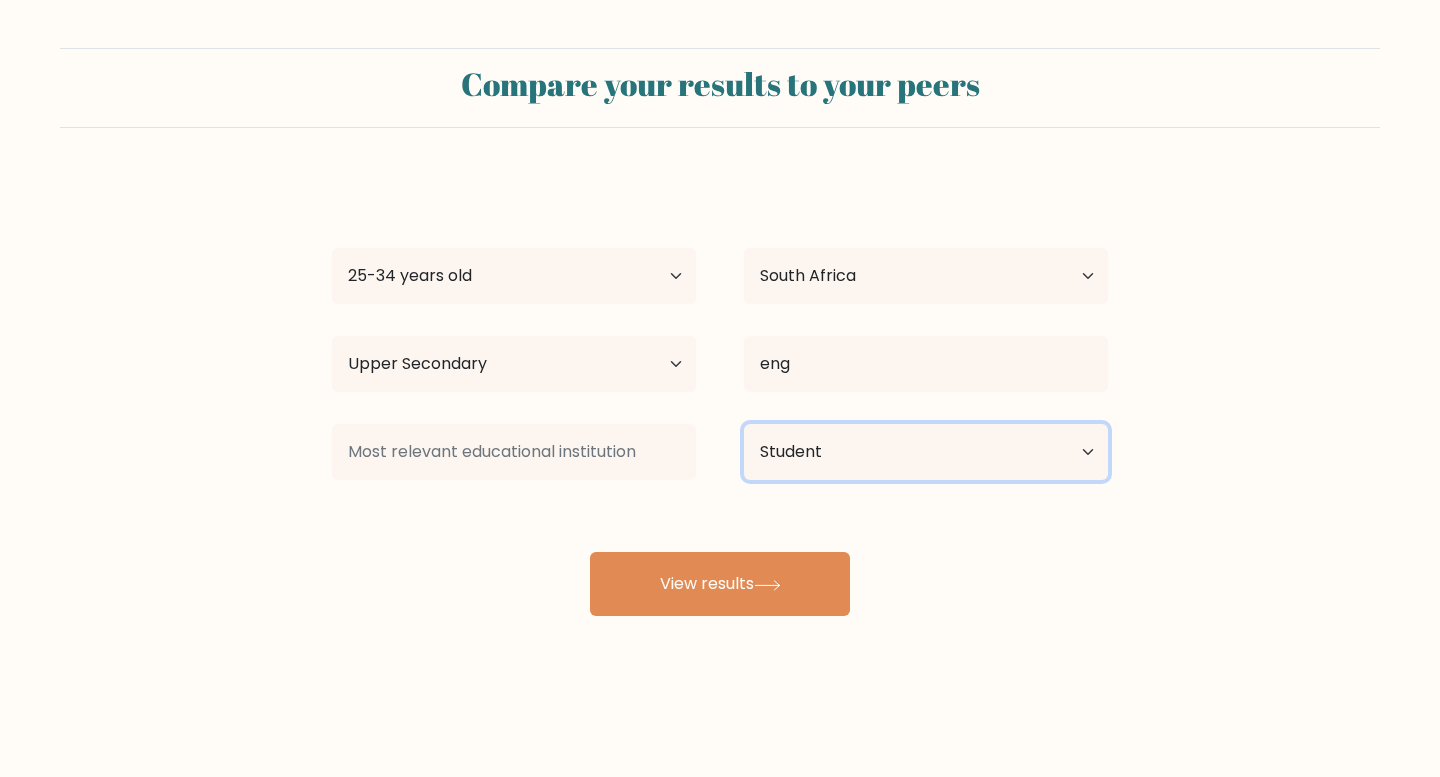 click on "Current employment status
Employed
Student
Retired
Other / prefer not to answer" at bounding box center [926, 452] 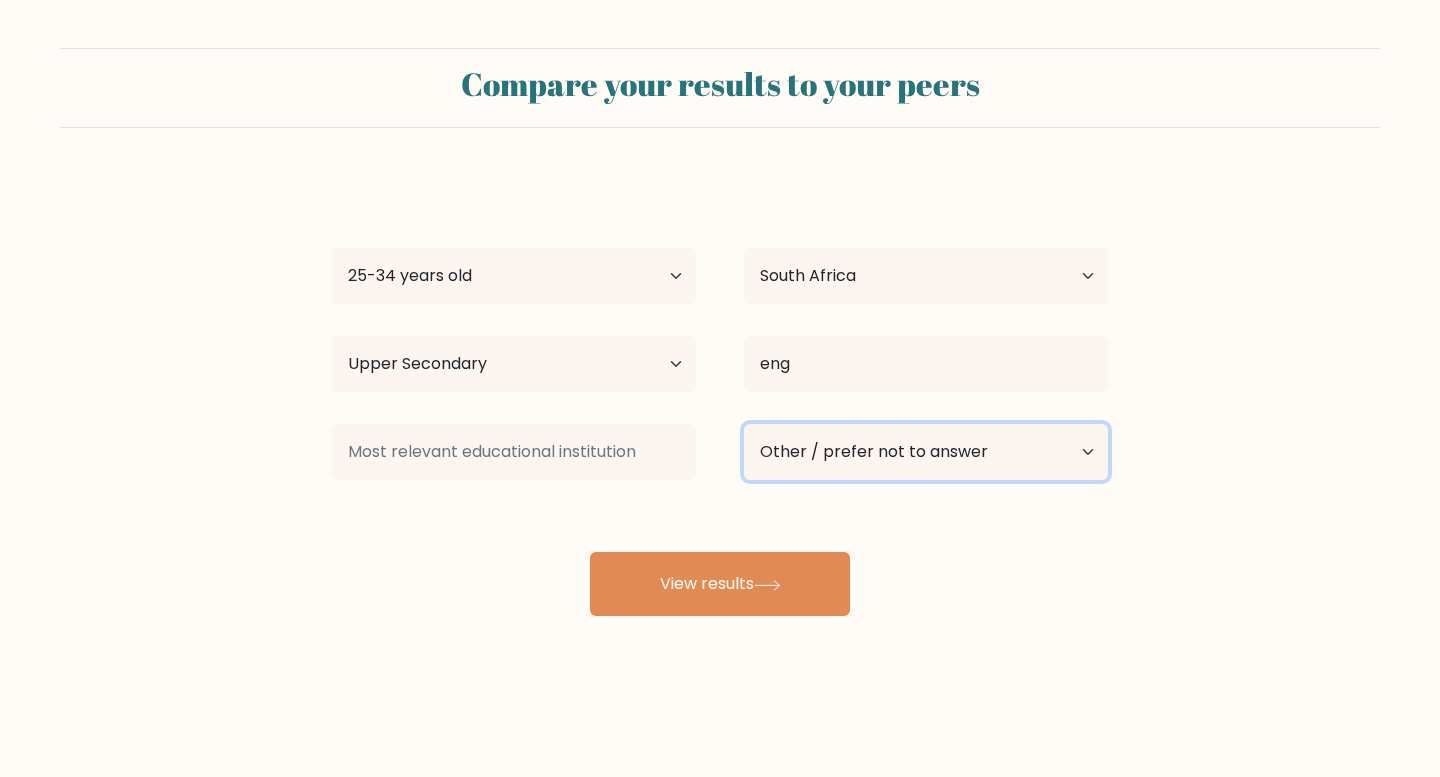 click on "Current employment status
Employed
Student
Retired
Other / prefer not to answer" at bounding box center (926, 452) 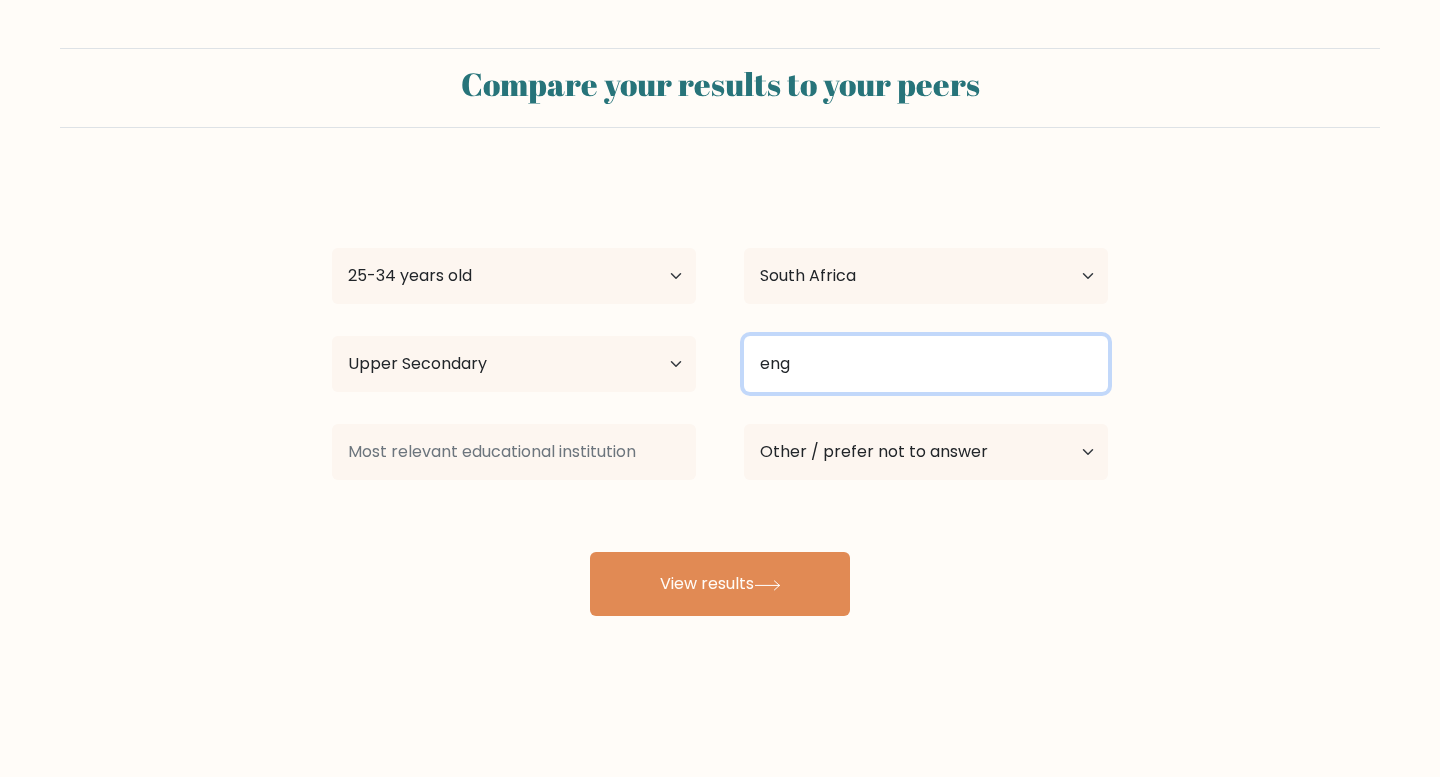 click on "eng" at bounding box center [926, 364] 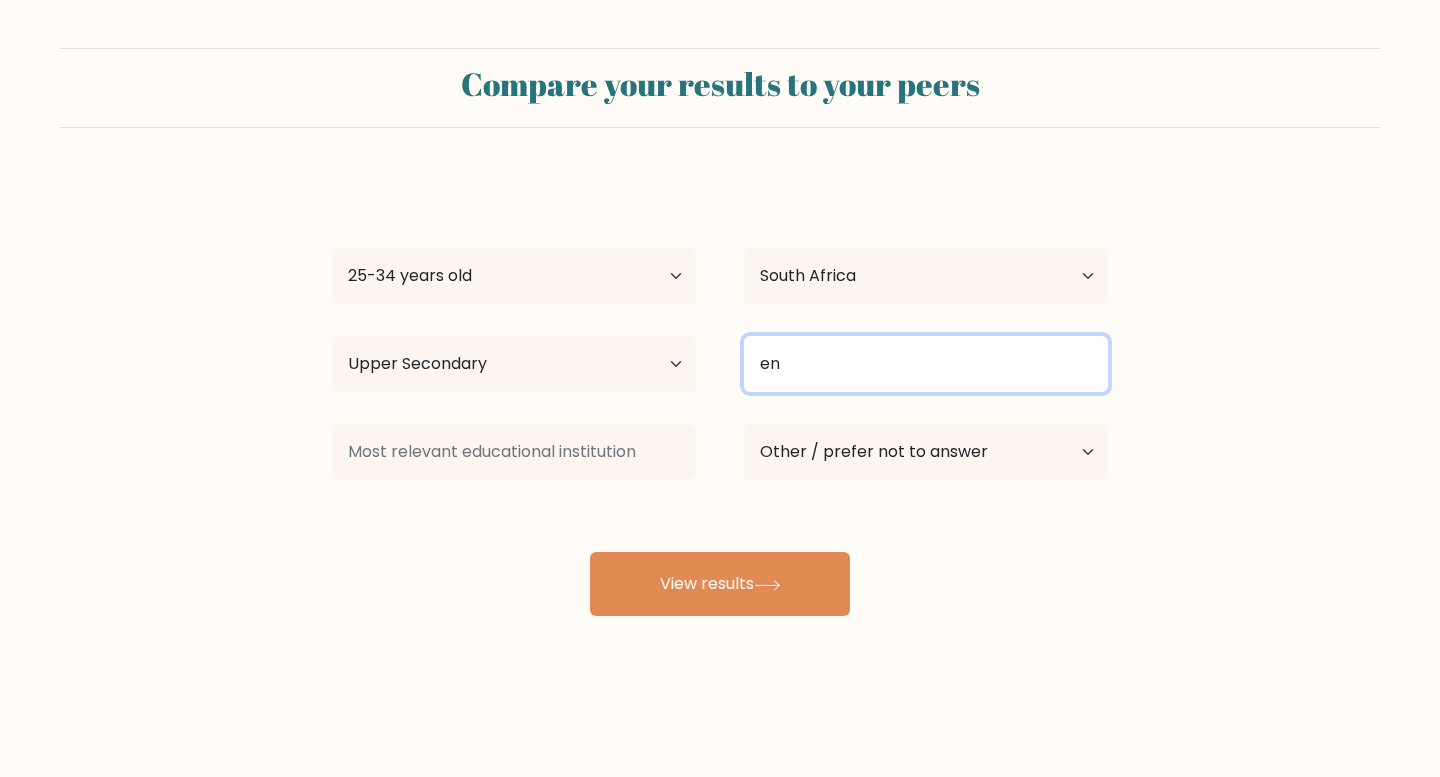 type on "e" 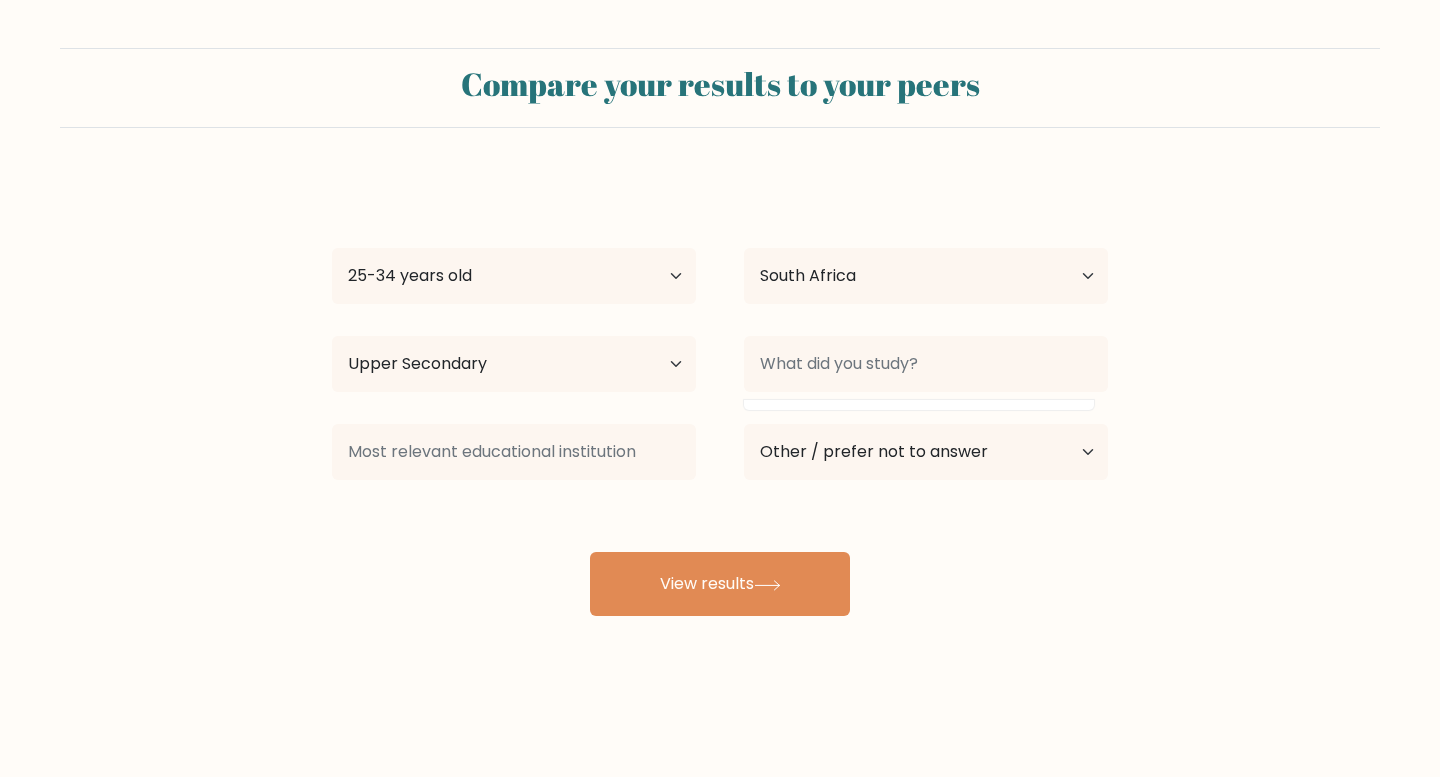 click on "Compare your results to your peers
sandile
Dlamini
Age
Under 18 years old
18-24 years old
25-34 years old
35-44 years old
45-54 years old
55-64 years old
65 years old and above
Country
Afghanistan
Albania
Algeria
American Samoa
Andorra
Angola
Anguilla
Antarctica
Antigua and Barbuda
Argentina
Armenia
Aruba
Australia" at bounding box center [720, 332] 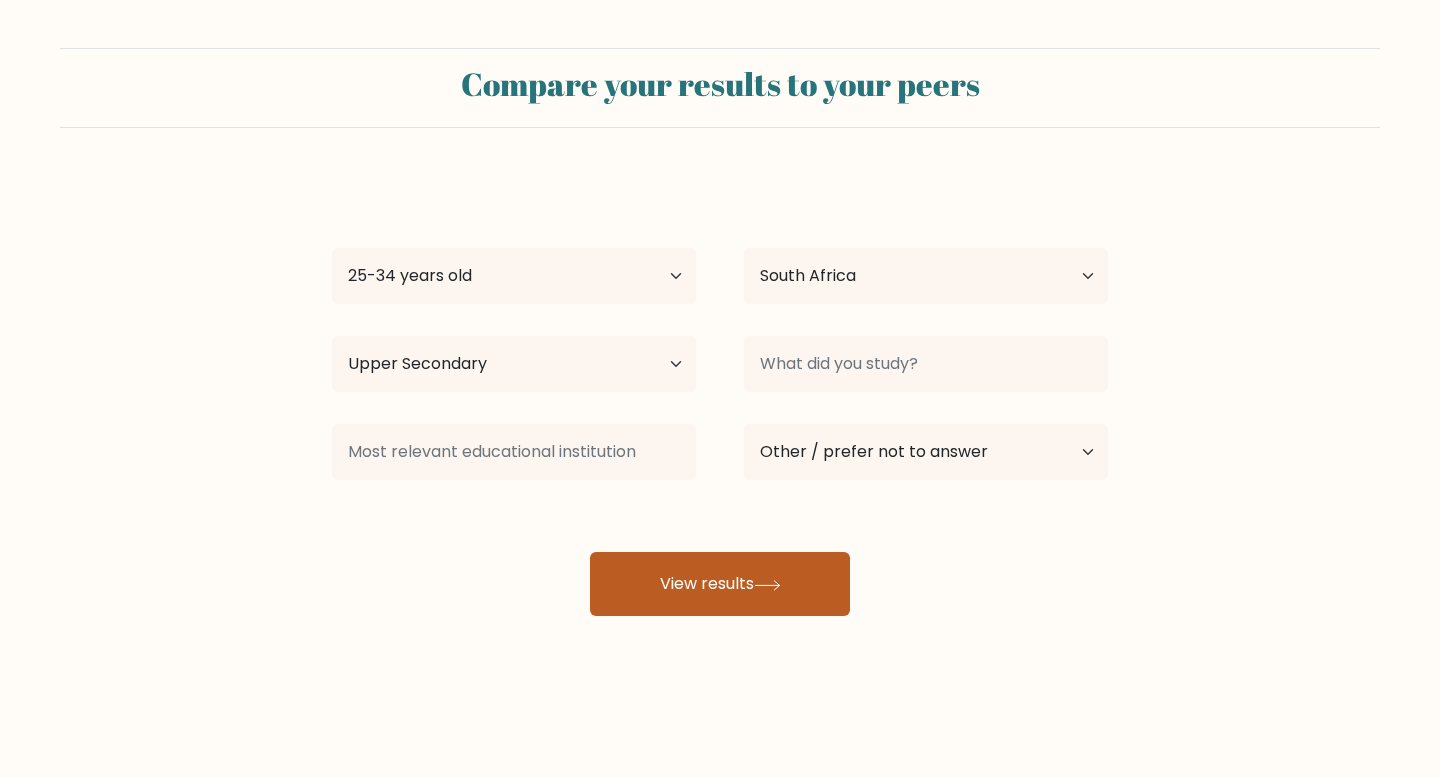 click on "View results" at bounding box center [720, 584] 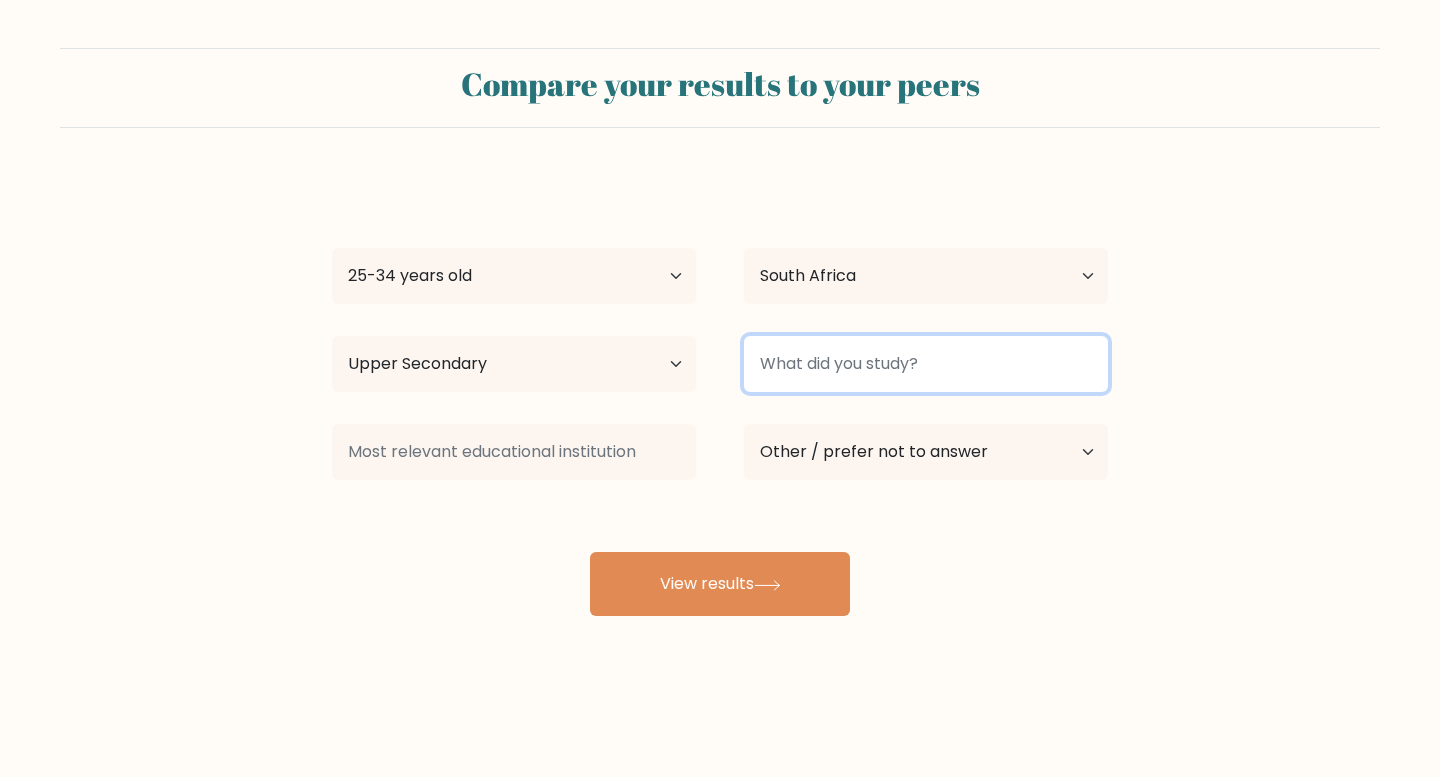 type on "h" 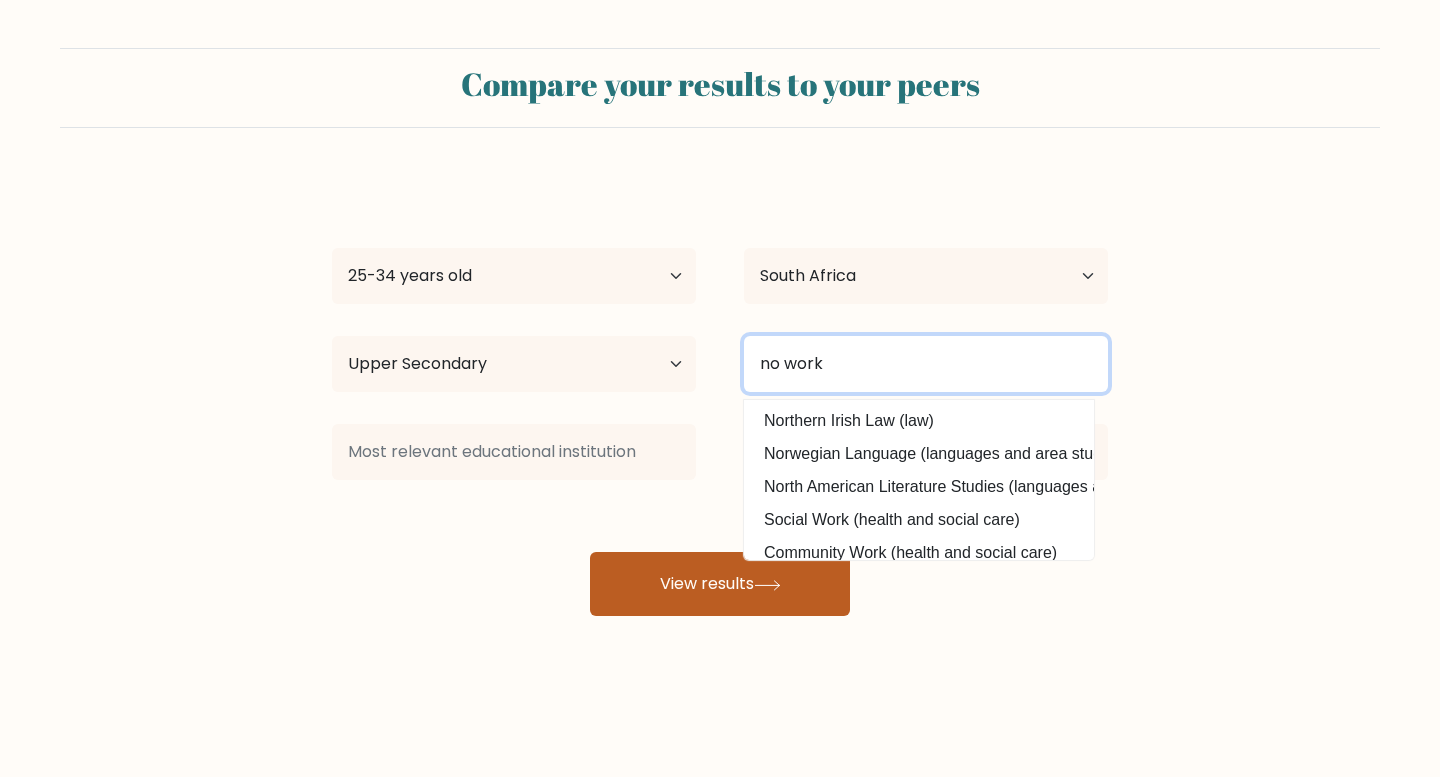 type on "no work" 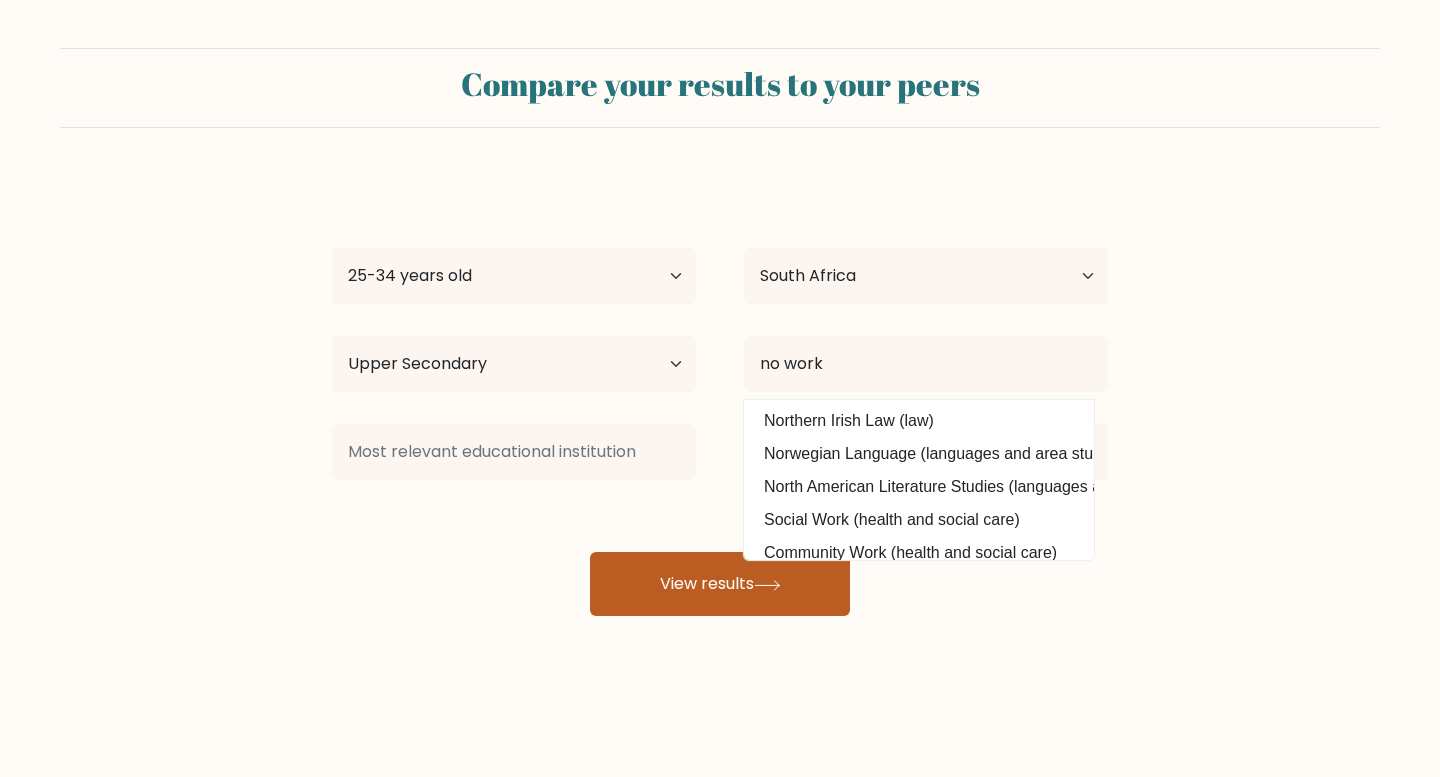 click on "View results" at bounding box center (720, 584) 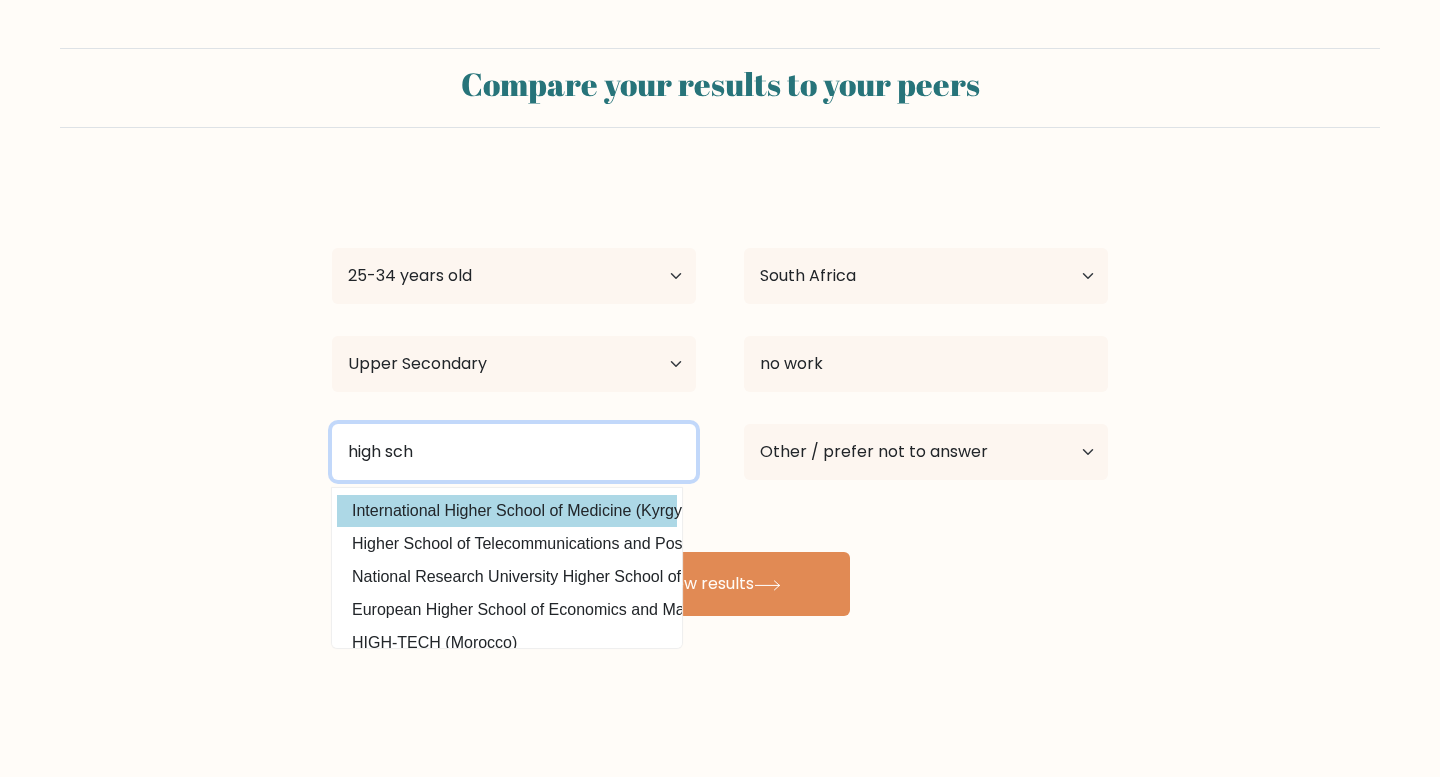 scroll, scrollTop: 0, scrollLeft: 0, axis: both 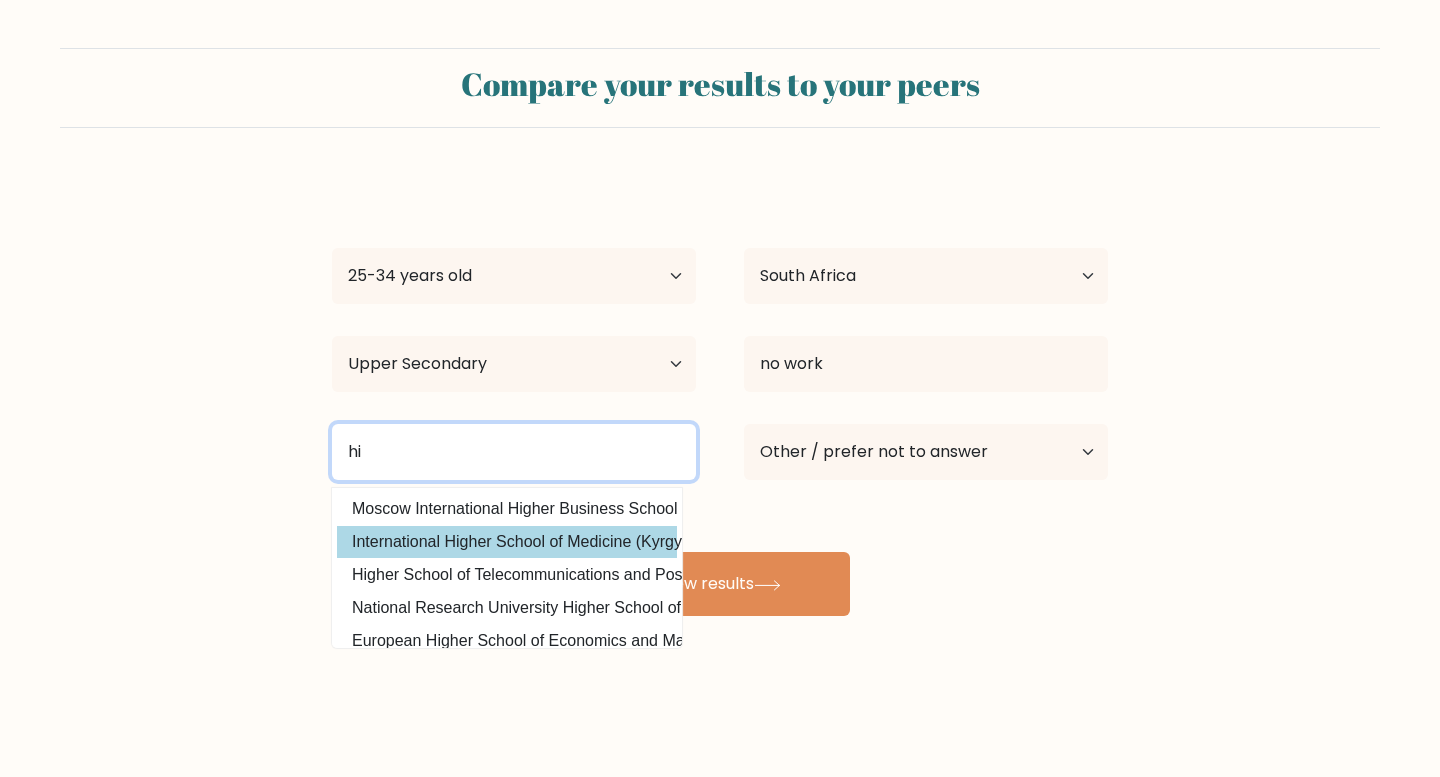 type on "h" 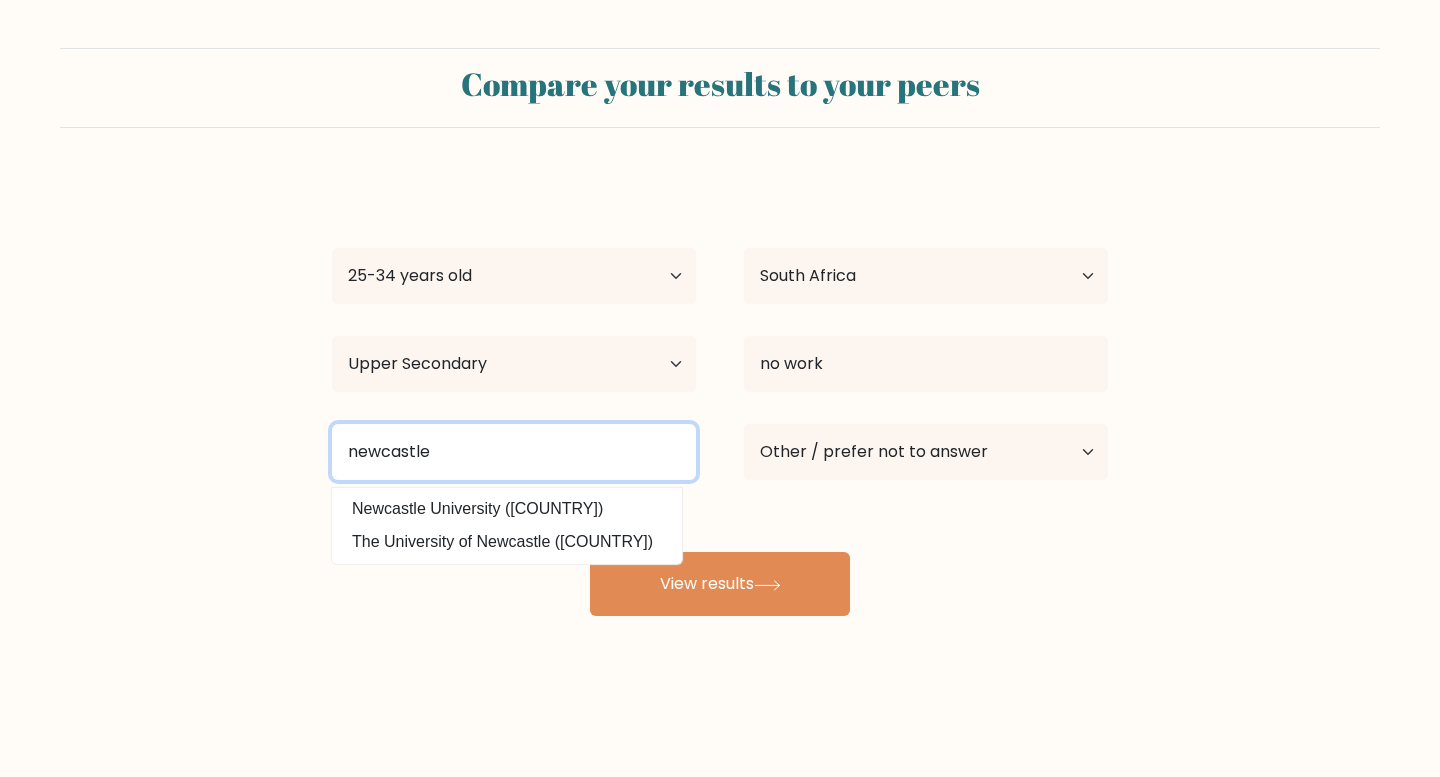 type on "newcastle" 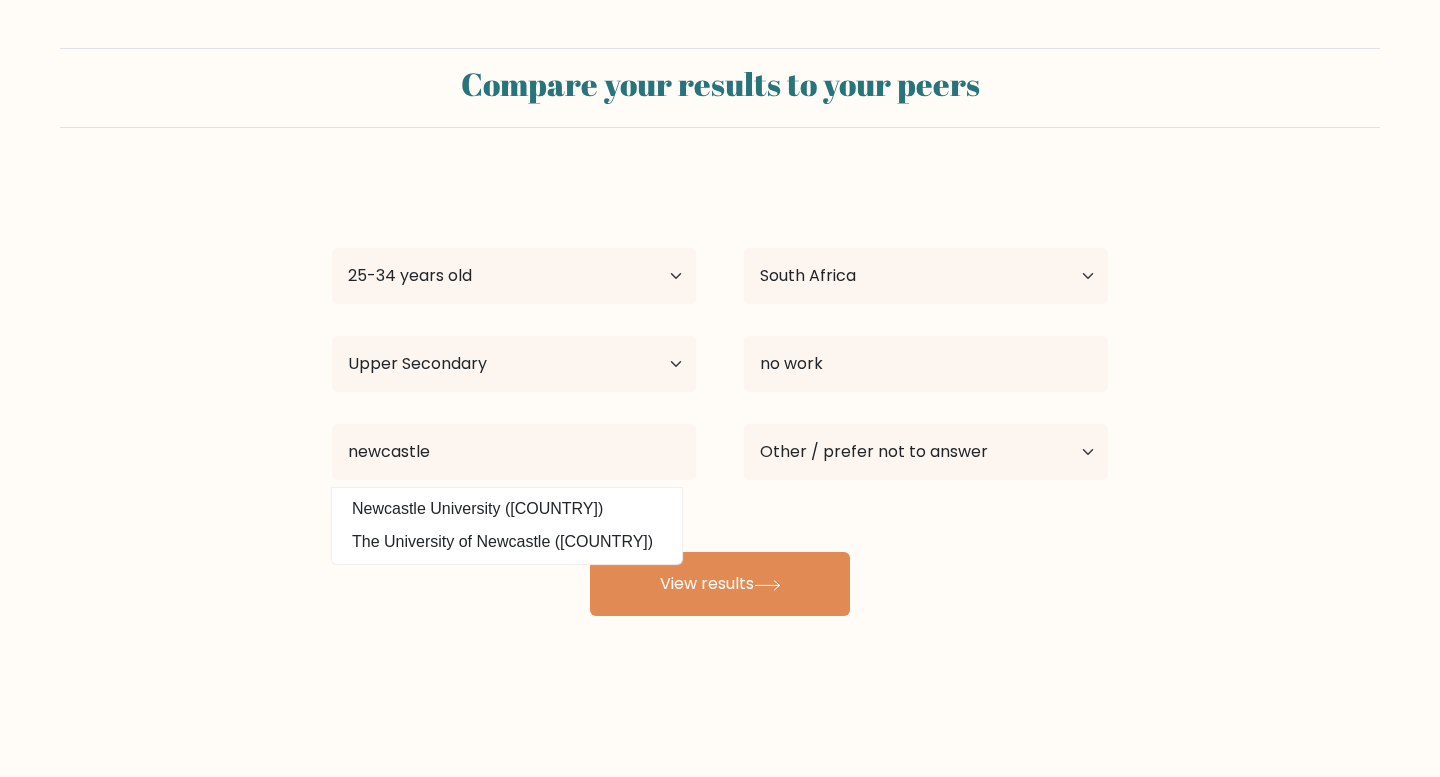 click on "sandile
Dlamini
Age
Under 18 years old
18-24 years old
25-34 years old
35-44 years old
45-54 years old
55-64 years old
65 years old and above
Country
Afghanistan
Albania
Algeria
American Samoa
Andorra
Angola
Anguilla
Antarctica
Antigua and Barbuda
Argentina
Armenia
Aruba
Australia
Austria
Azerbaijan
Bahamas
Bahrain
Bangladesh
Barbados
Belarus
Belgium
Belize
Benin
Bermuda
Bhutan
Bolivia
Bonaire, Sint Eustatius and Saba
Bosnia and Herzegovina
Botswana
Bouvet Island
Brazil
Brunei" at bounding box center [720, 396] 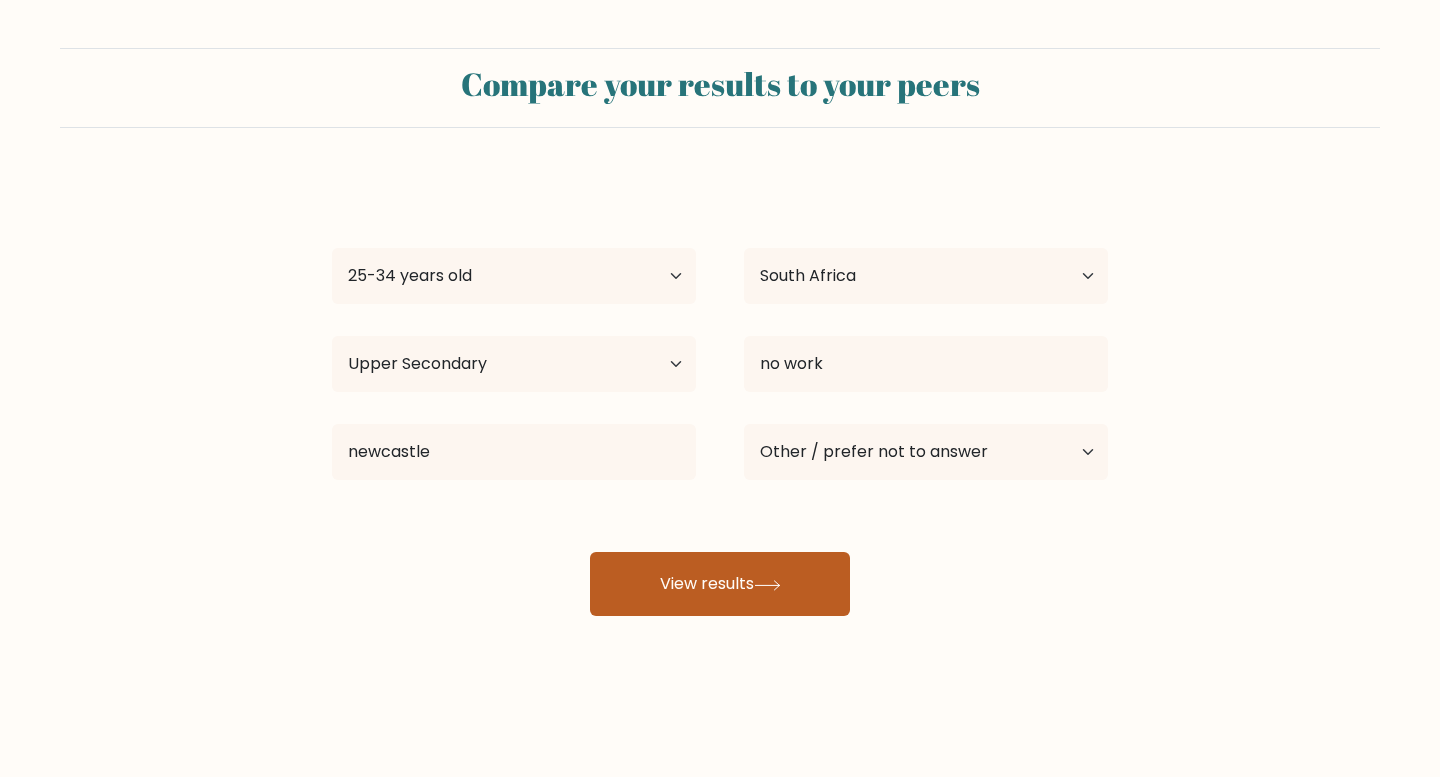 click on "View results" at bounding box center [720, 584] 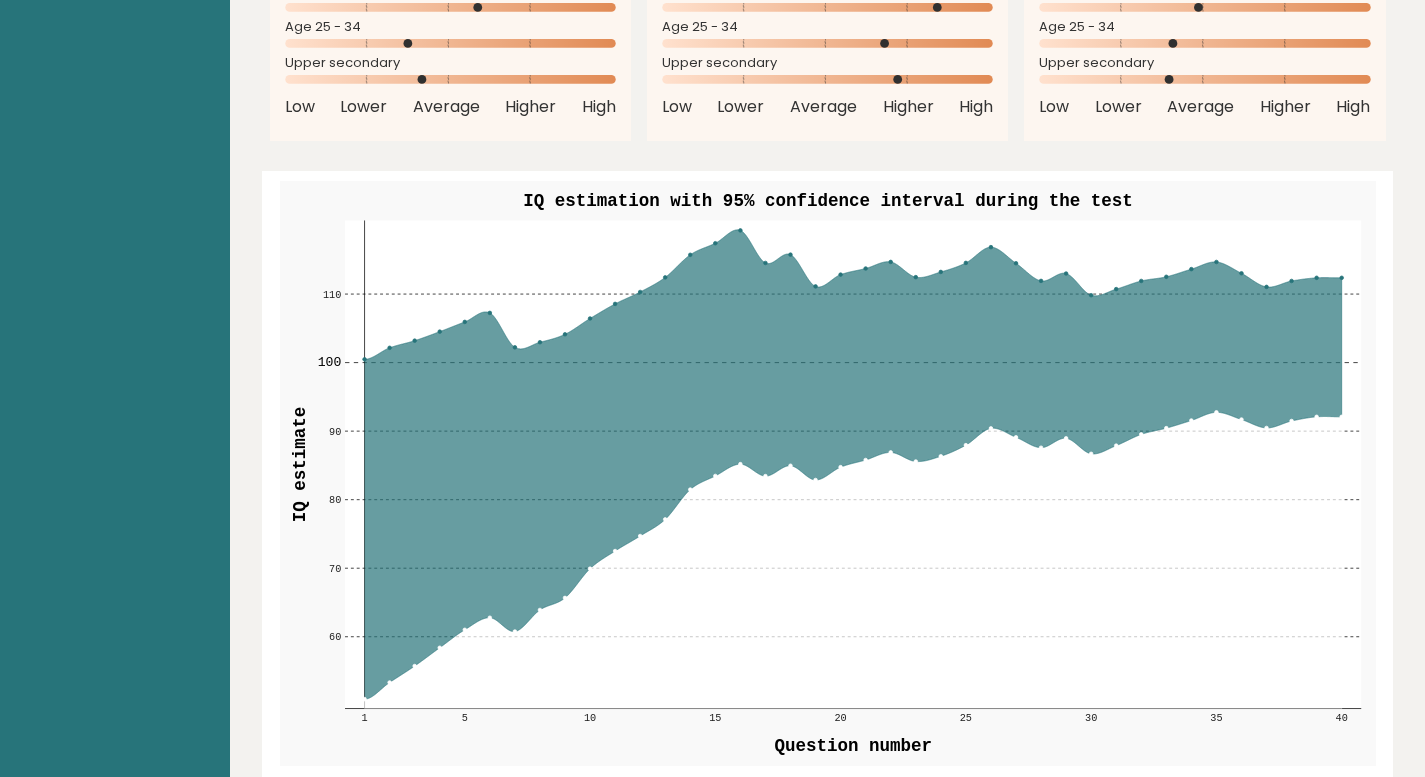 scroll, scrollTop: 2300, scrollLeft: 0, axis: vertical 